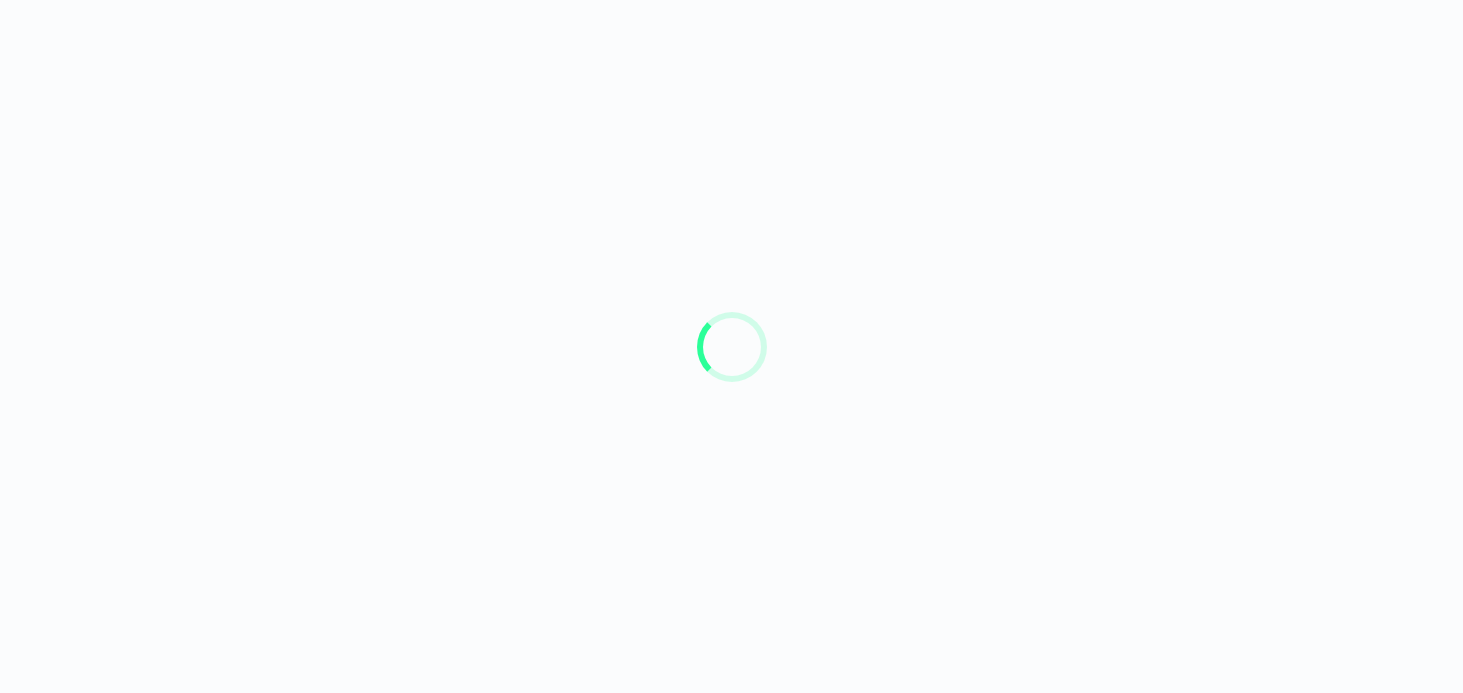 scroll, scrollTop: 0, scrollLeft: 0, axis: both 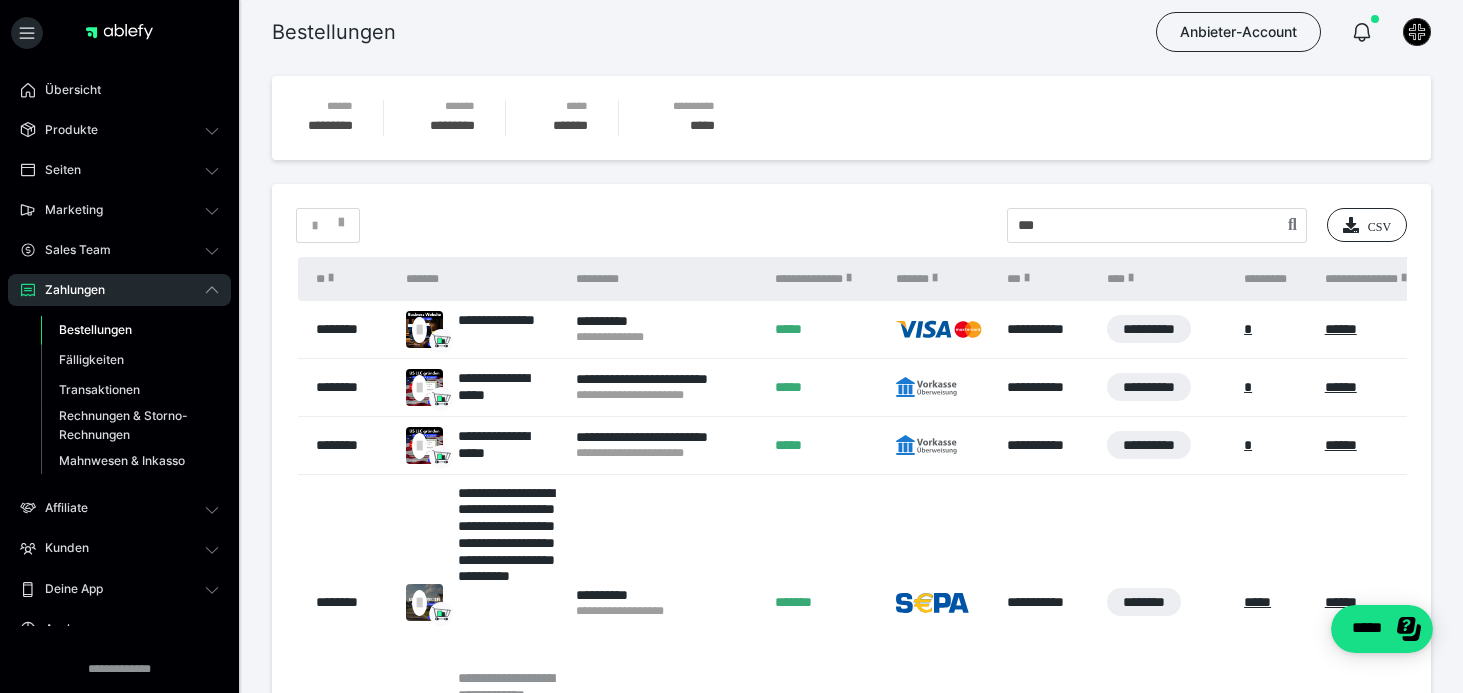 click on "**********" at bounding box center (665, 337) 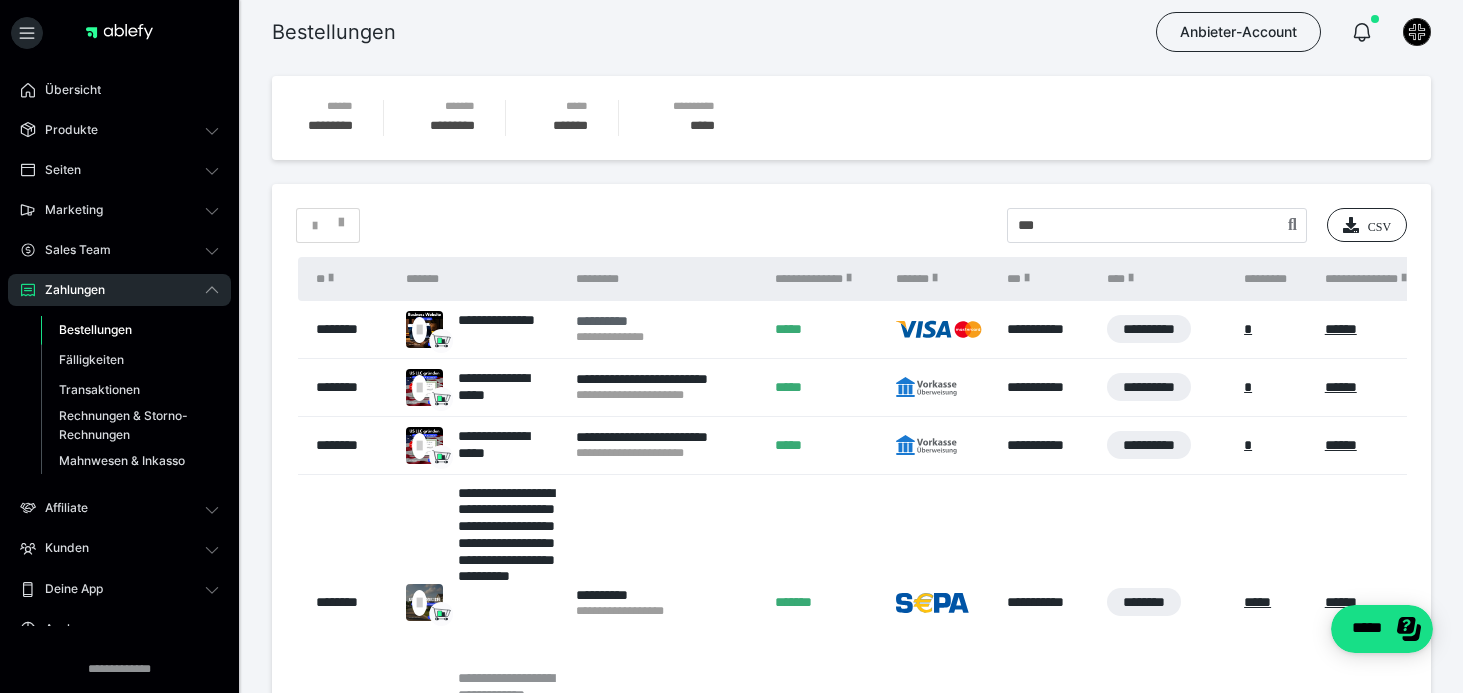 click on "**********" at bounding box center (665, 321) 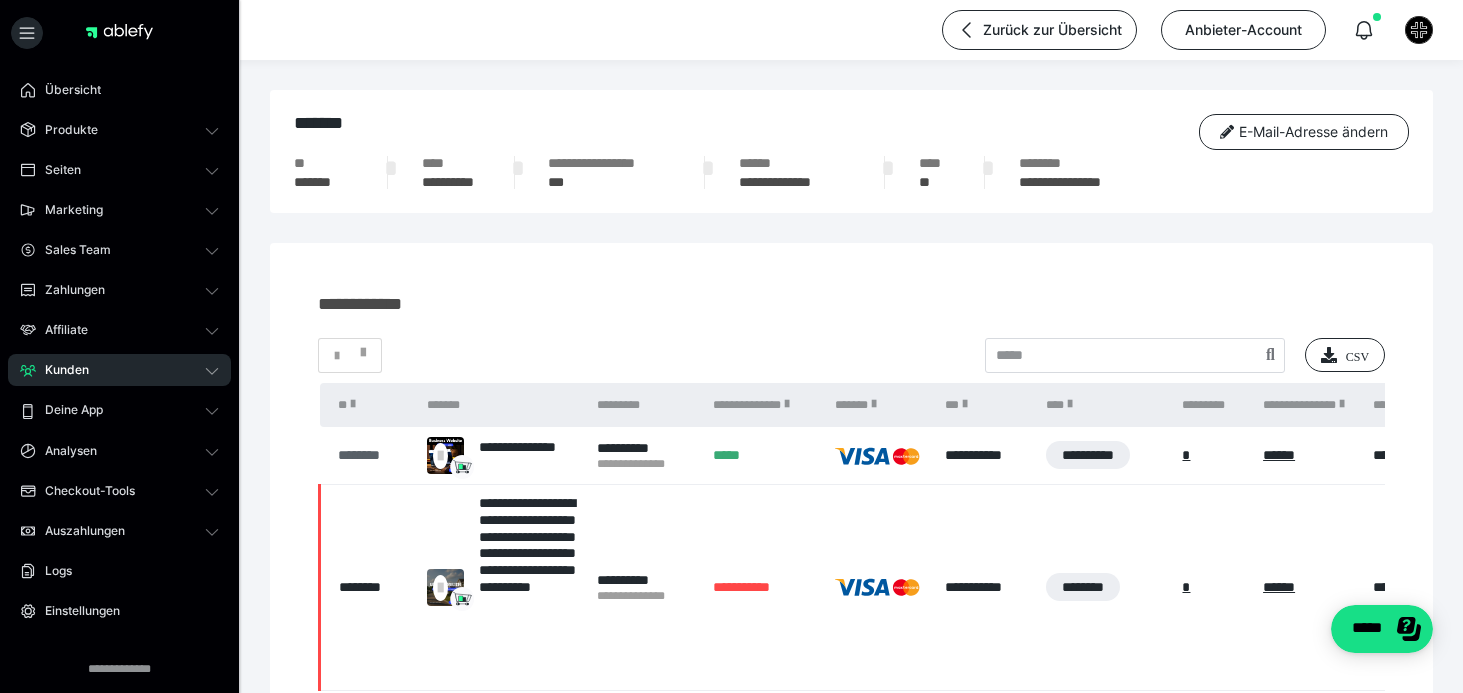 click on "********" at bounding box center (373, 455) 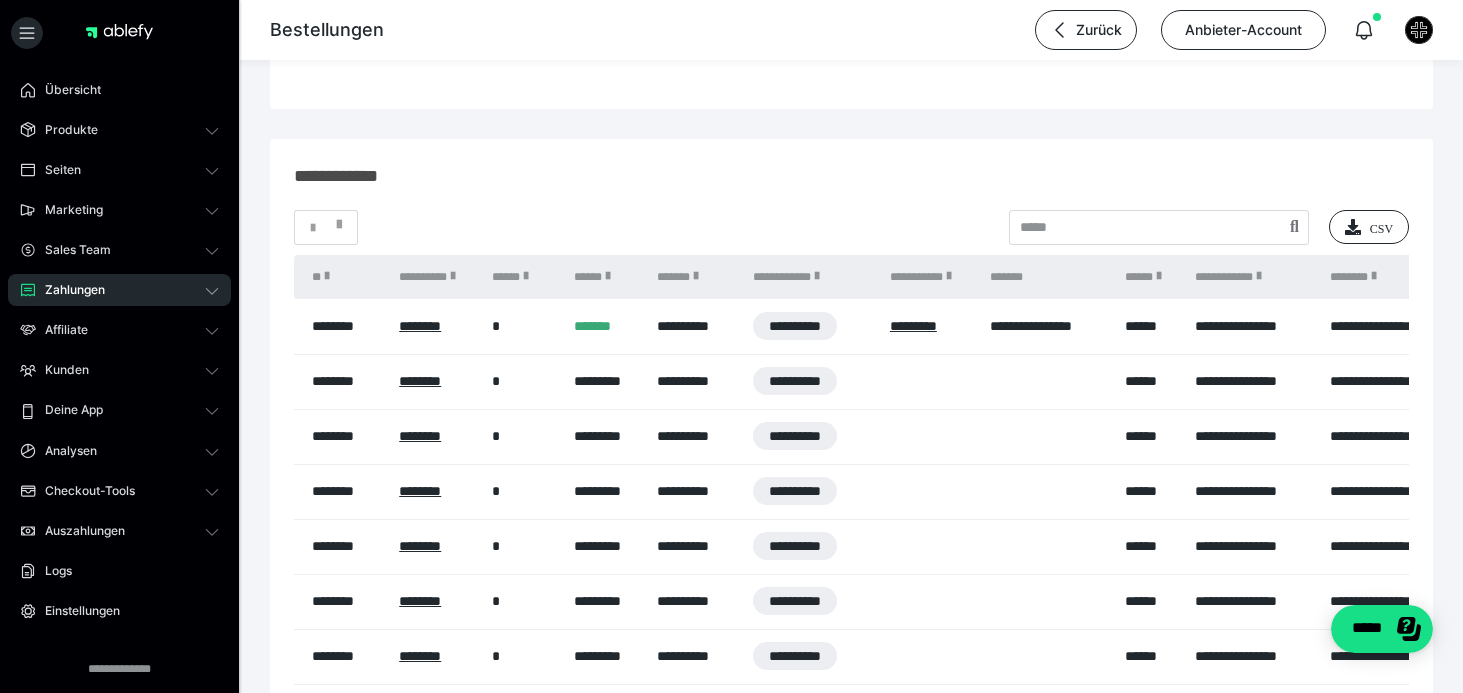 scroll, scrollTop: 1221, scrollLeft: 0, axis: vertical 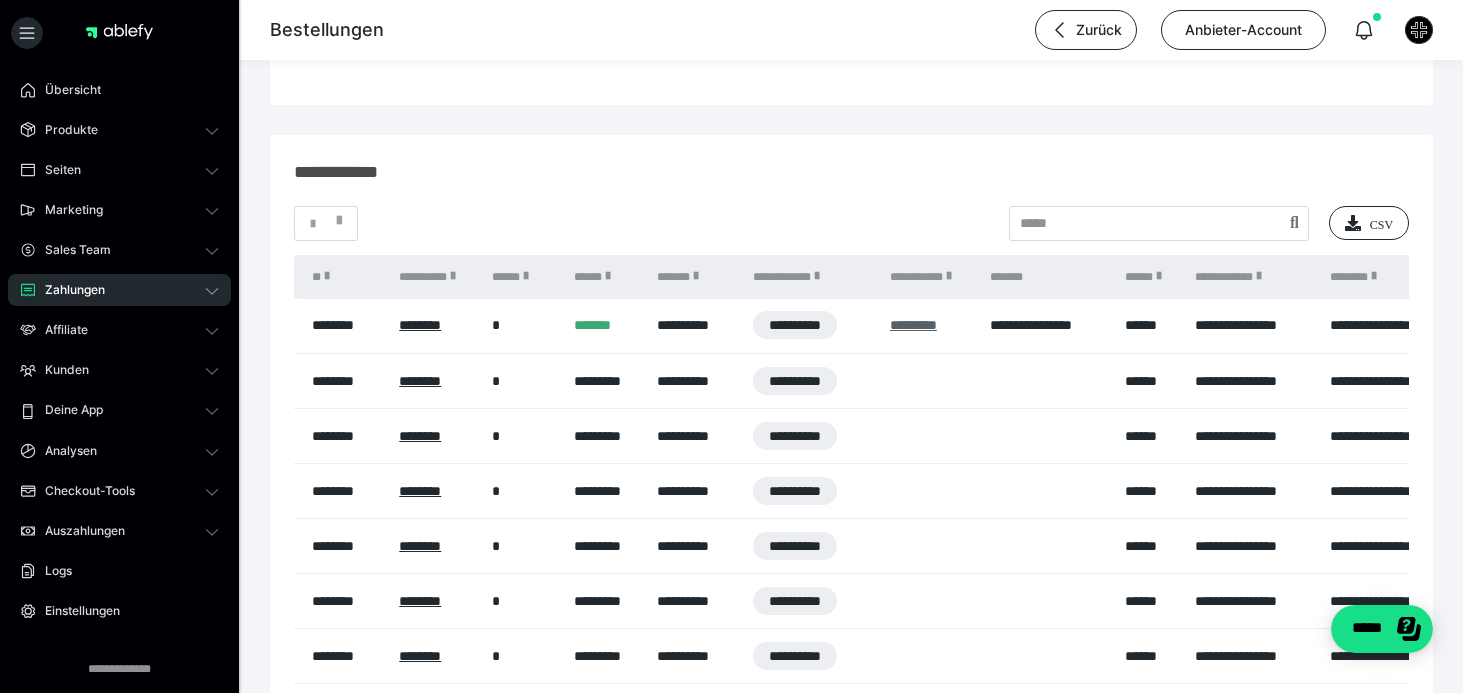 click on "*********" at bounding box center (913, 325) 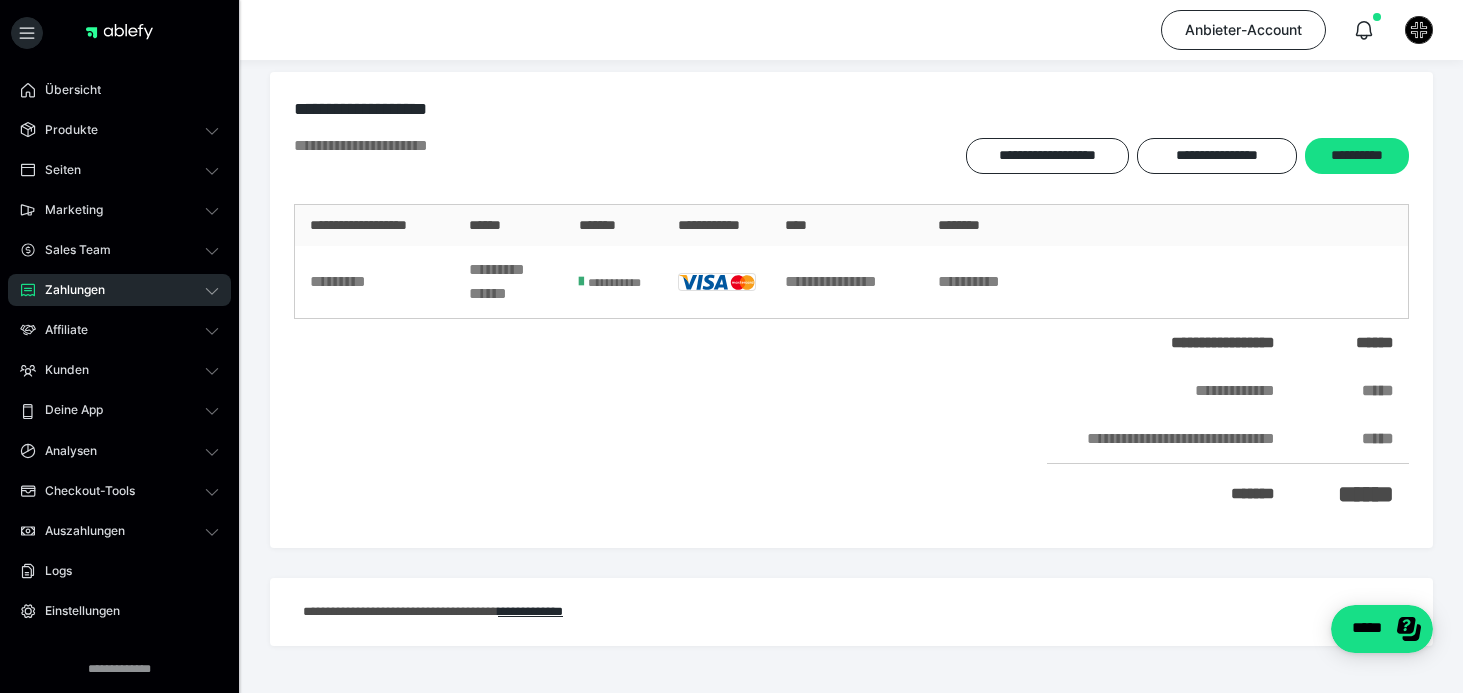 scroll, scrollTop: 0, scrollLeft: 0, axis: both 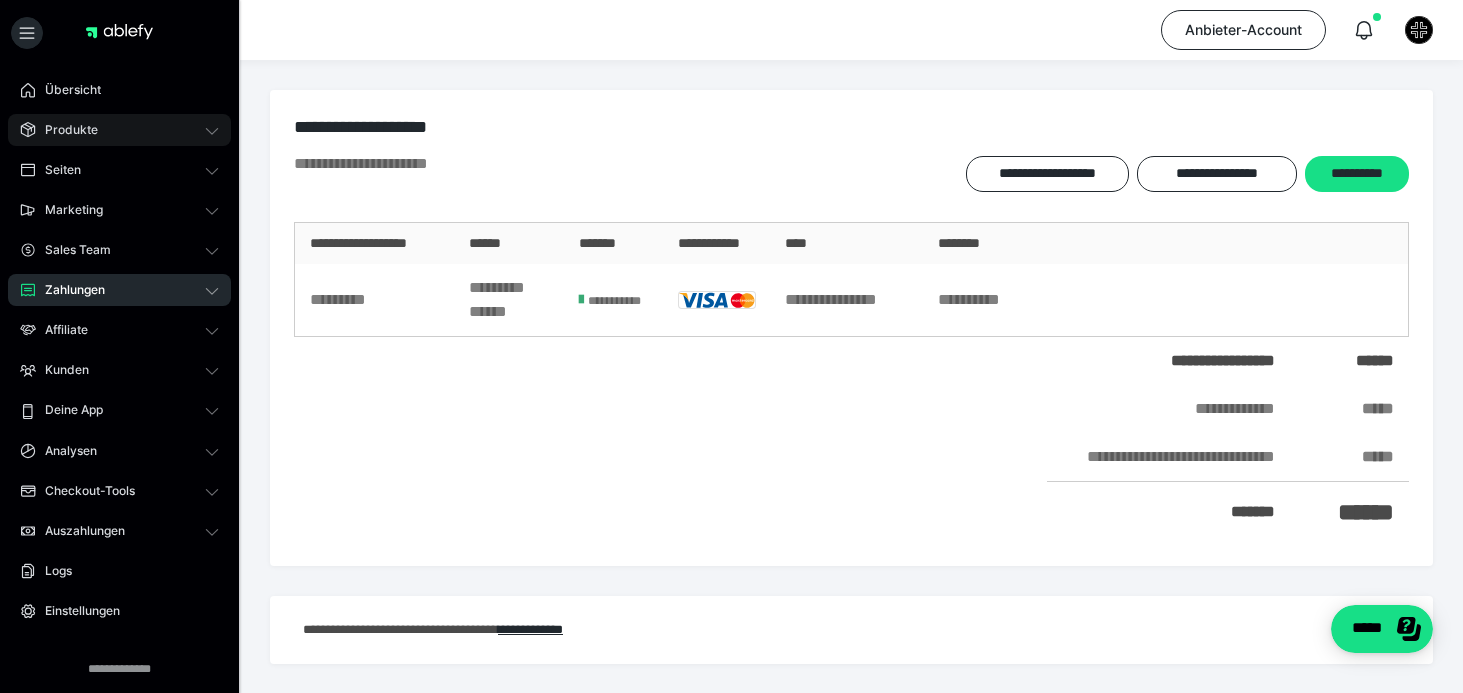 click on "Produkte" at bounding box center [119, 130] 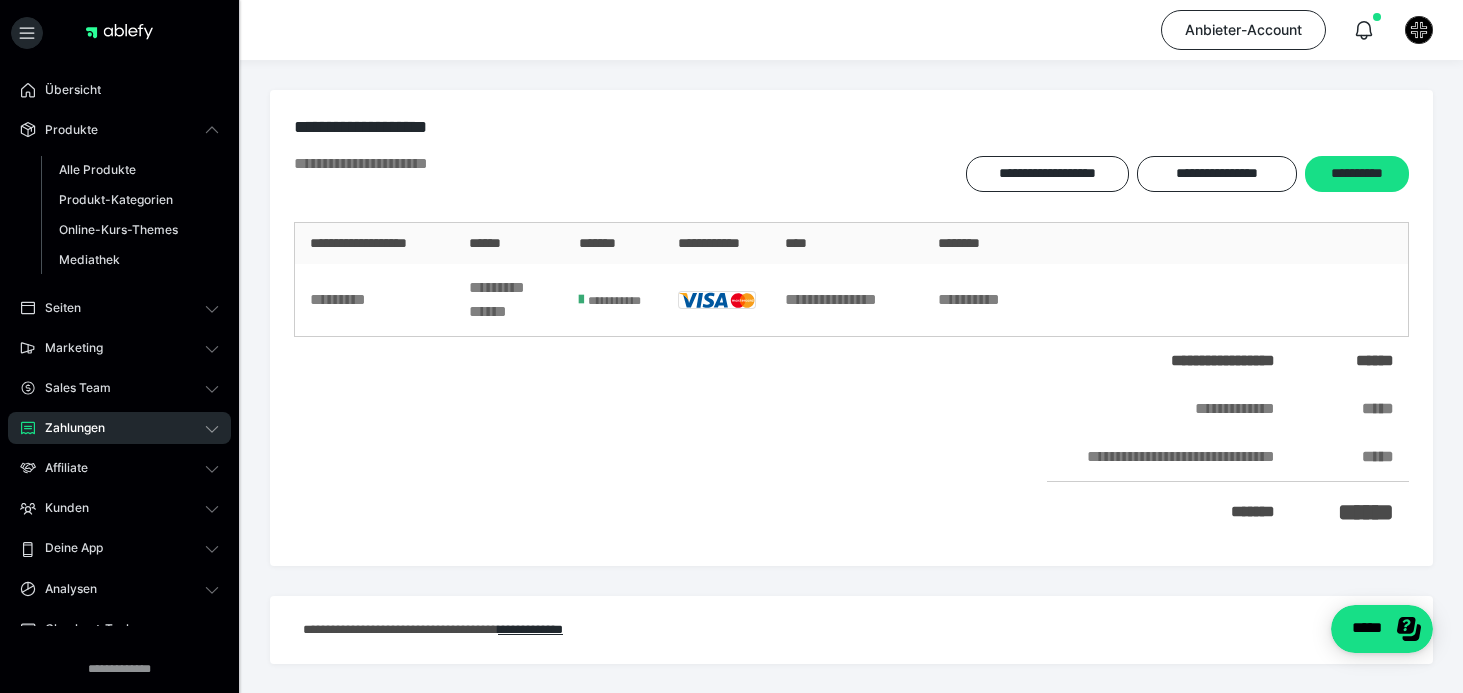 click at bounding box center (671, 409) 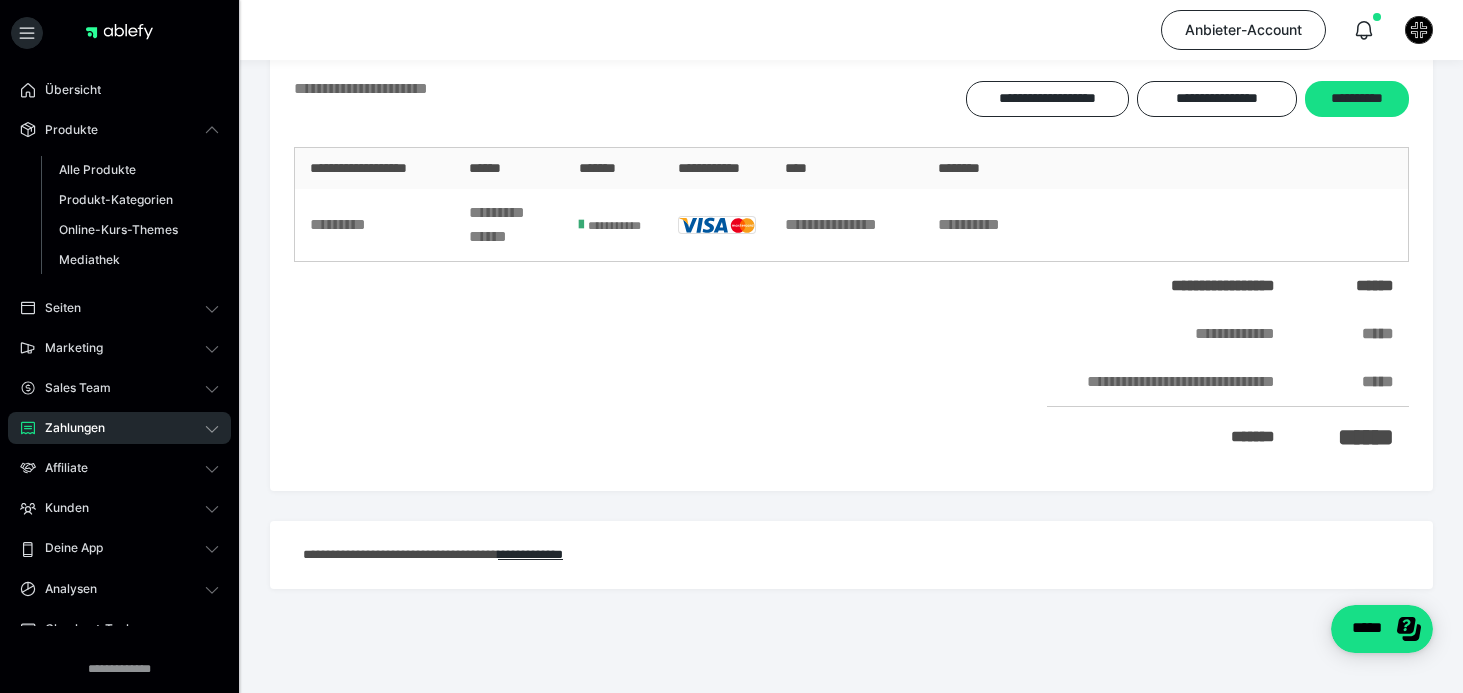 scroll, scrollTop: 0, scrollLeft: 0, axis: both 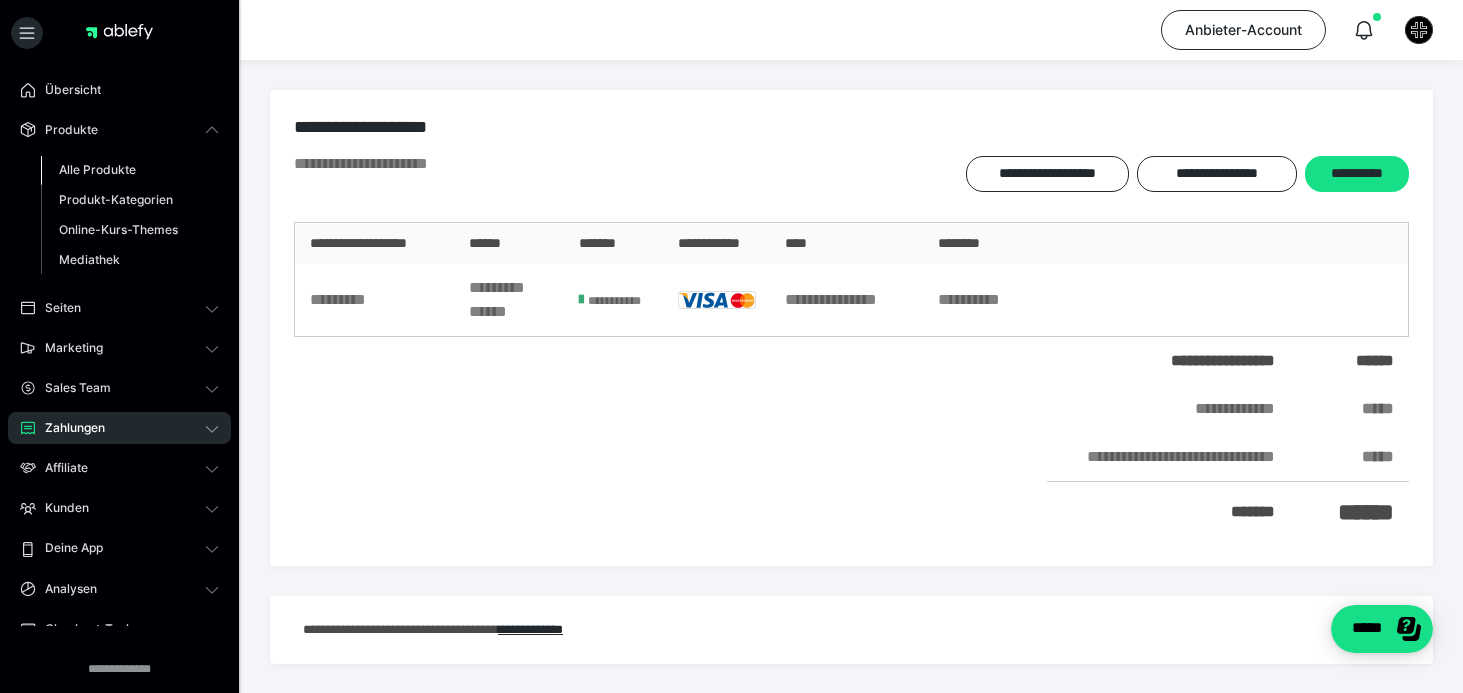 click on "Alle Produkte" at bounding box center [97, 169] 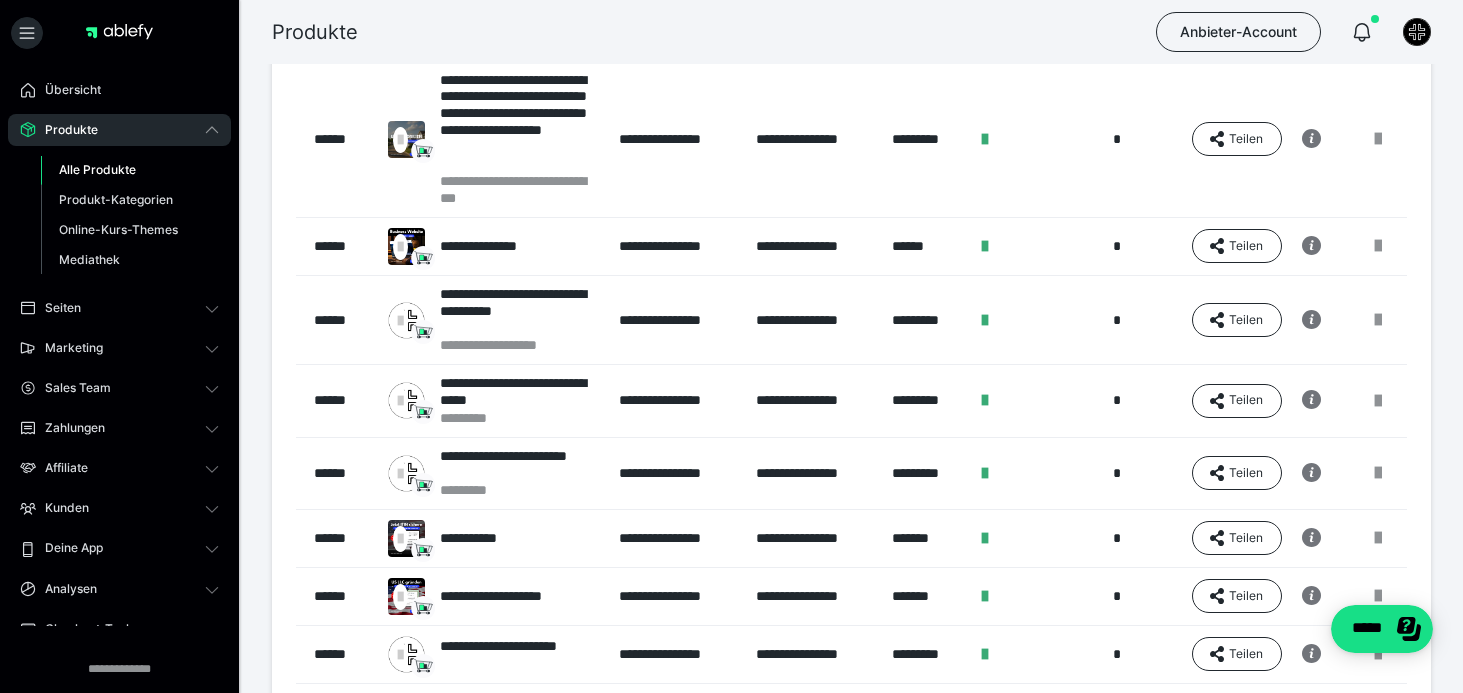 scroll, scrollTop: 208, scrollLeft: 0, axis: vertical 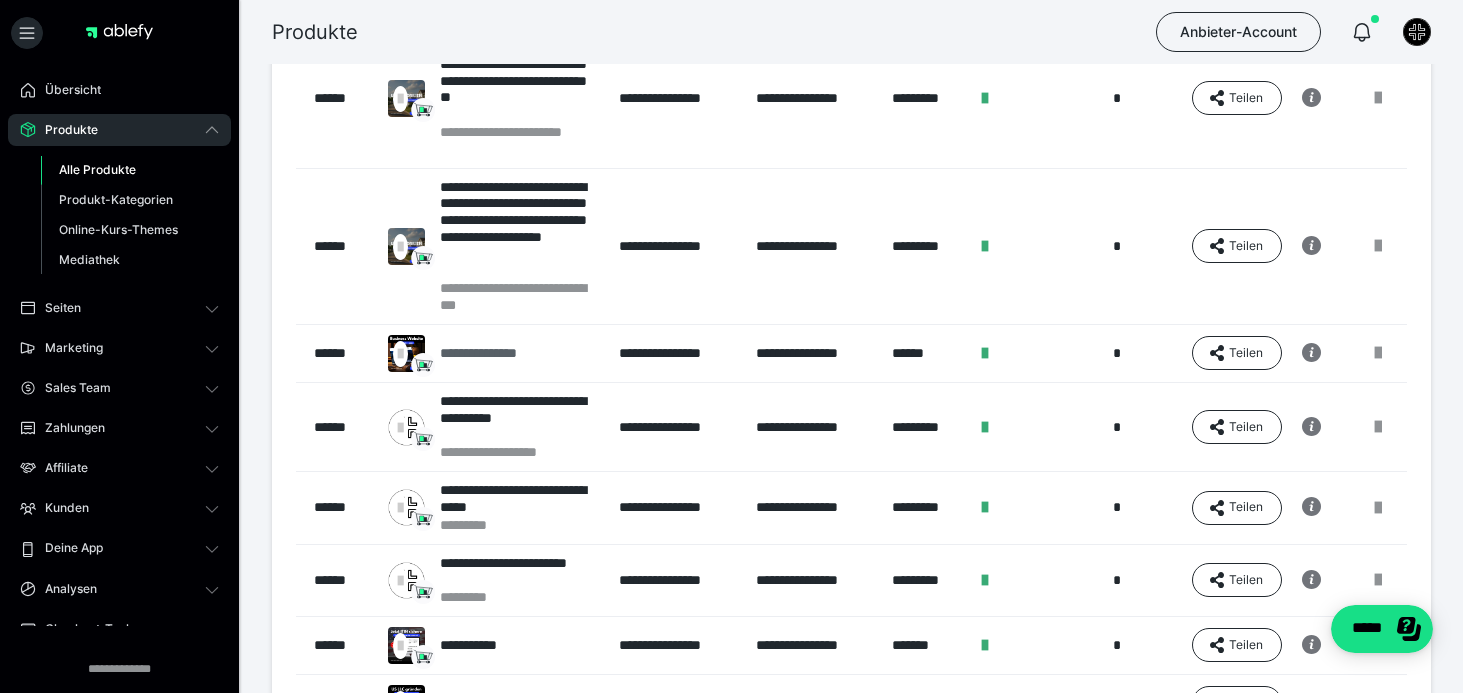 click on "**********" at bounding box center [494, 353] 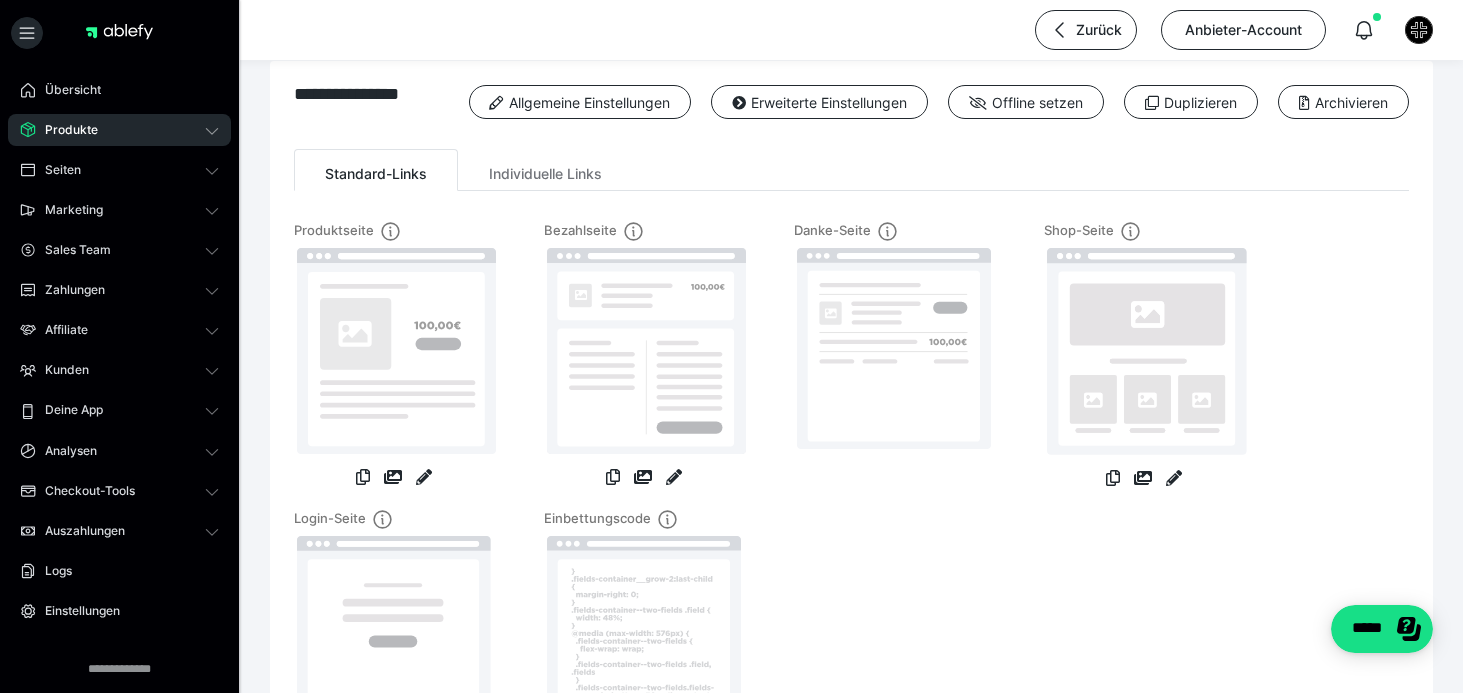 scroll, scrollTop: 36, scrollLeft: 0, axis: vertical 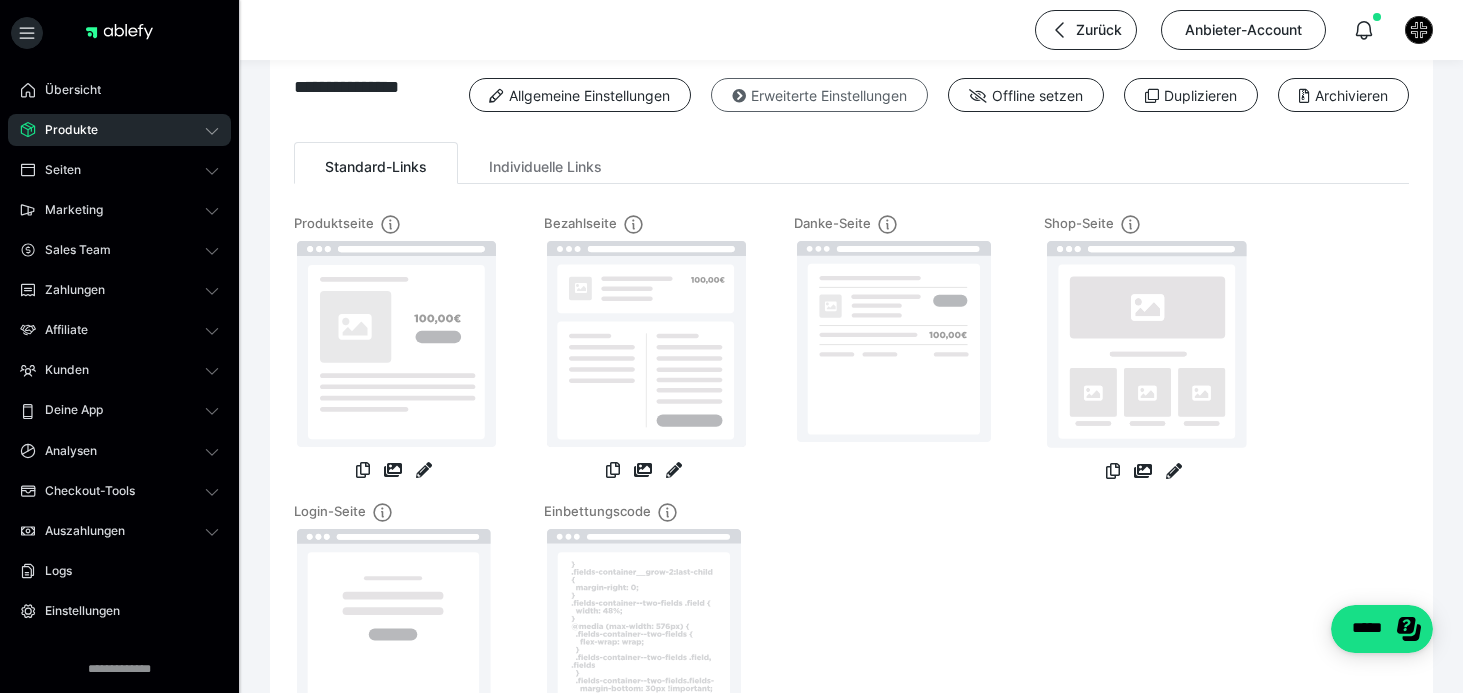 click on "Erweiterte Einstellungen" at bounding box center [819, 95] 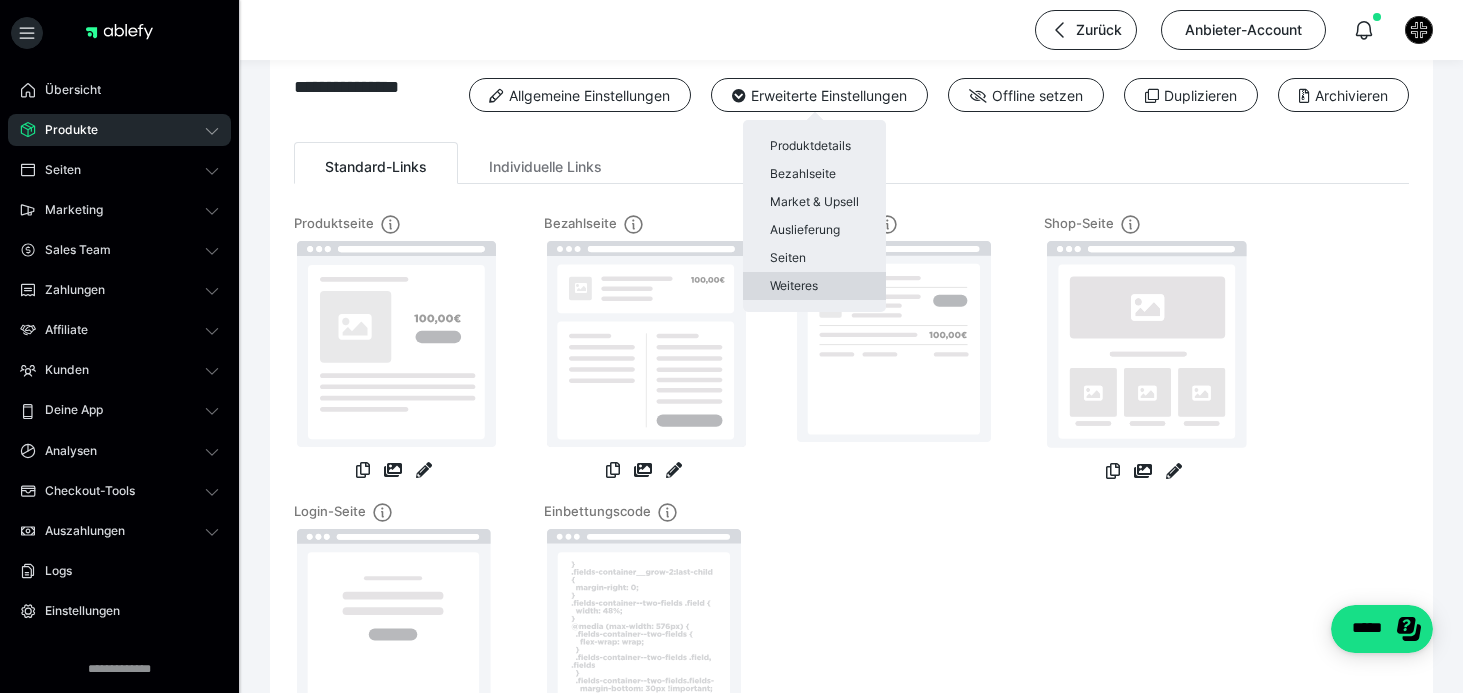 click on "Weiteres" at bounding box center (814, 286) 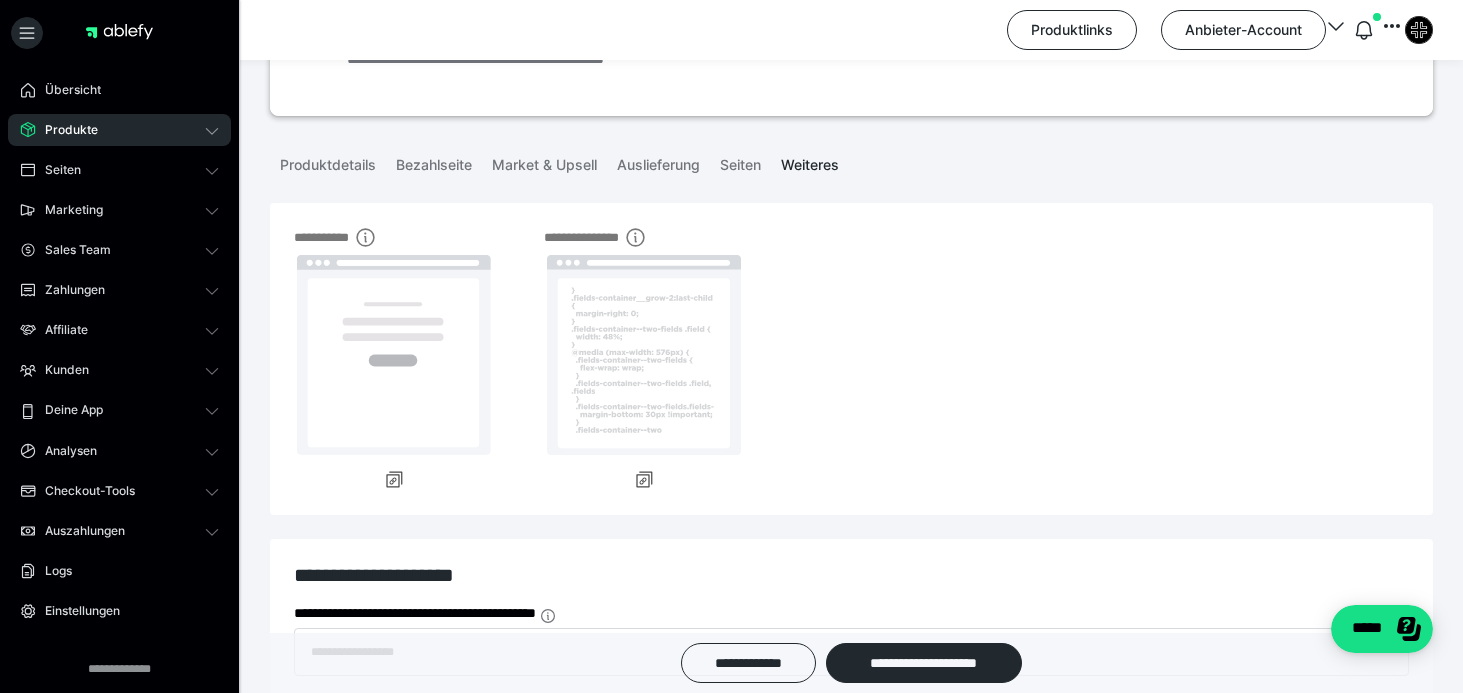 scroll, scrollTop: 111, scrollLeft: 0, axis: vertical 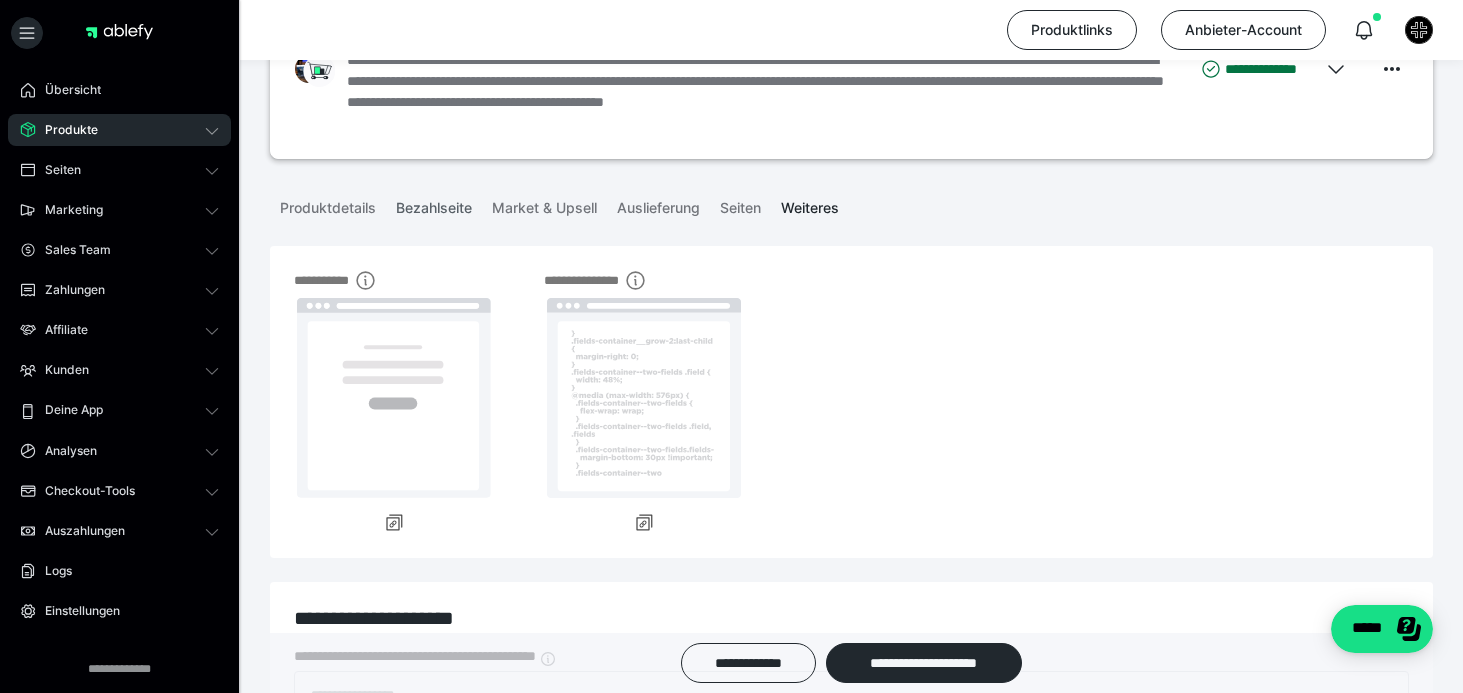 click on "Bezahlseite" at bounding box center (434, 204) 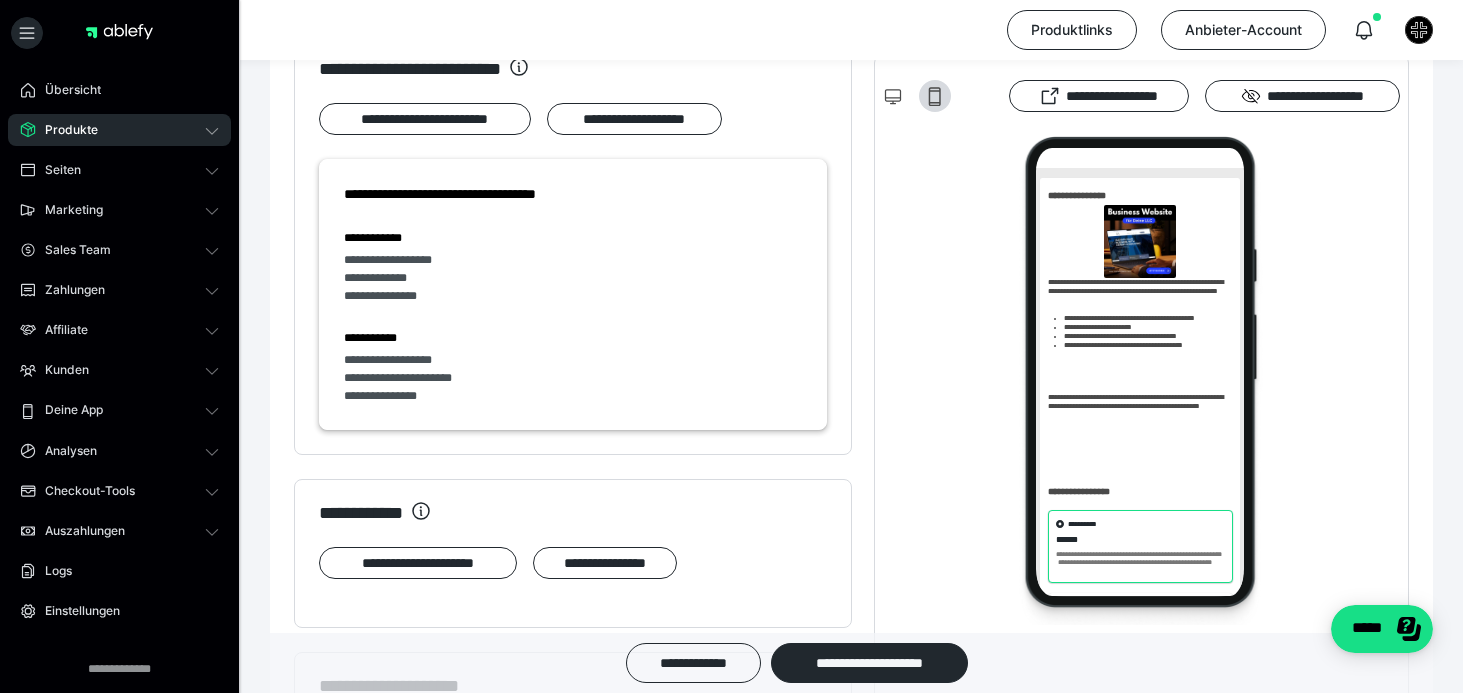 scroll, scrollTop: 1848, scrollLeft: 0, axis: vertical 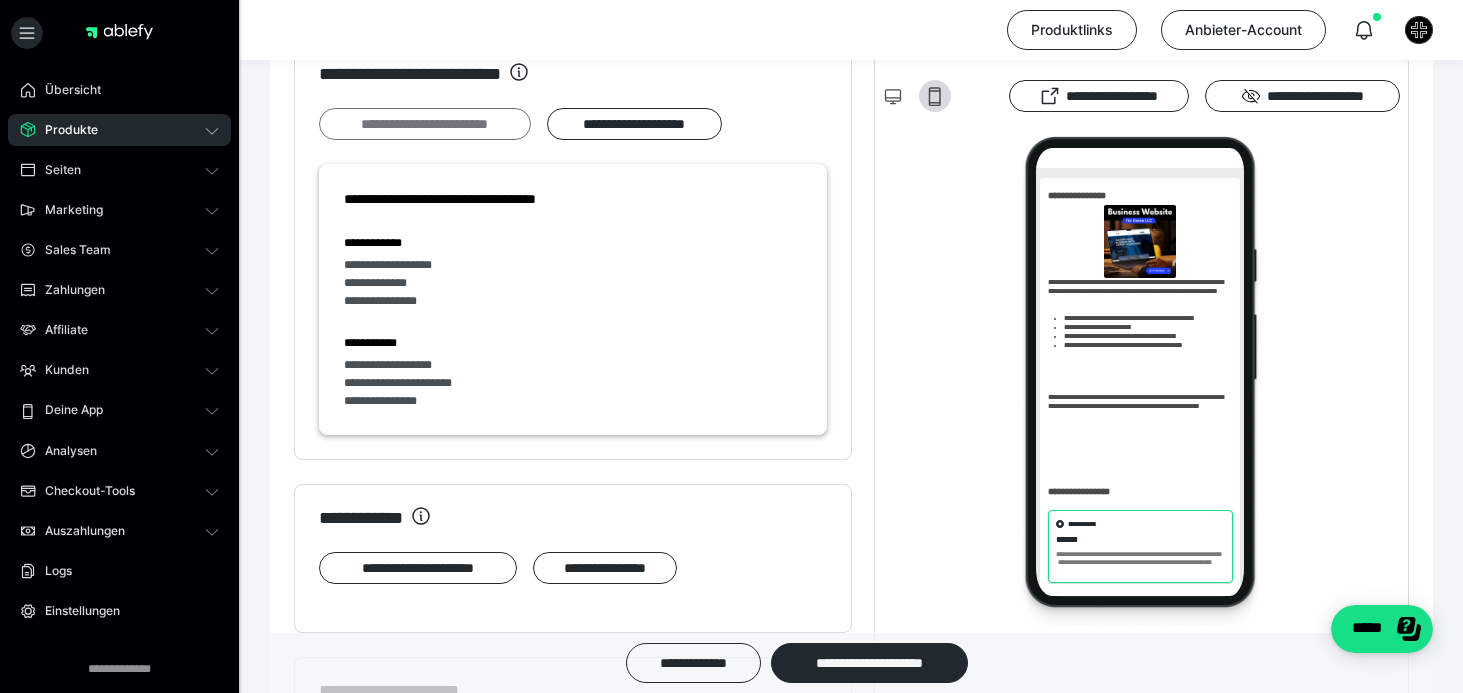 click on "**********" at bounding box center [425, 124] 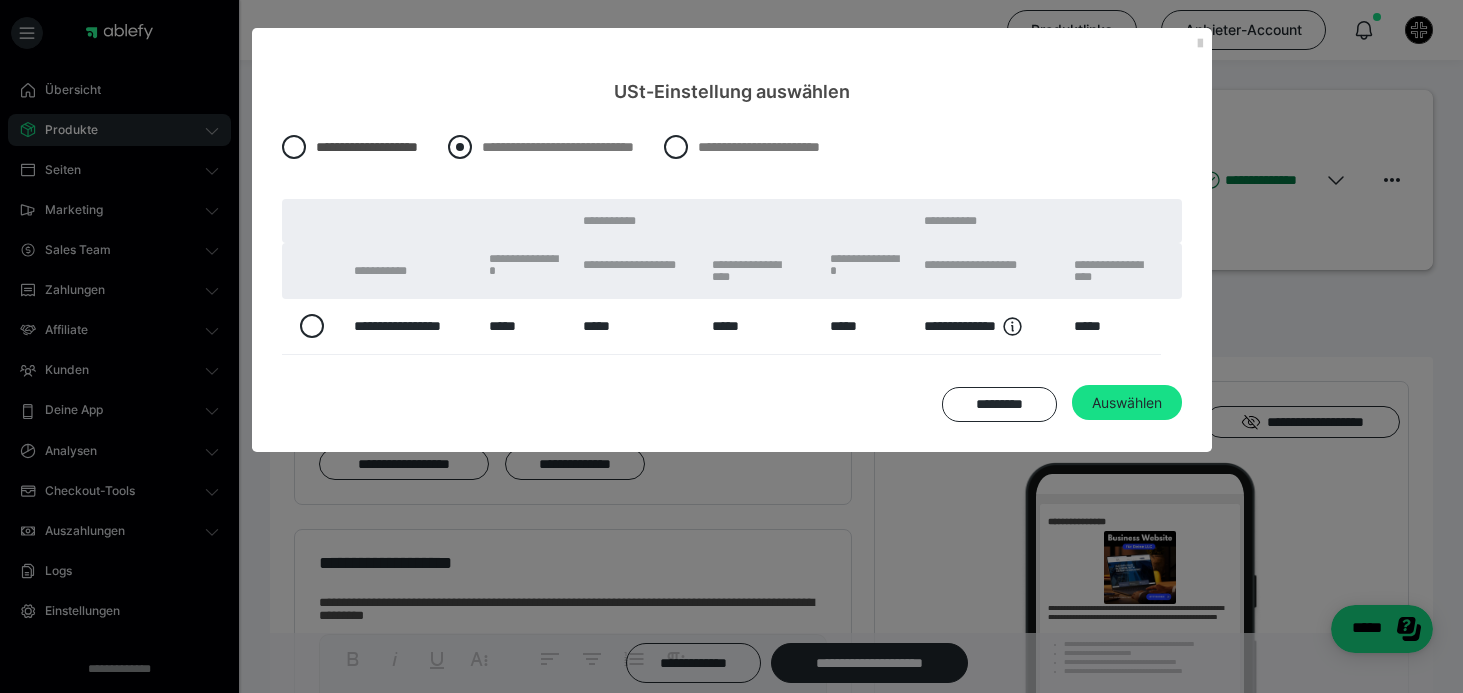 click at bounding box center (460, 147) 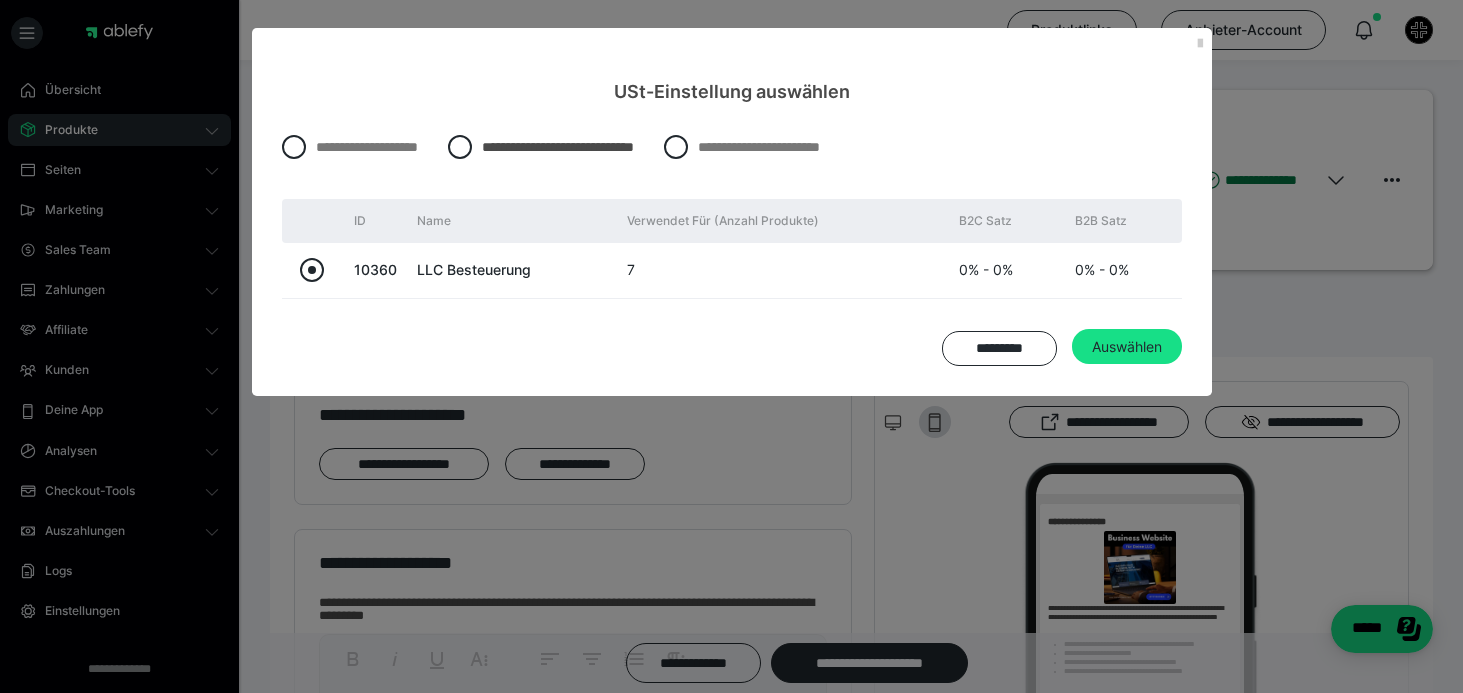 click at bounding box center (312, 270) 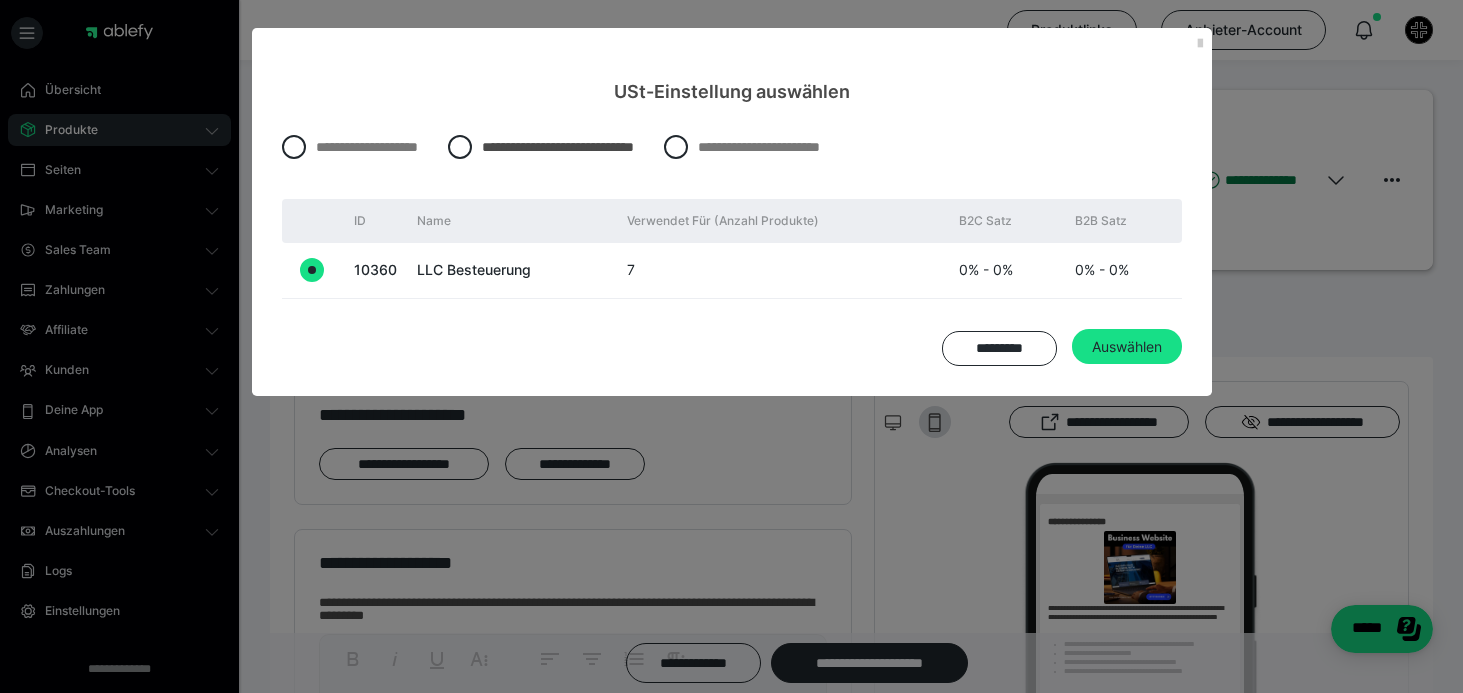 radio on "true" 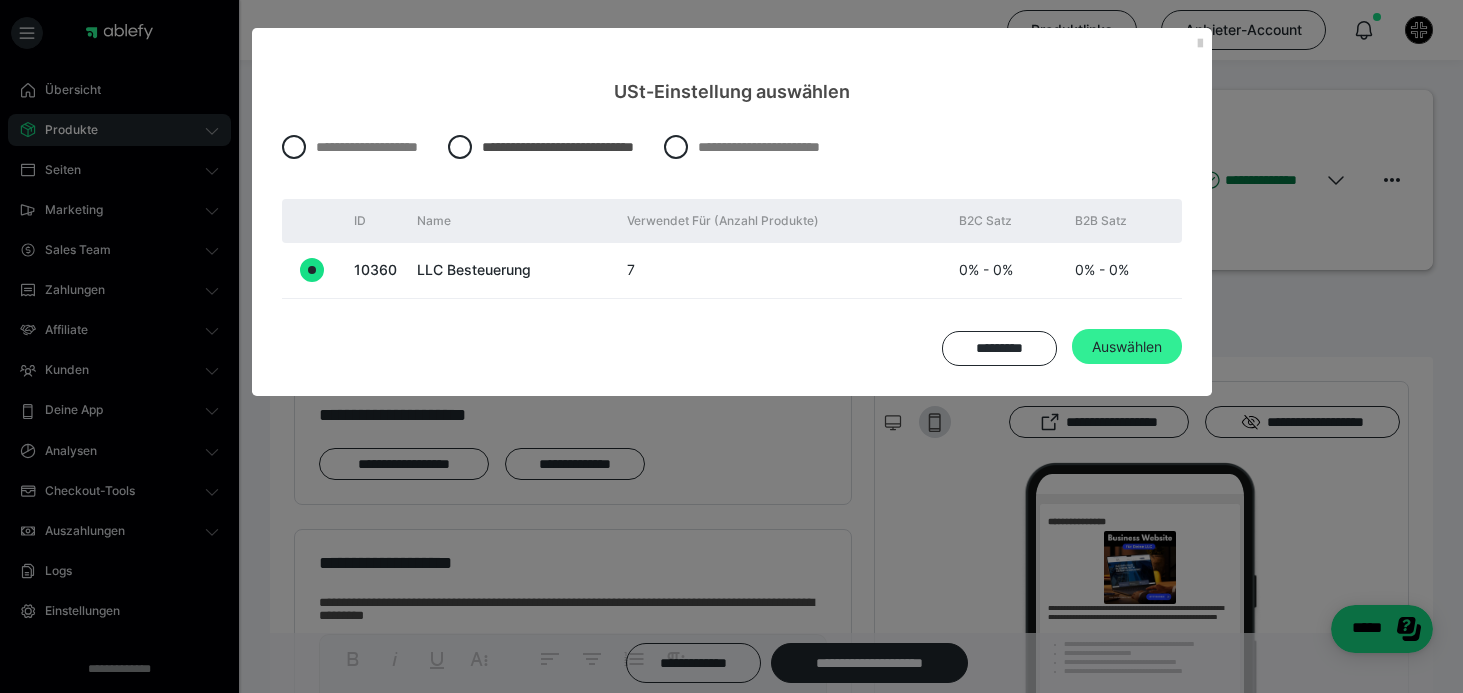 click on "Auswählen" at bounding box center (1127, 347) 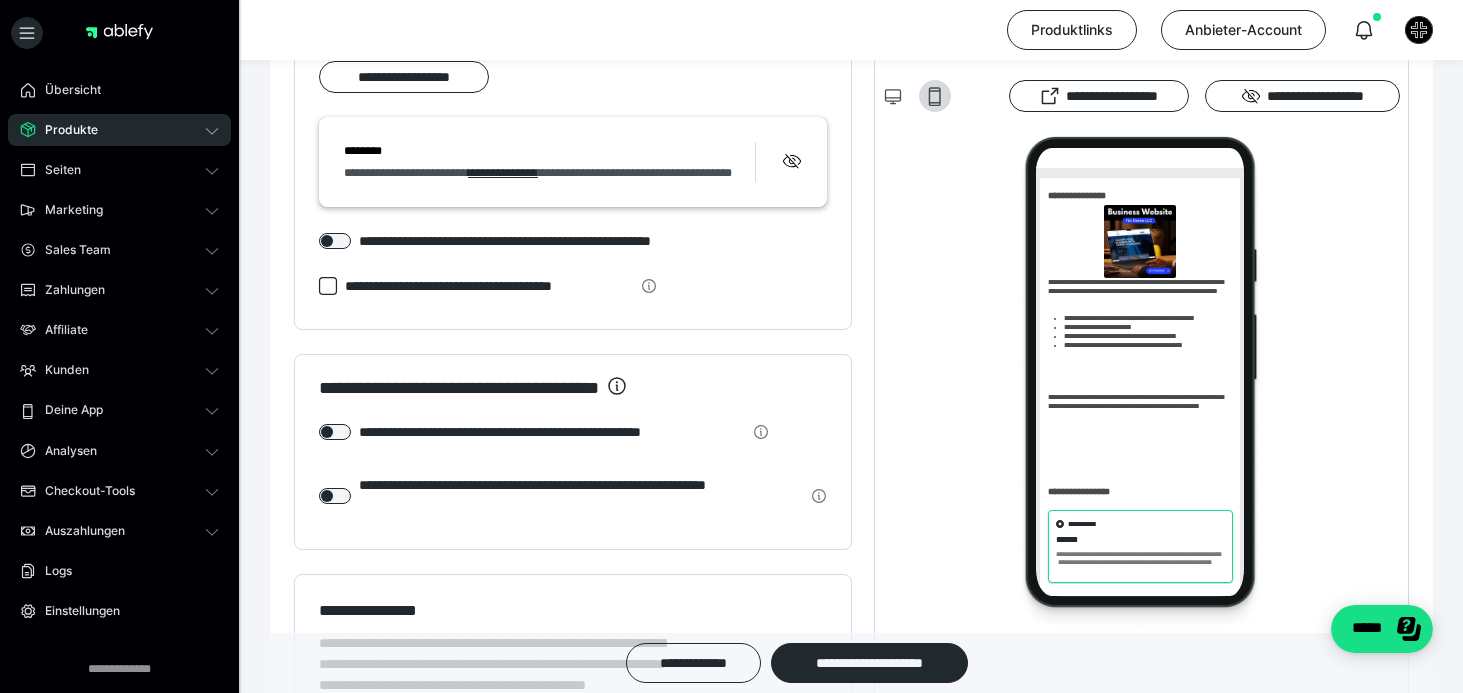 scroll, scrollTop: 2335, scrollLeft: 0, axis: vertical 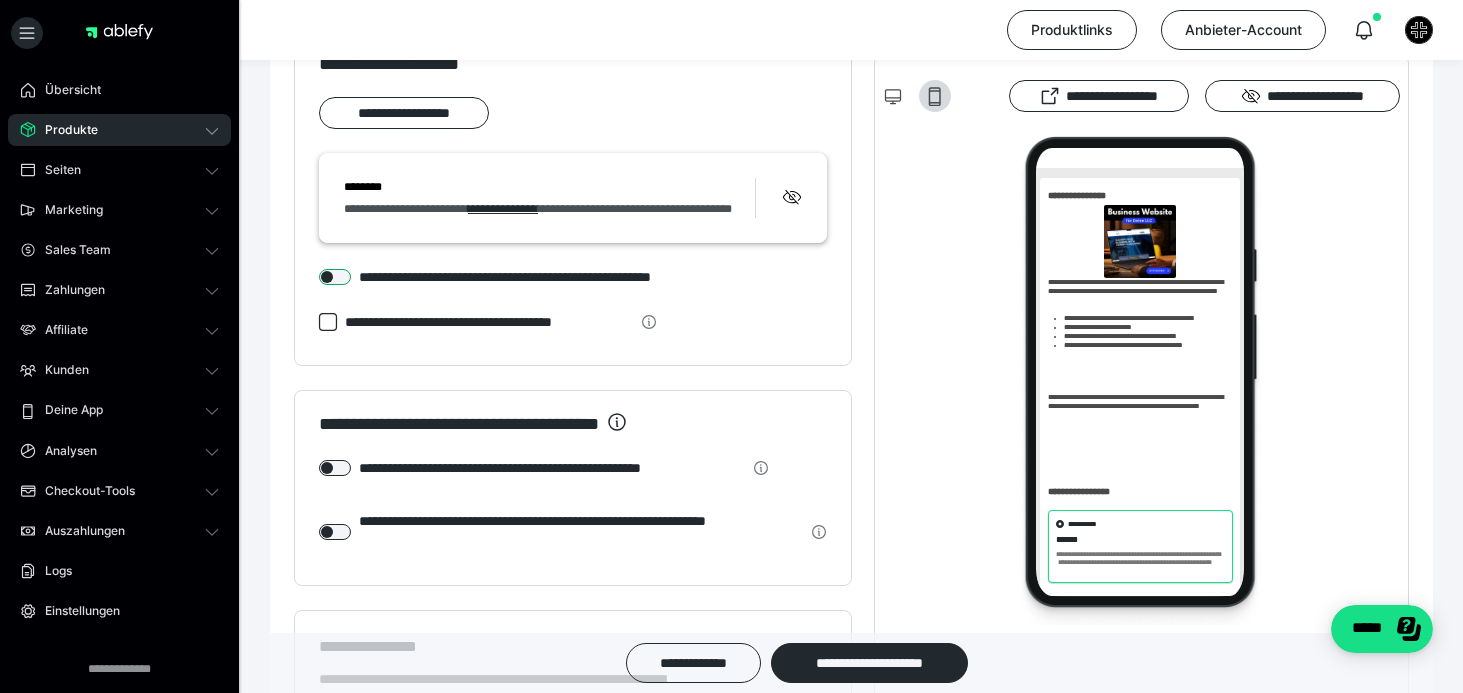click at bounding box center [335, 277] 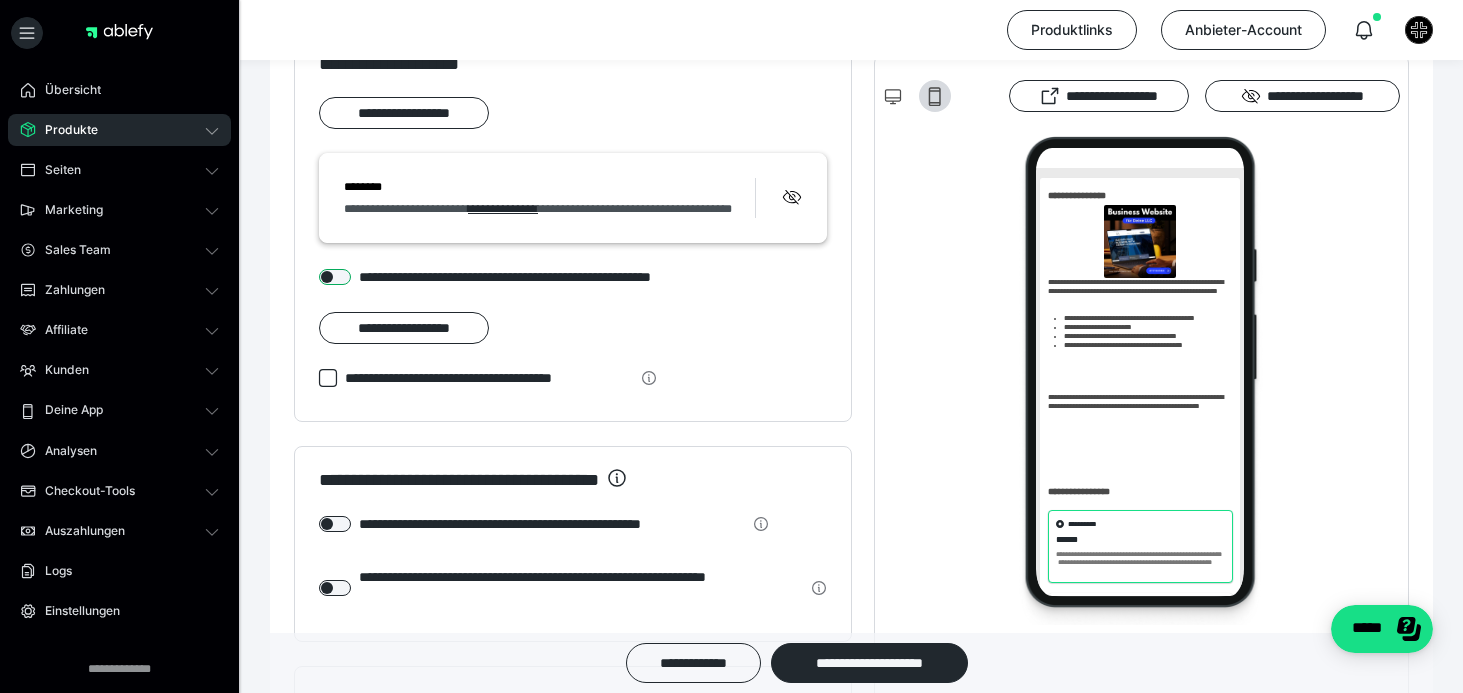click at bounding box center (335, 277) 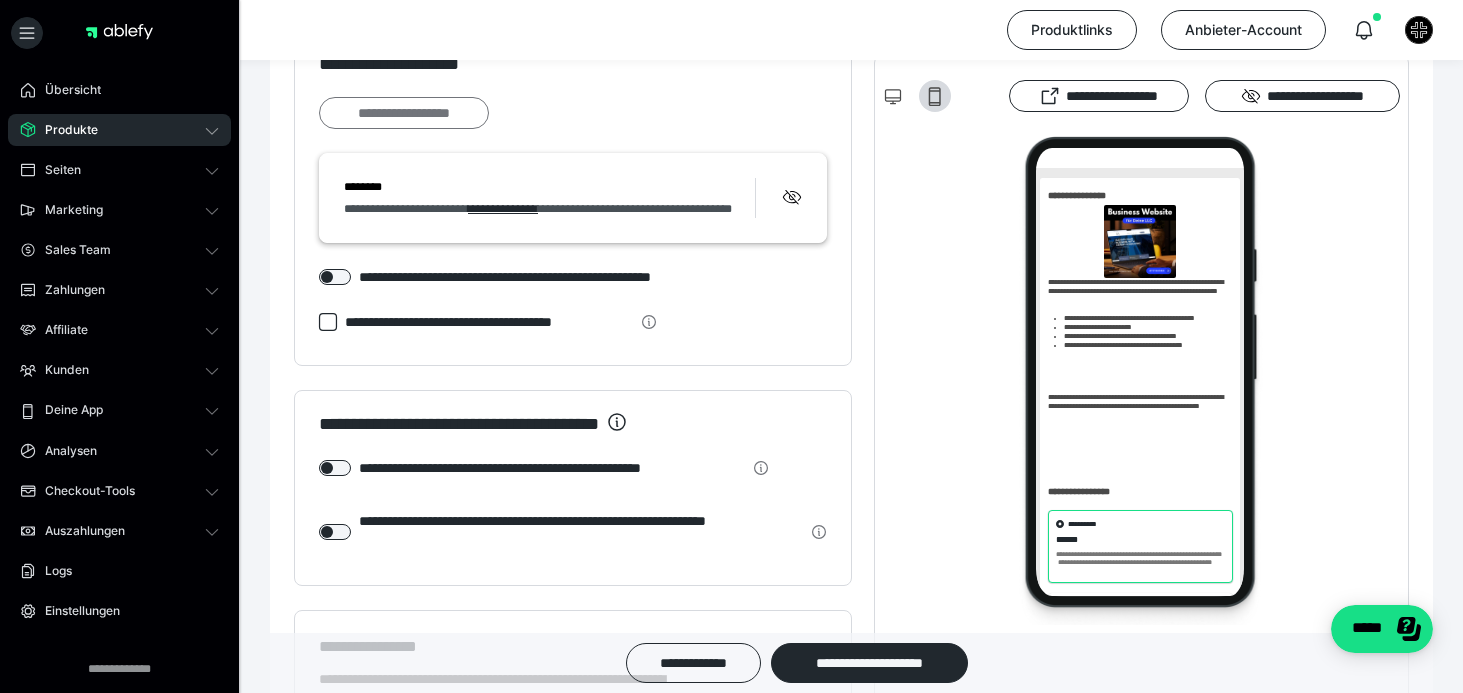 click on "**********" at bounding box center (404, 113) 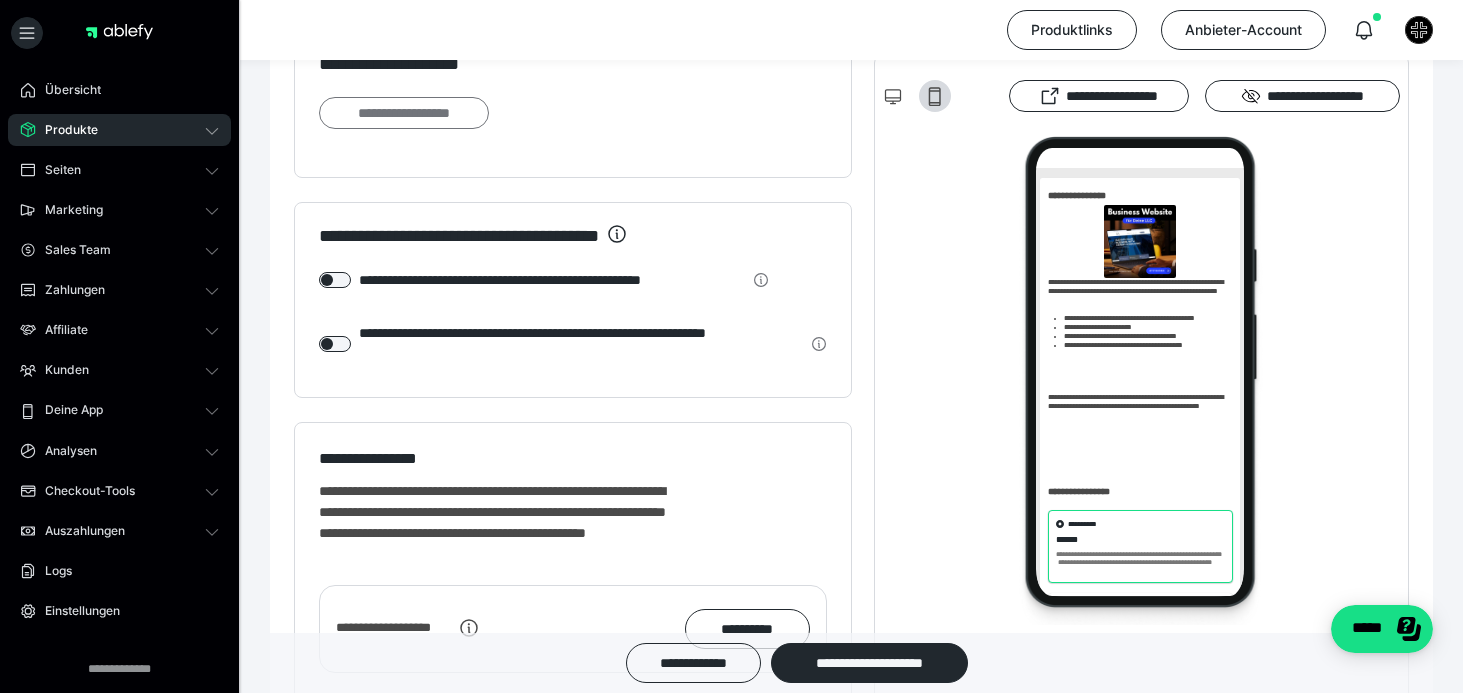 scroll, scrollTop: 0, scrollLeft: 0, axis: both 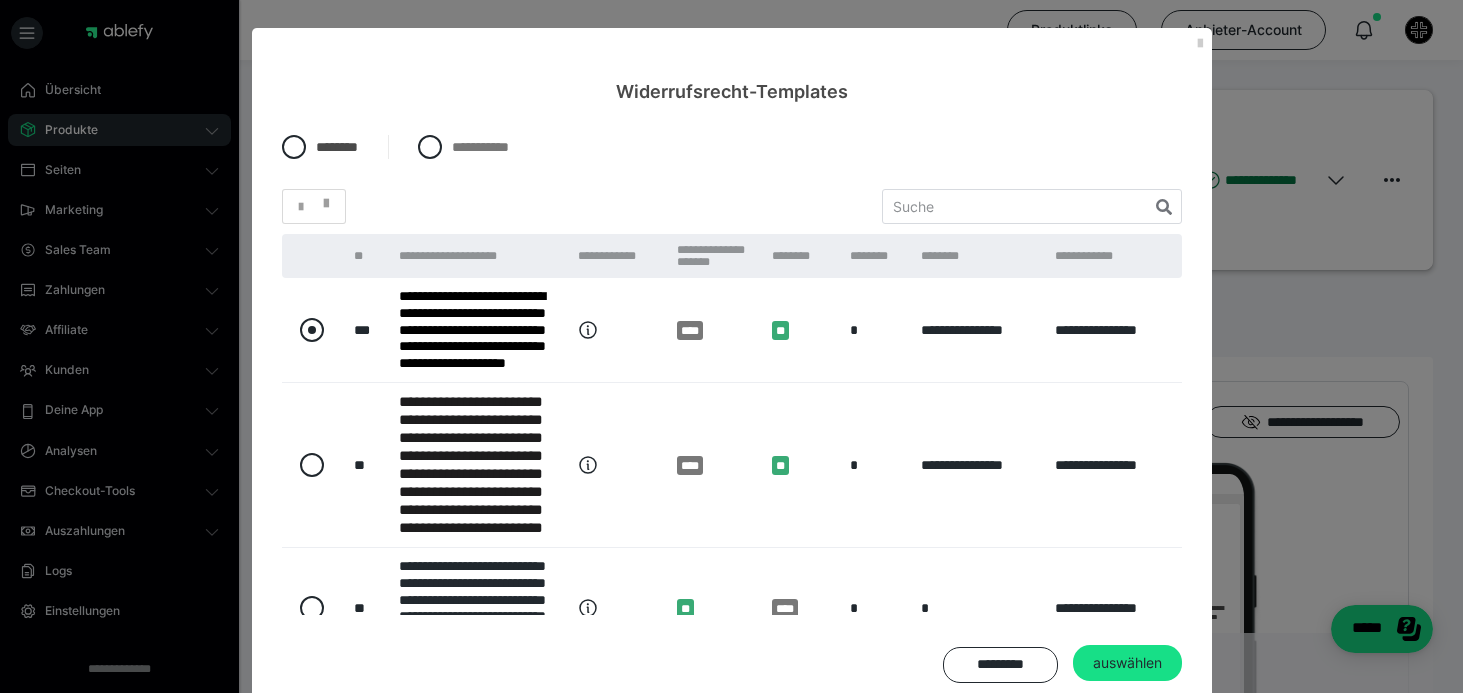 click at bounding box center (312, 330) 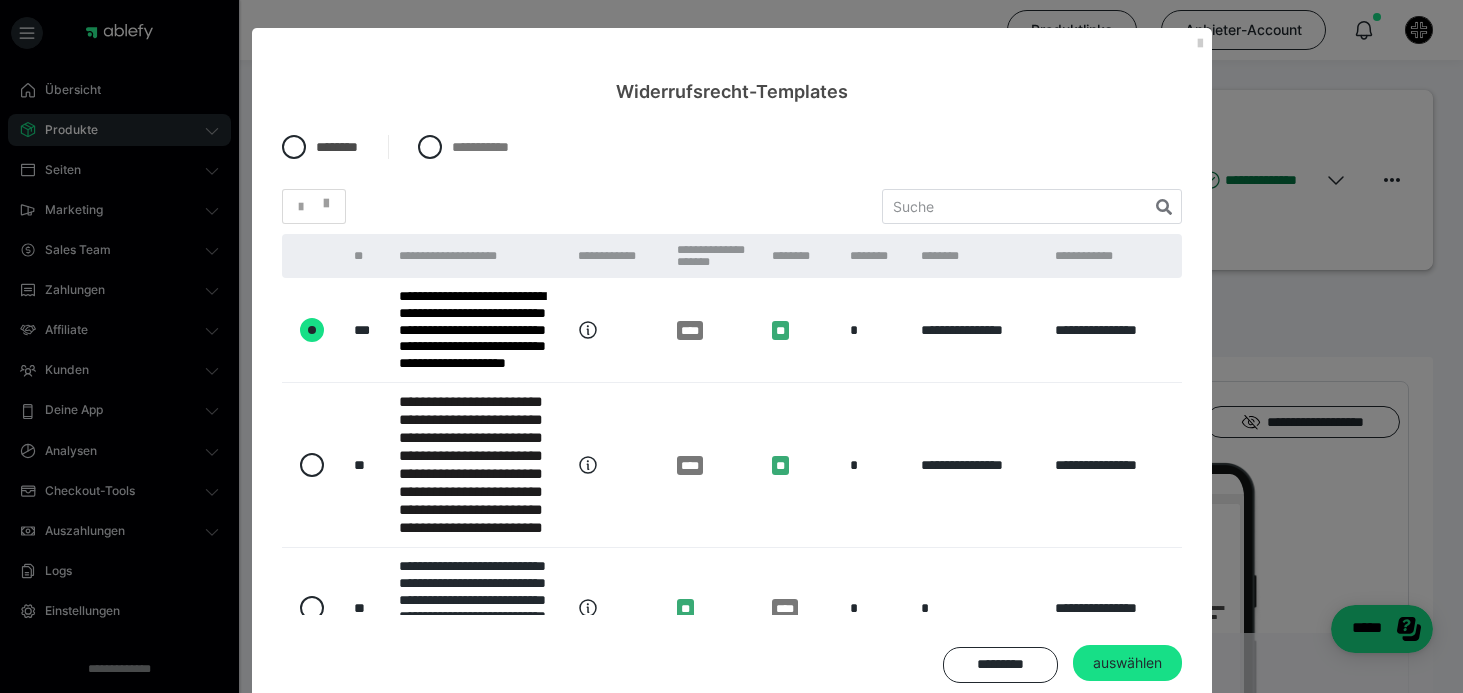 radio on "true" 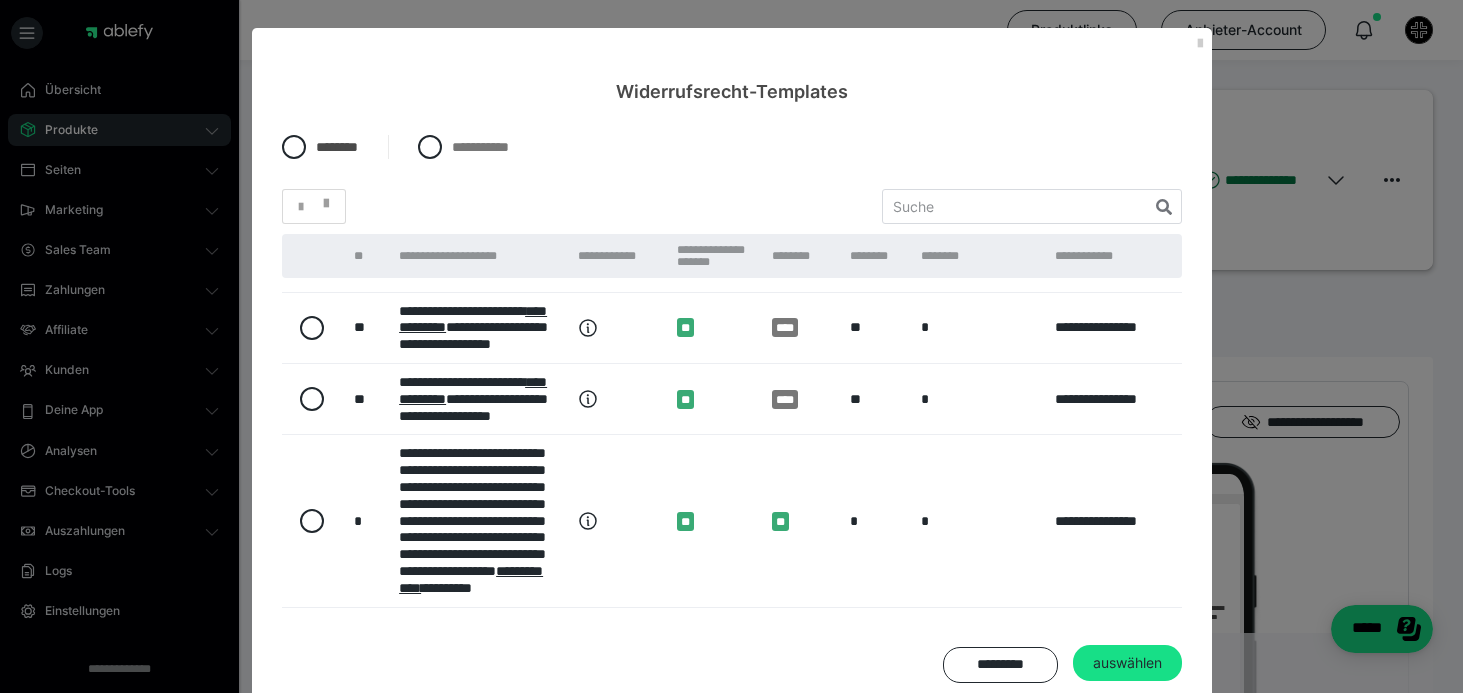 scroll, scrollTop: 532, scrollLeft: 0, axis: vertical 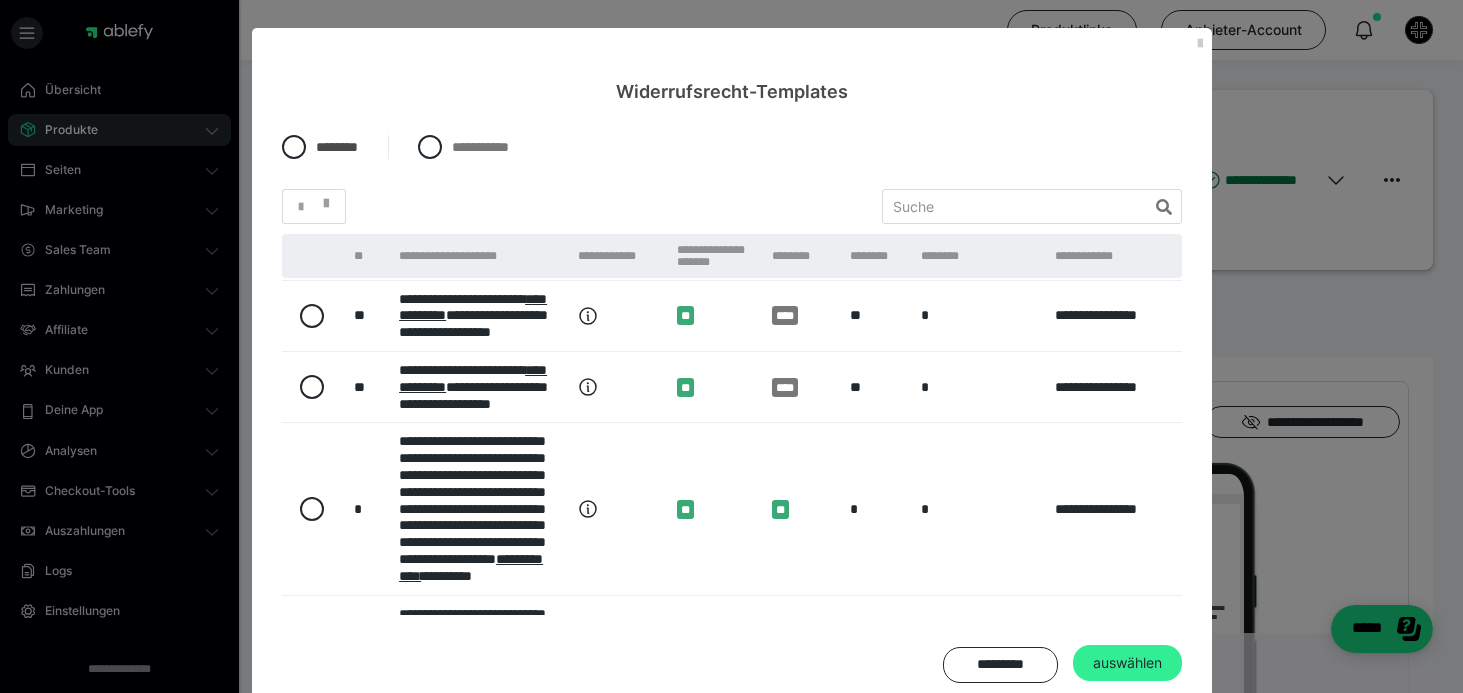click on "auswählen" at bounding box center (1127, 663) 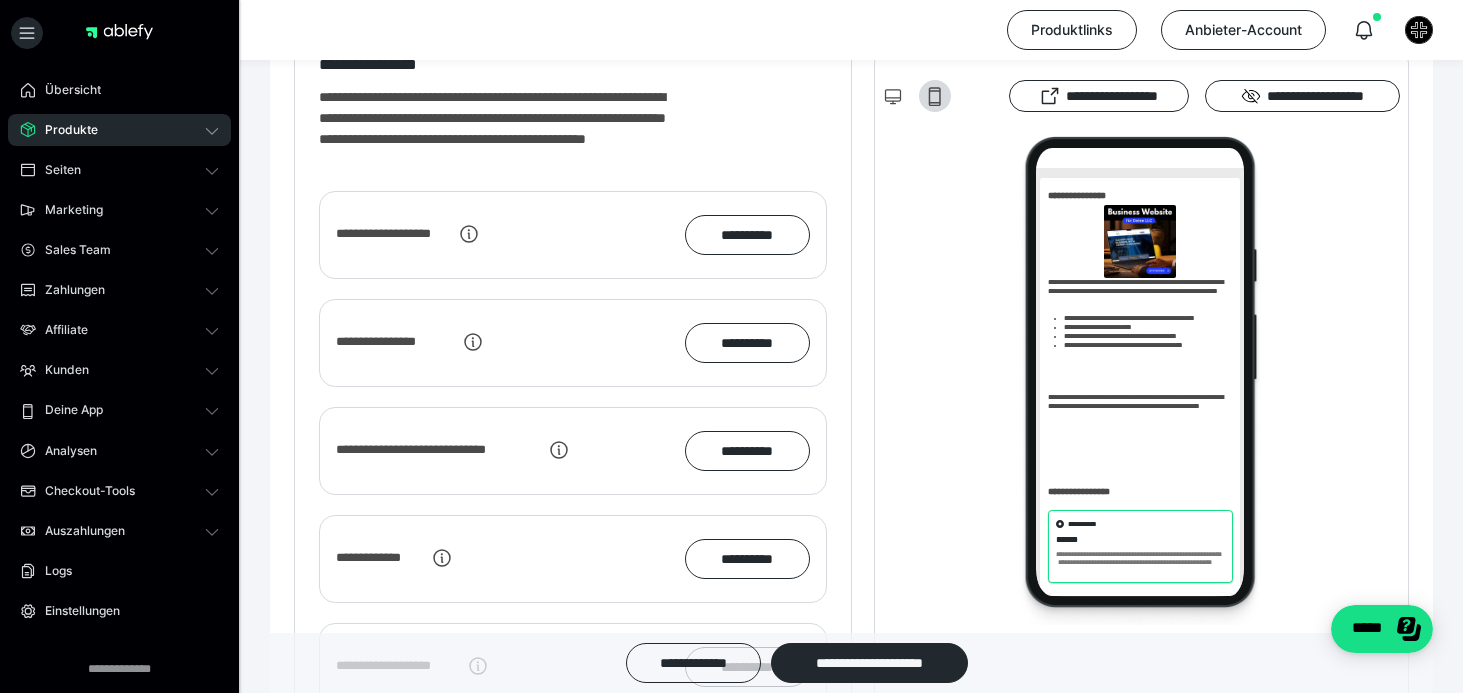 scroll, scrollTop: 3105, scrollLeft: 0, axis: vertical 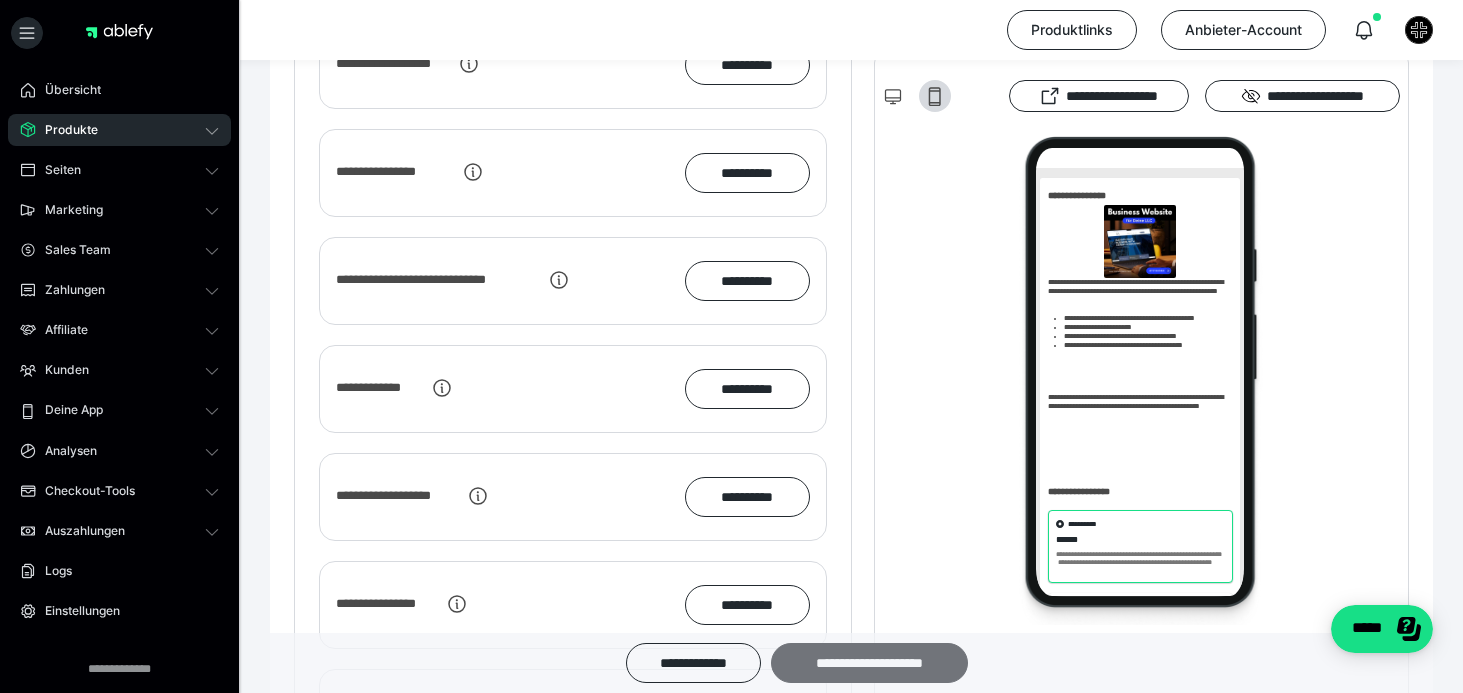click on "**********" at bounding box center (869, 663) 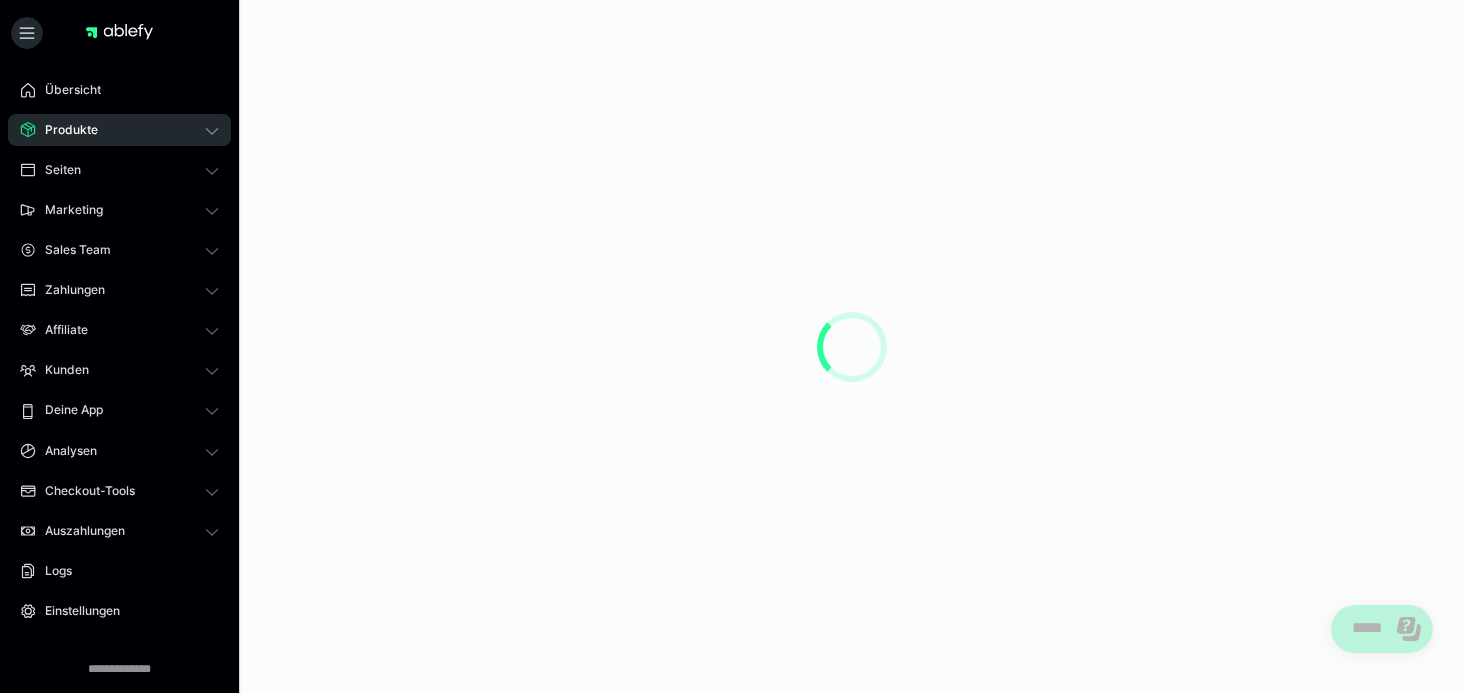 scroll, scrollTop: 0, scrollLeft: 0, axis: both 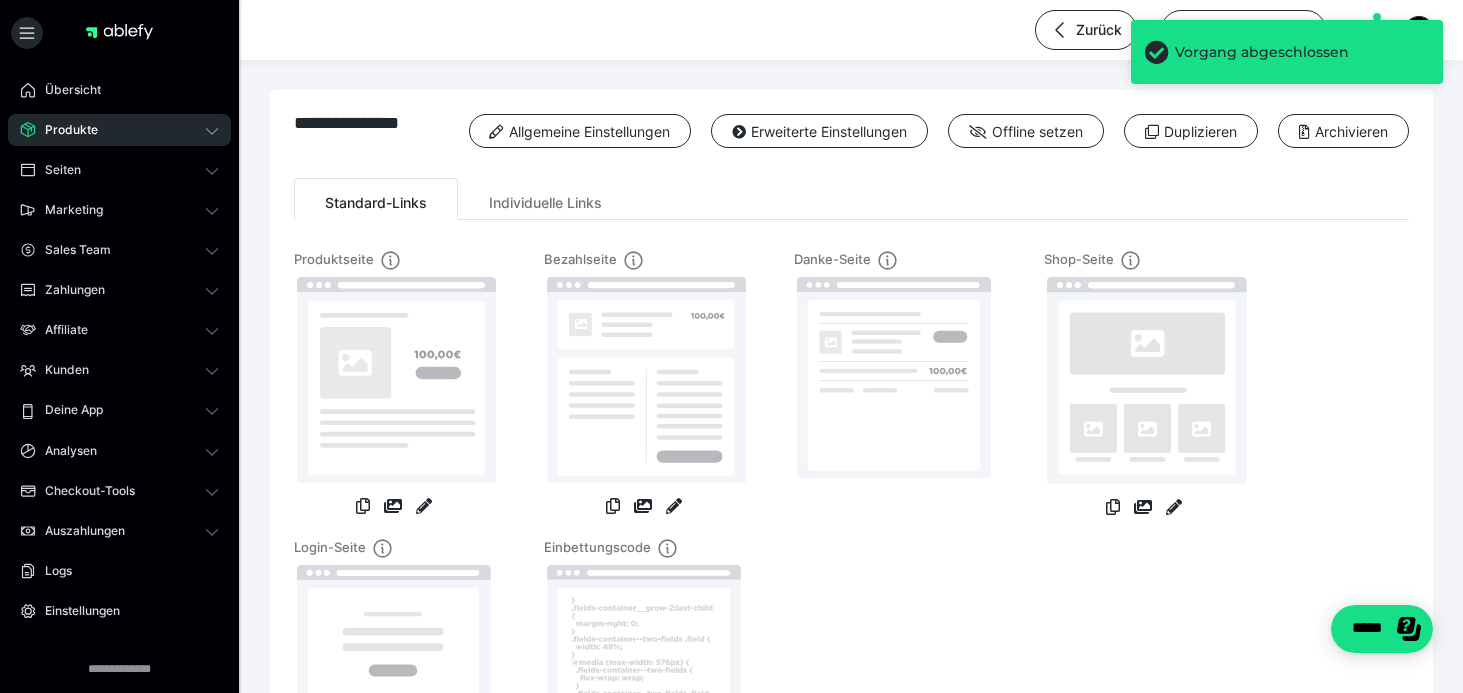 click on "Produkte" at bounding box center [64, 130] 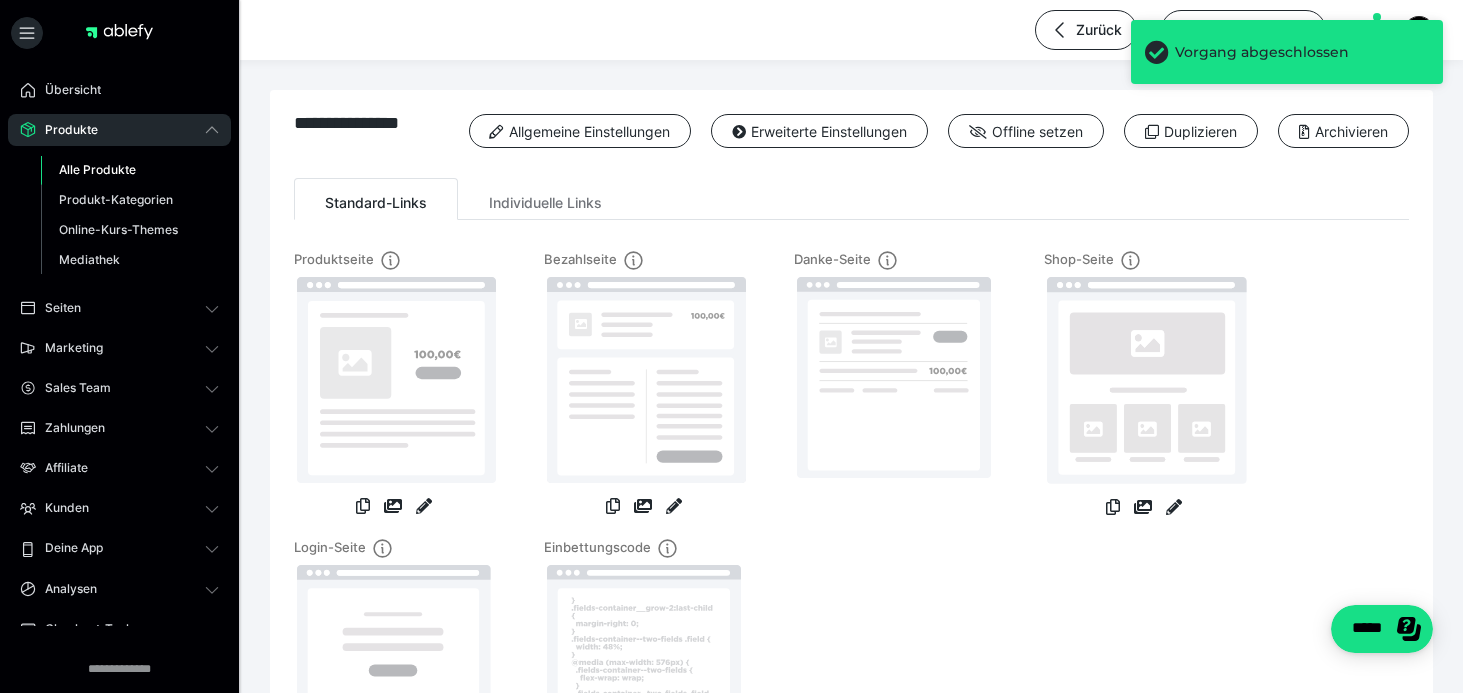 click on "Alle Produkte" at bounding box center (97, 169) 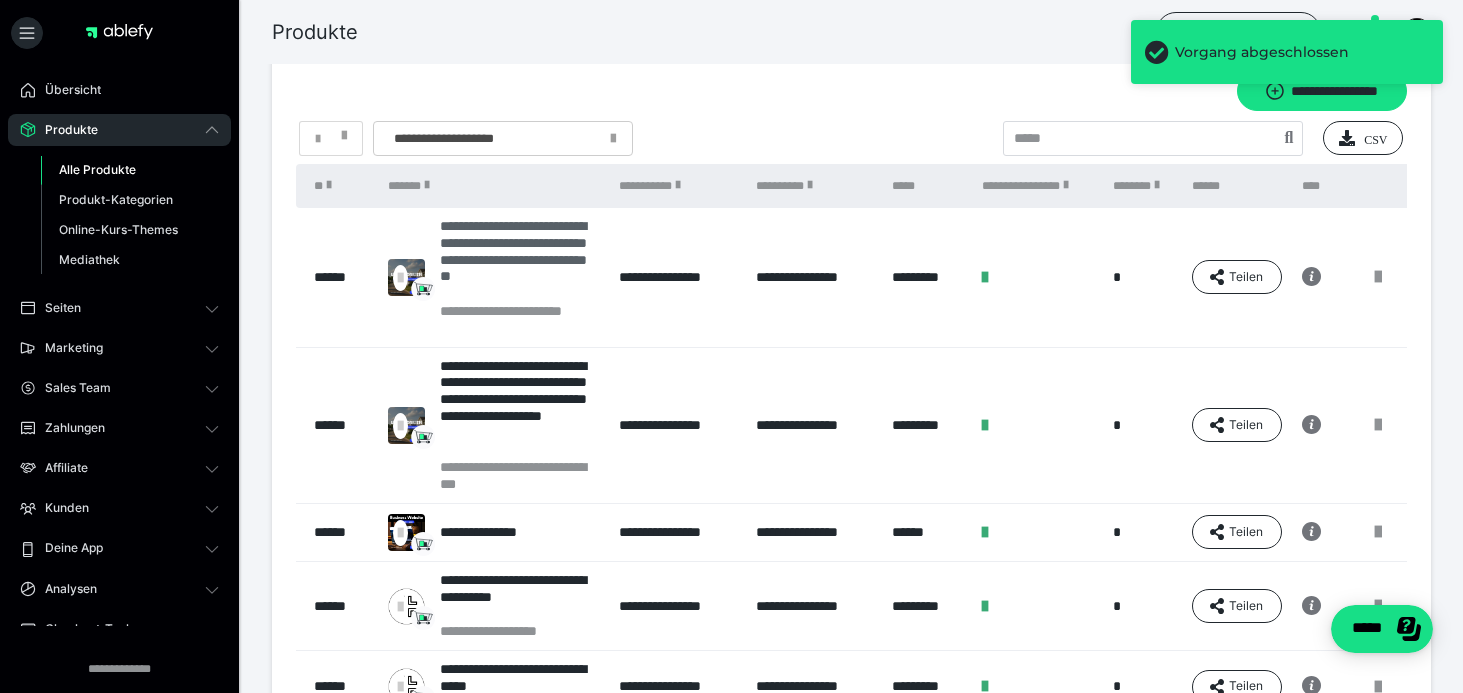 scroll, scrollTop: 31, scrollLeft: 0, axis: vertical 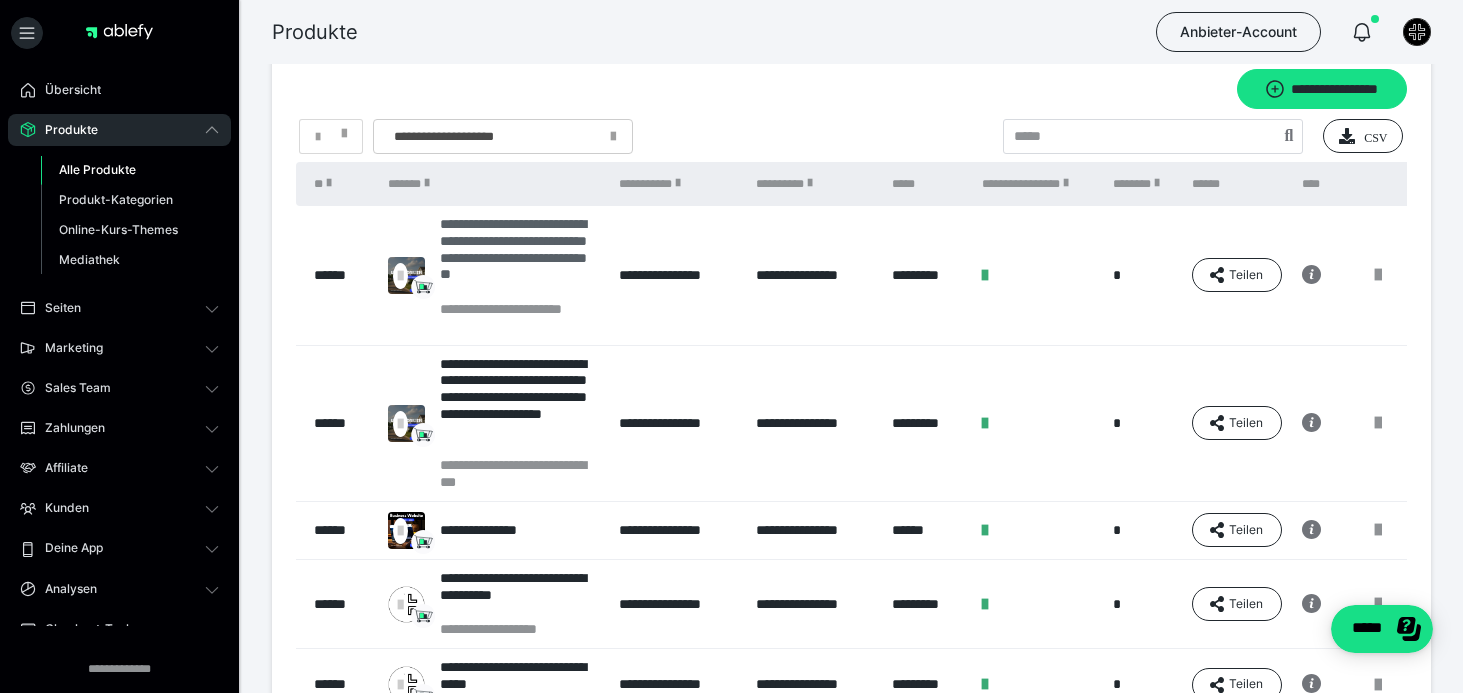 click on "**********" at bounding box center (520, 258) 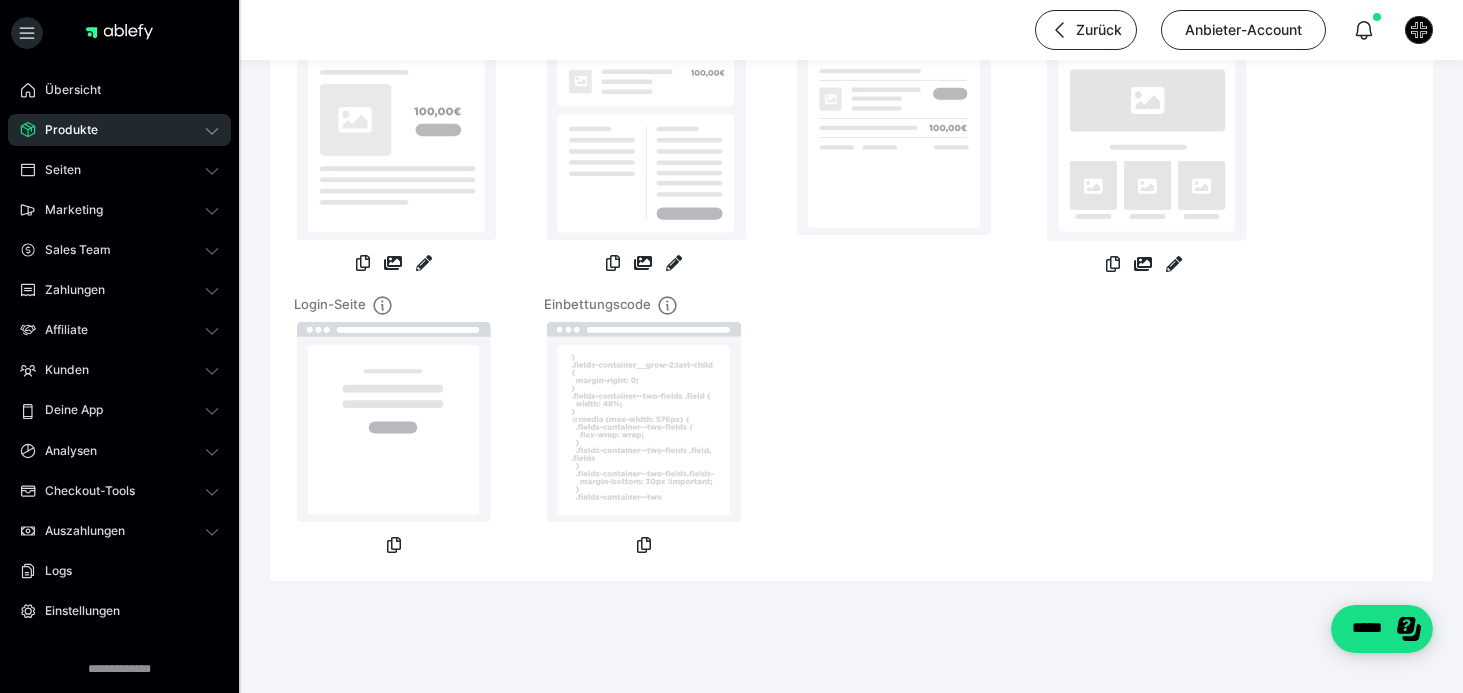 scroll, scrollTop: 0, scrollLeft: 0, axis: both 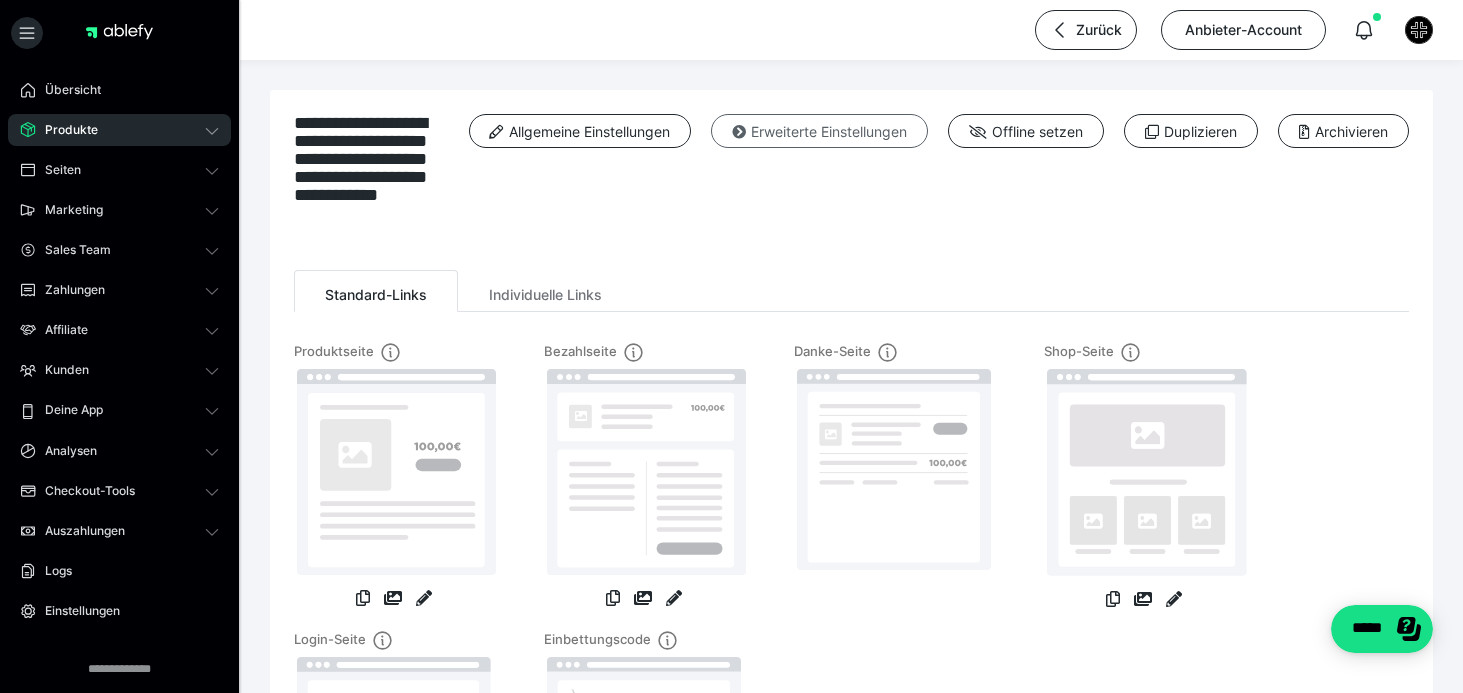 click on "Erweiterte Einstellungen" at bounding box center (819, 131) 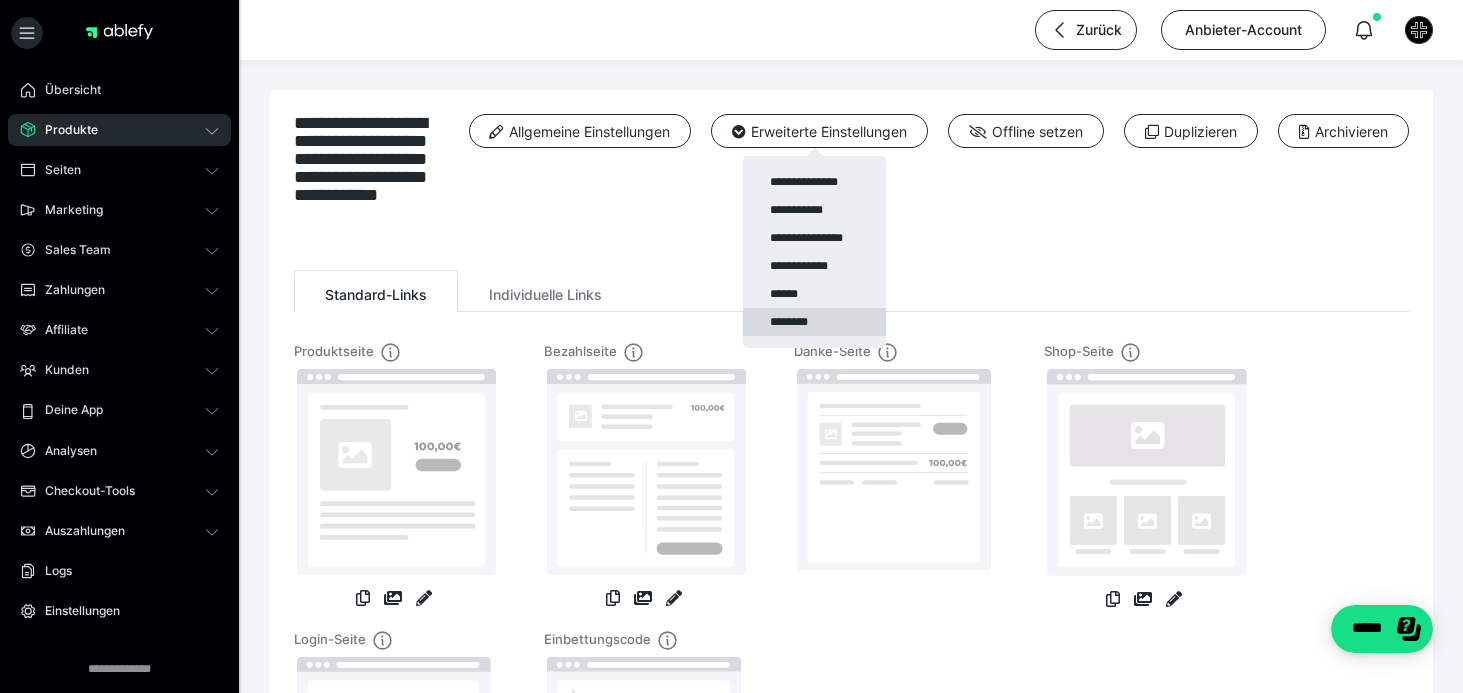 click on "********" at bounding box center (814, 322) 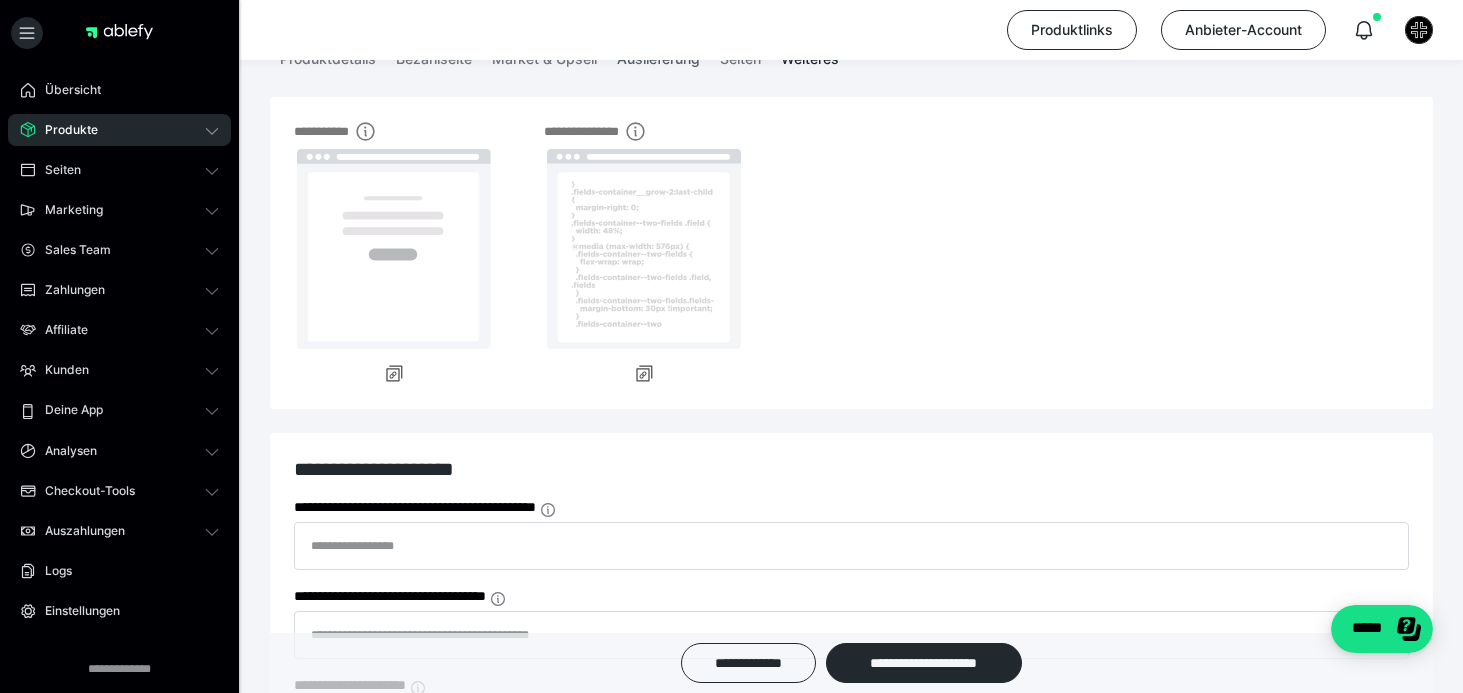 scroll, scrollTop: 180, scrollLeft: 0, axis: vertical 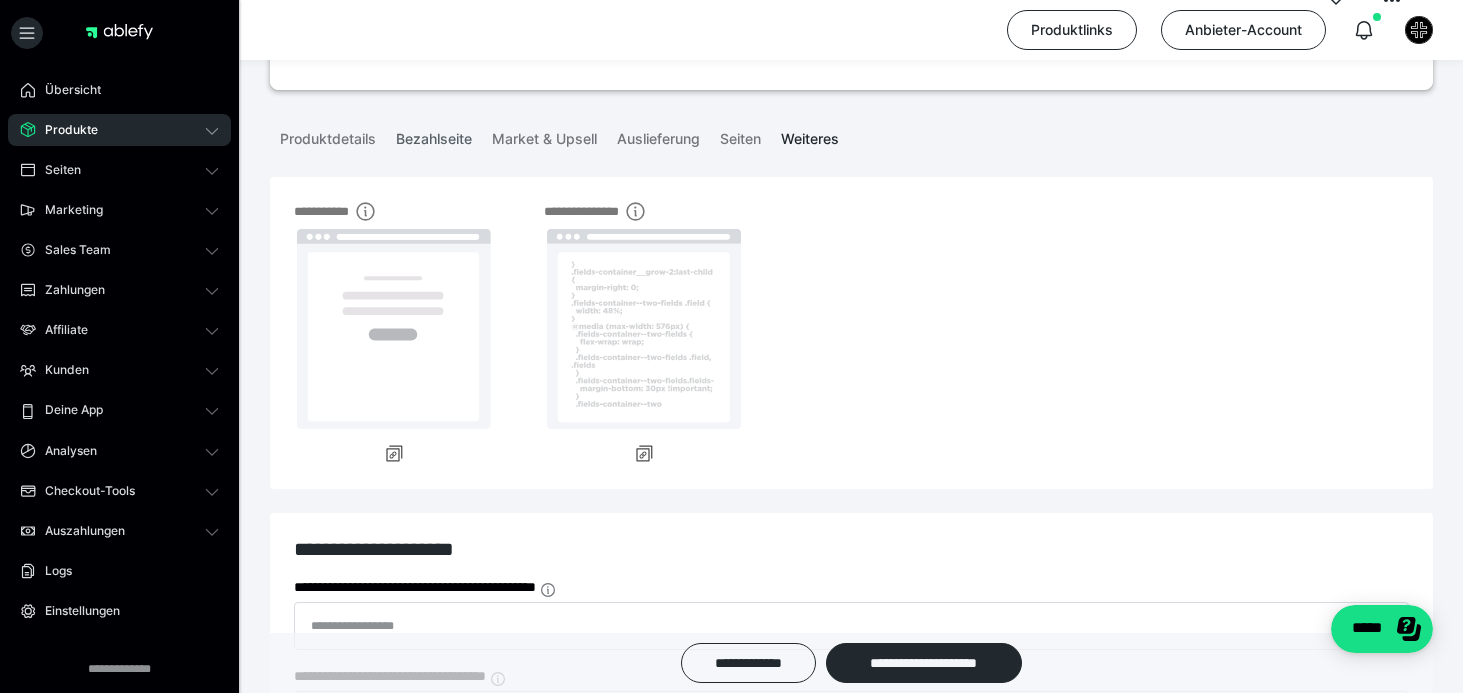 click on "Bezahlseite" at bounding box center [434, 135] 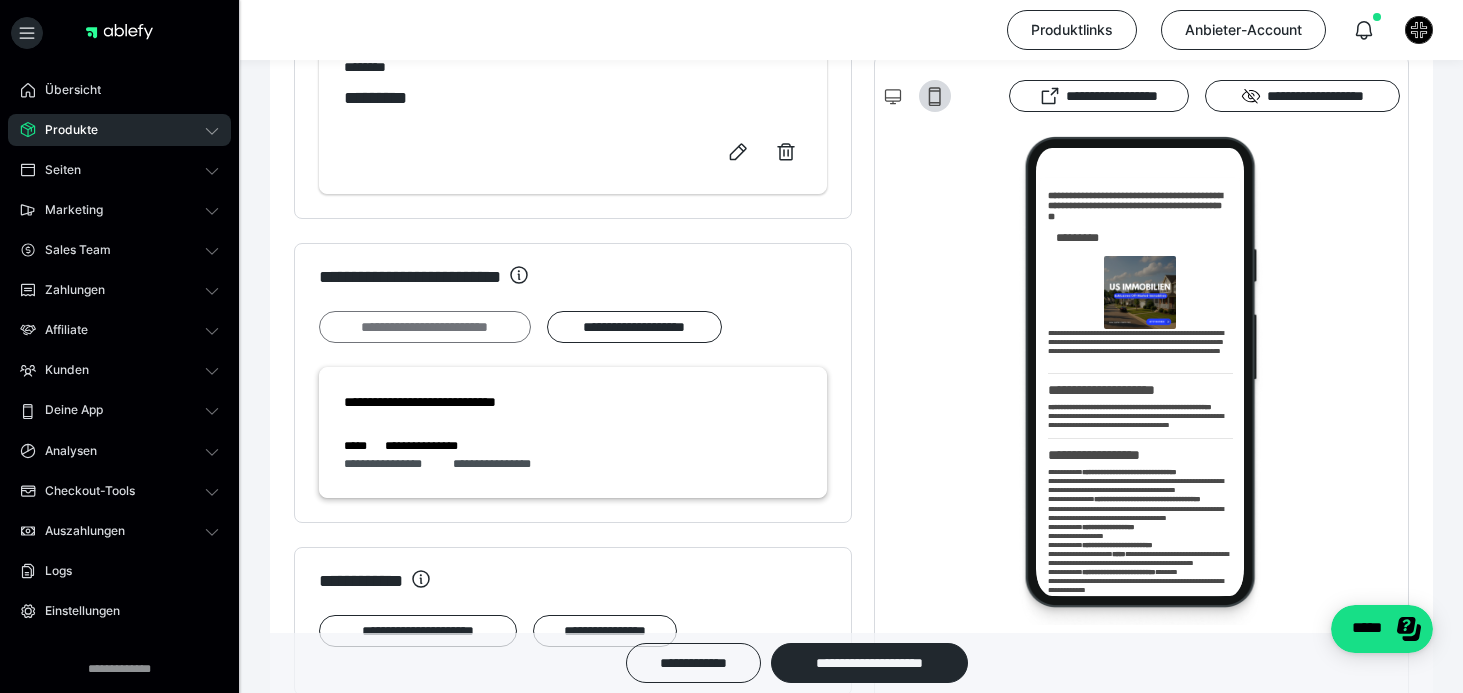 scroll, scrollTop: 1435, scrollLeft: 0, axis: vertical 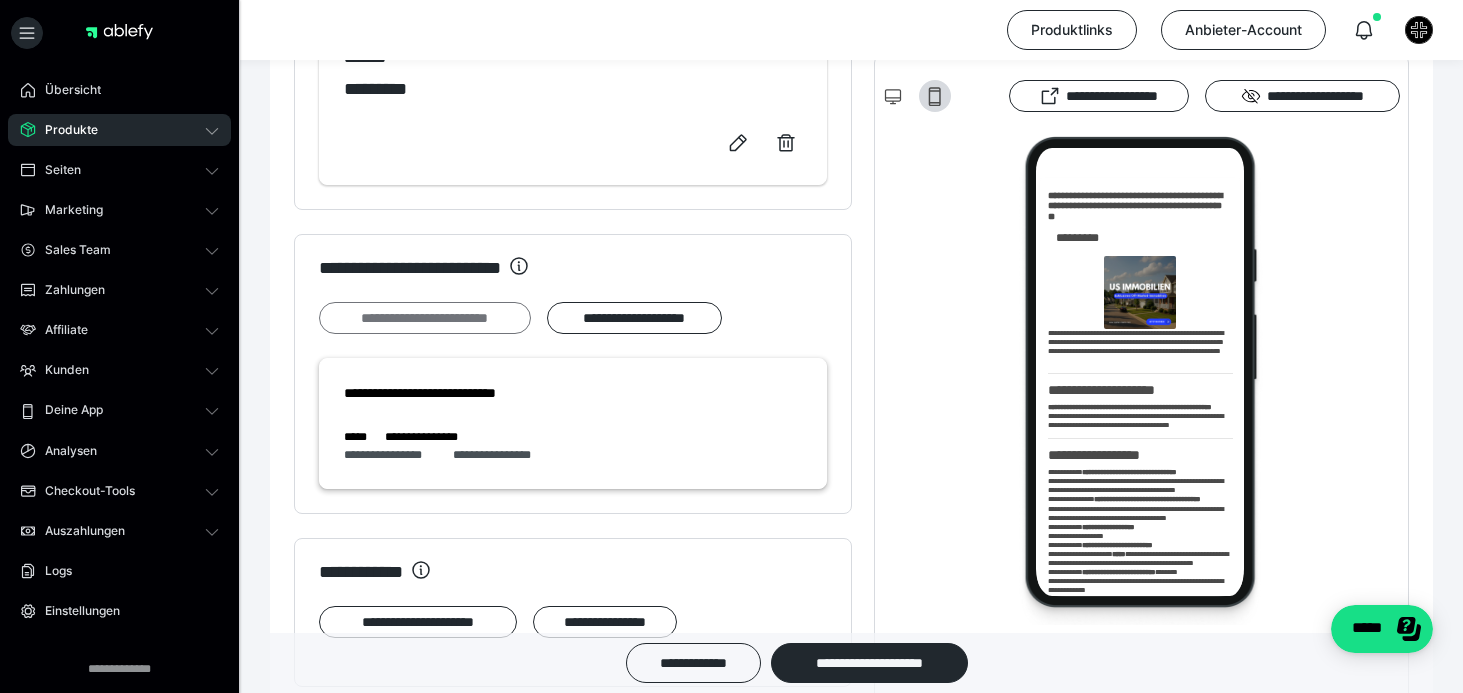click on "**********" at bounding box center (425, 318) 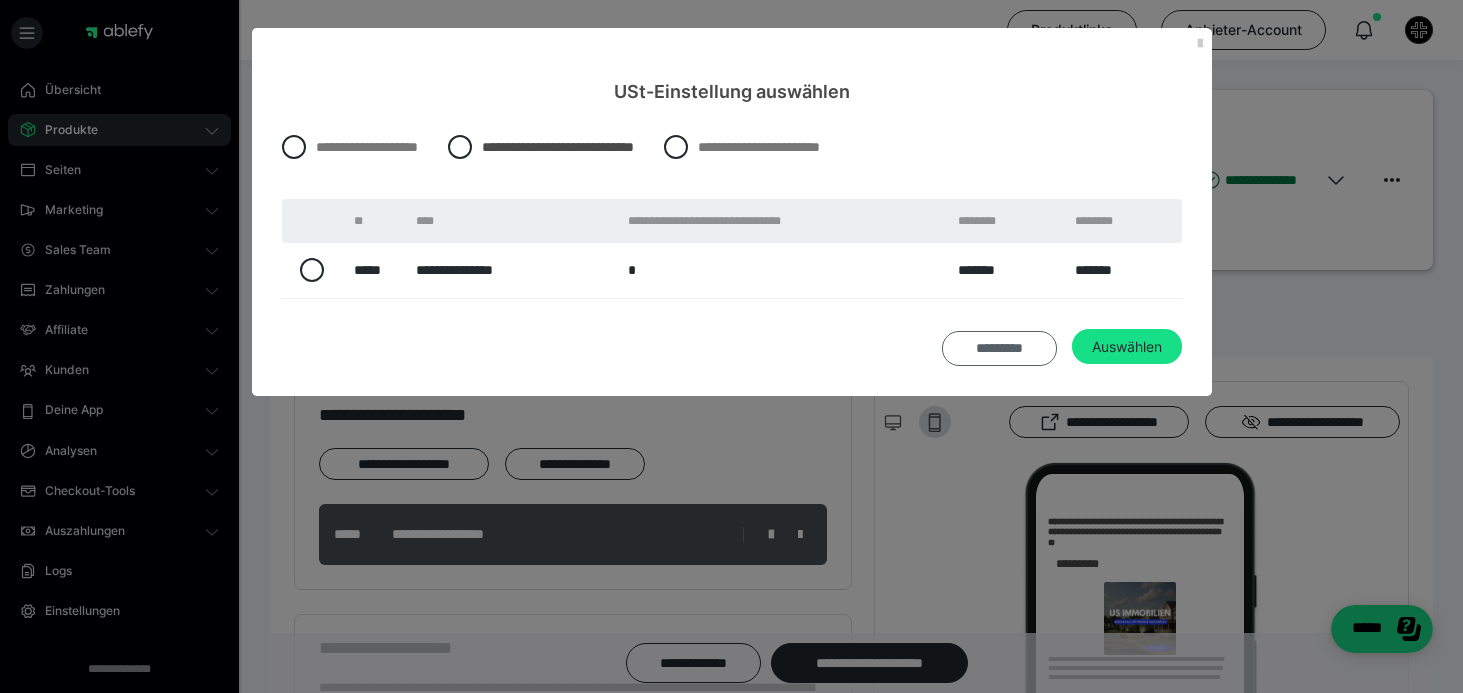 click on "*********" at bounding box center [999, 349] 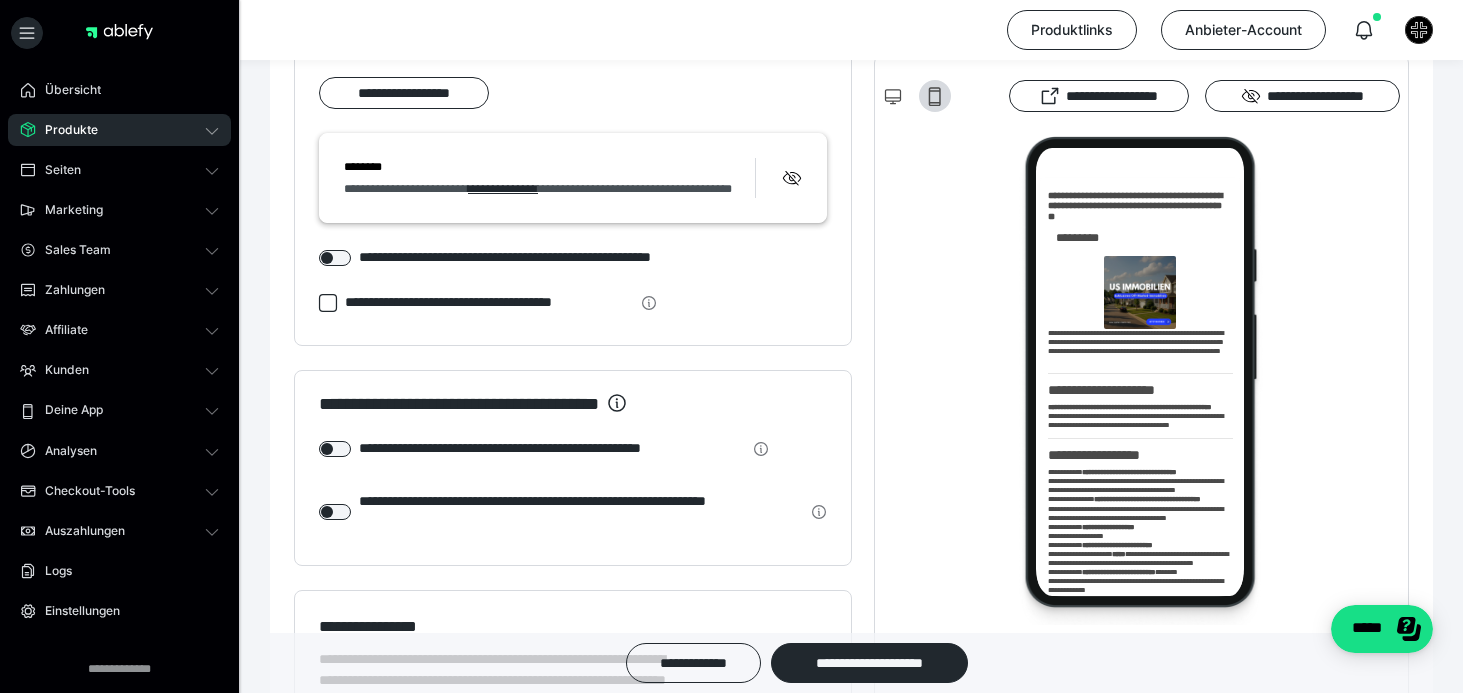 scroll, scrollTop: 2134, scrollLeft: 0, axis: vertical 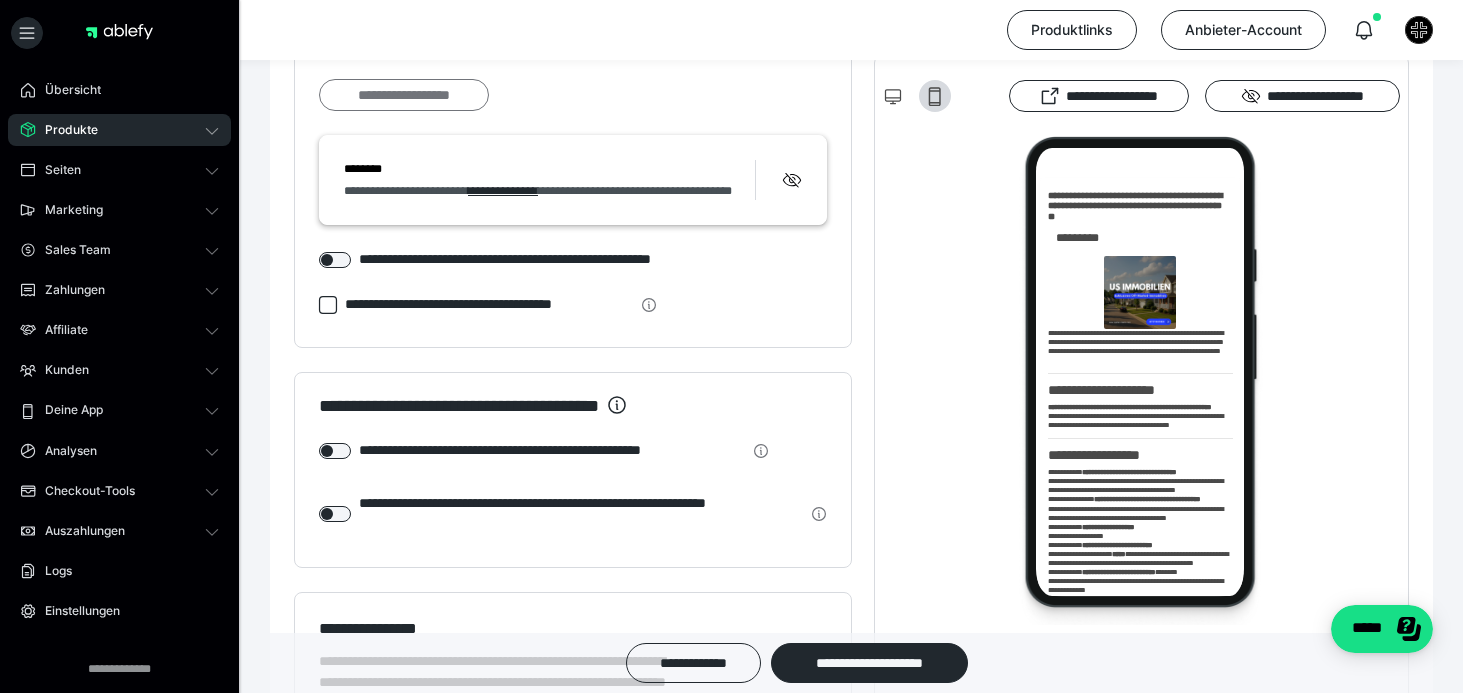 click on "**********" at bounding box center (404, 95) 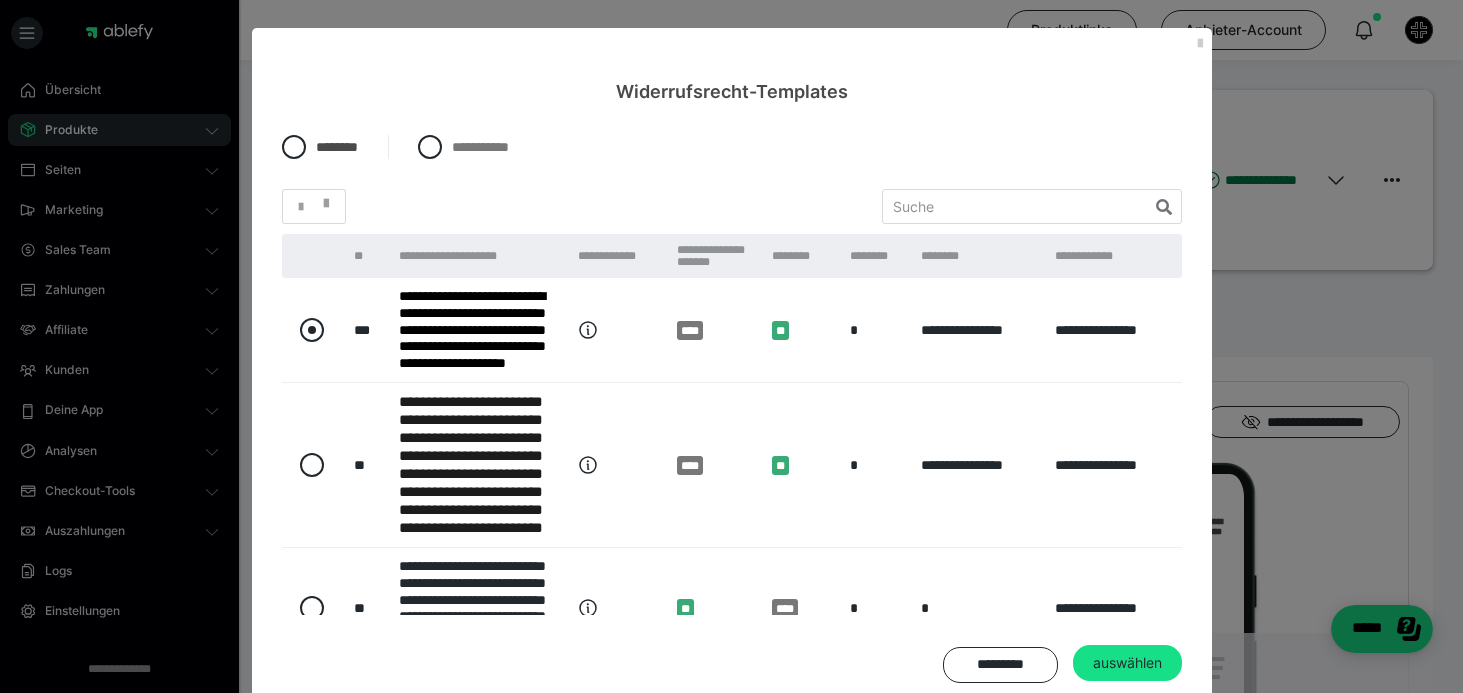 click at bounding box center (312, 330) 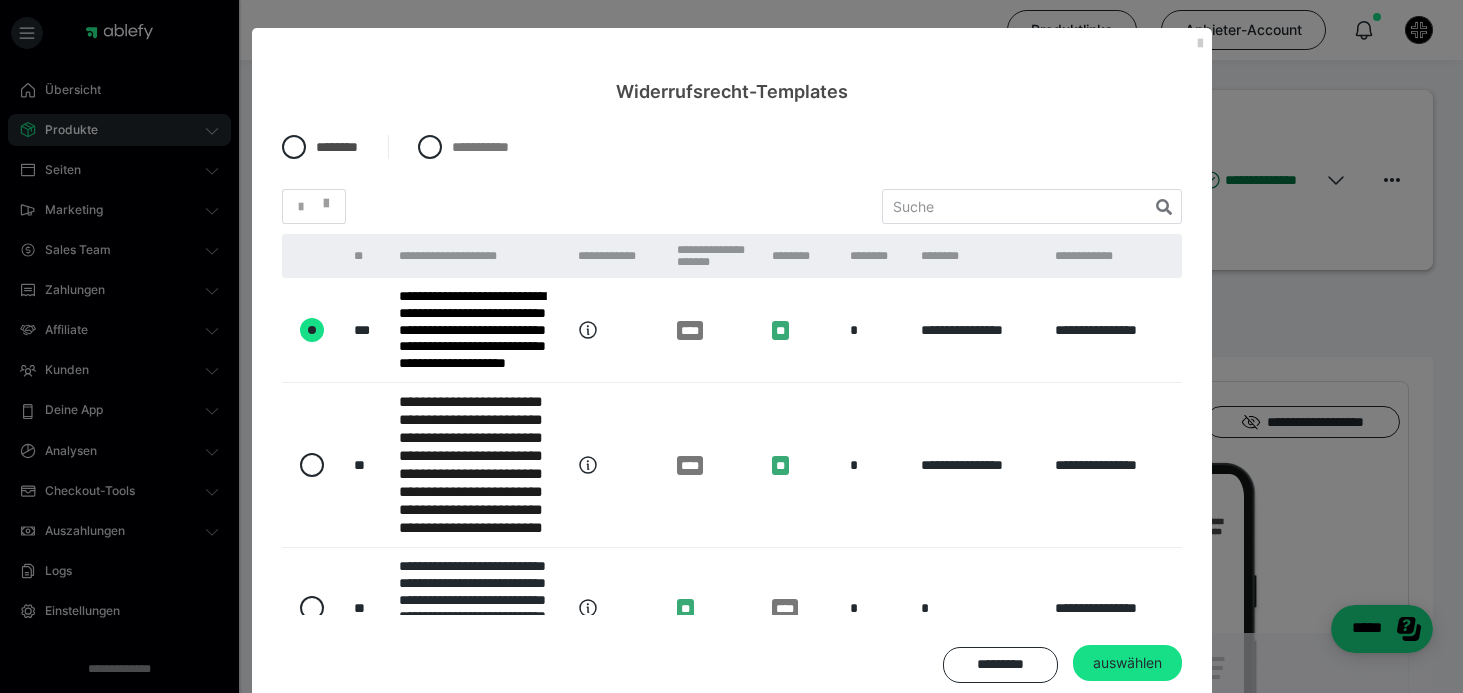 radio on "****" 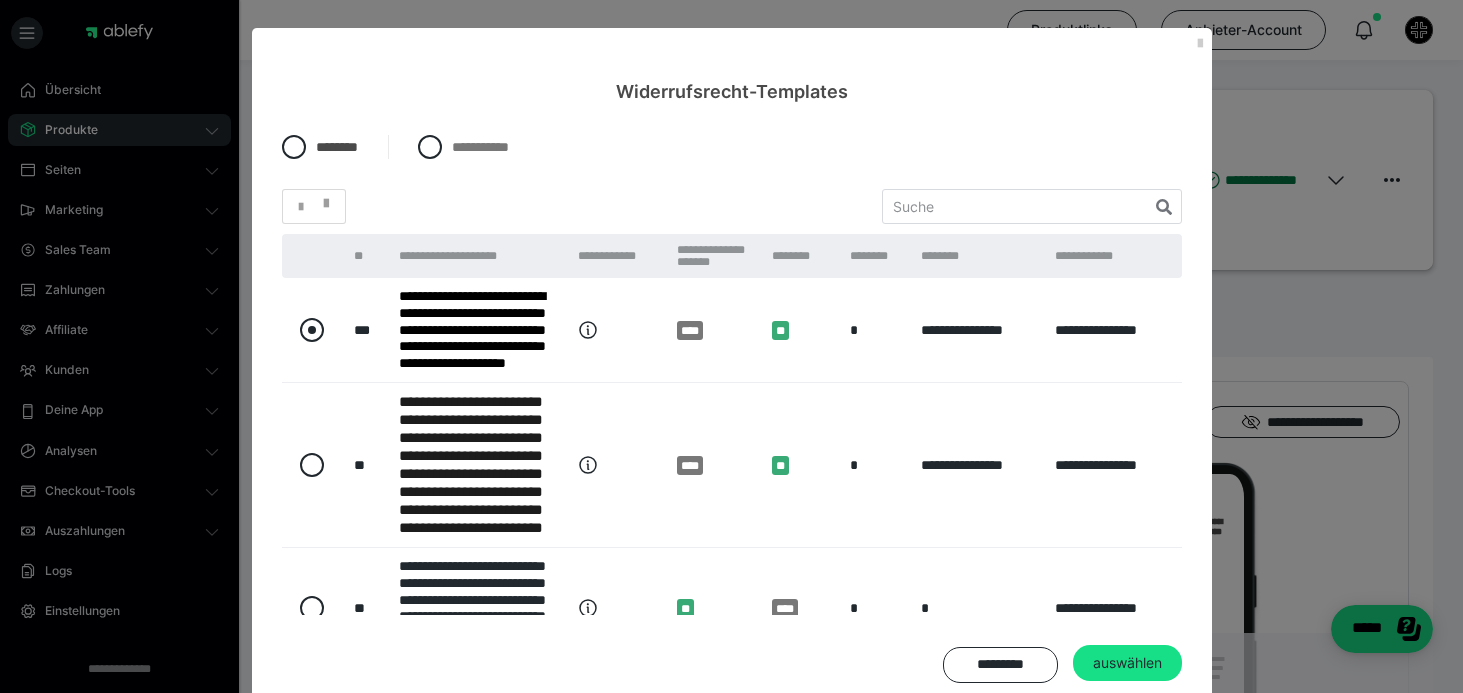 radio on "*****" 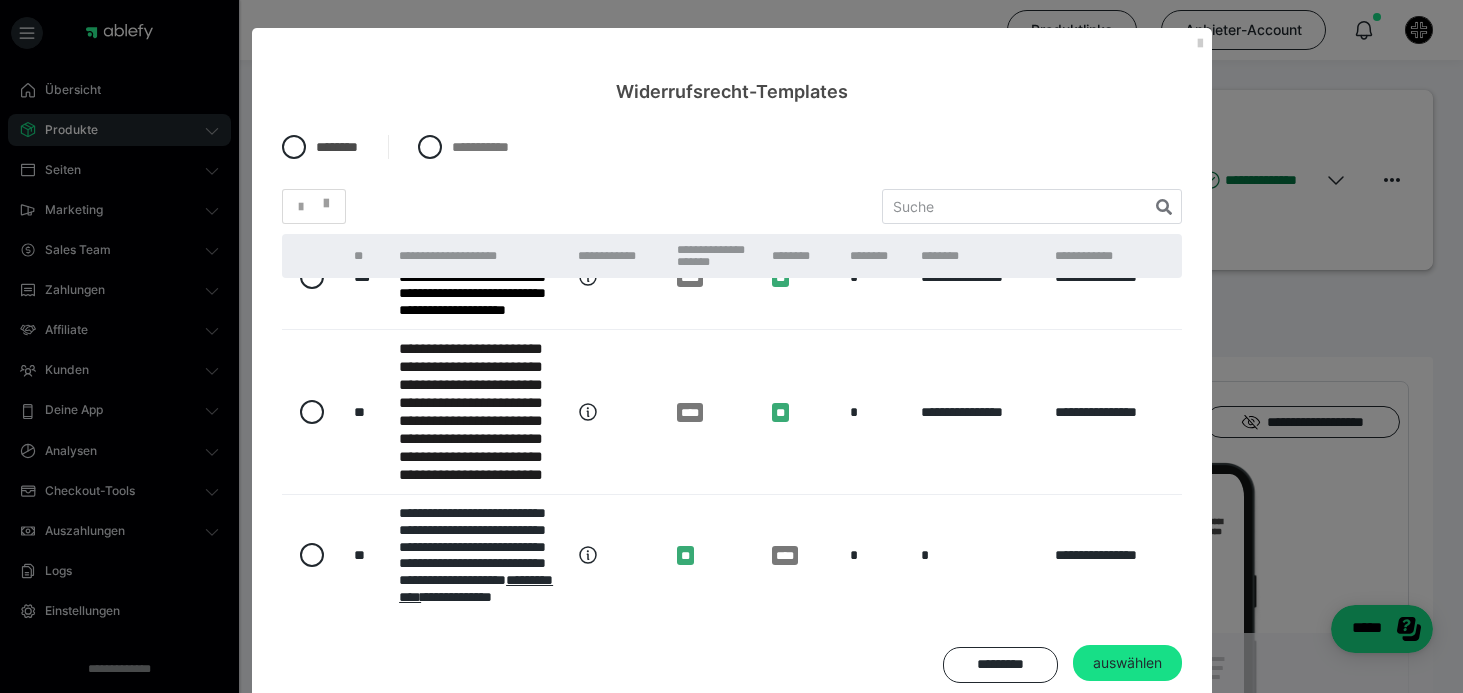 scroll, scrollTop: 0, scrollLeft: 0, axis: both 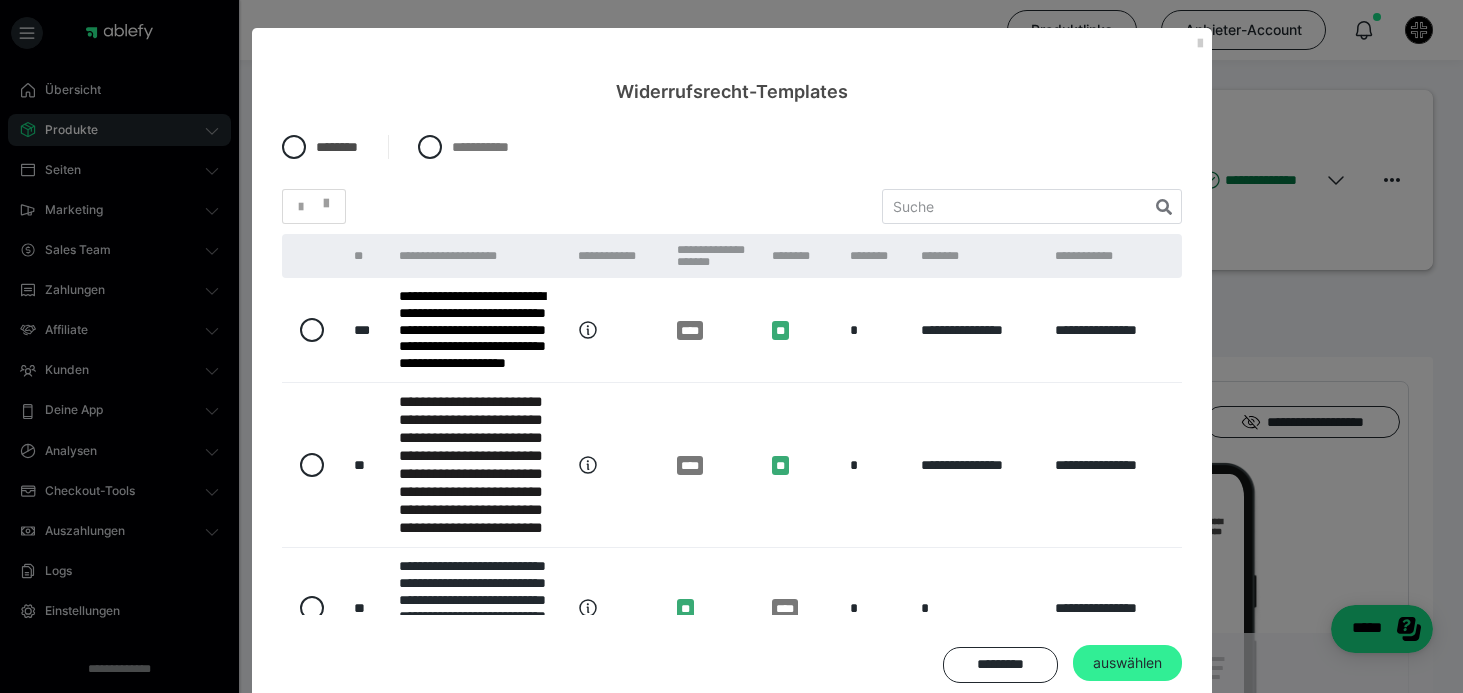click on "auswählen" at bounding box center [1127, 663] 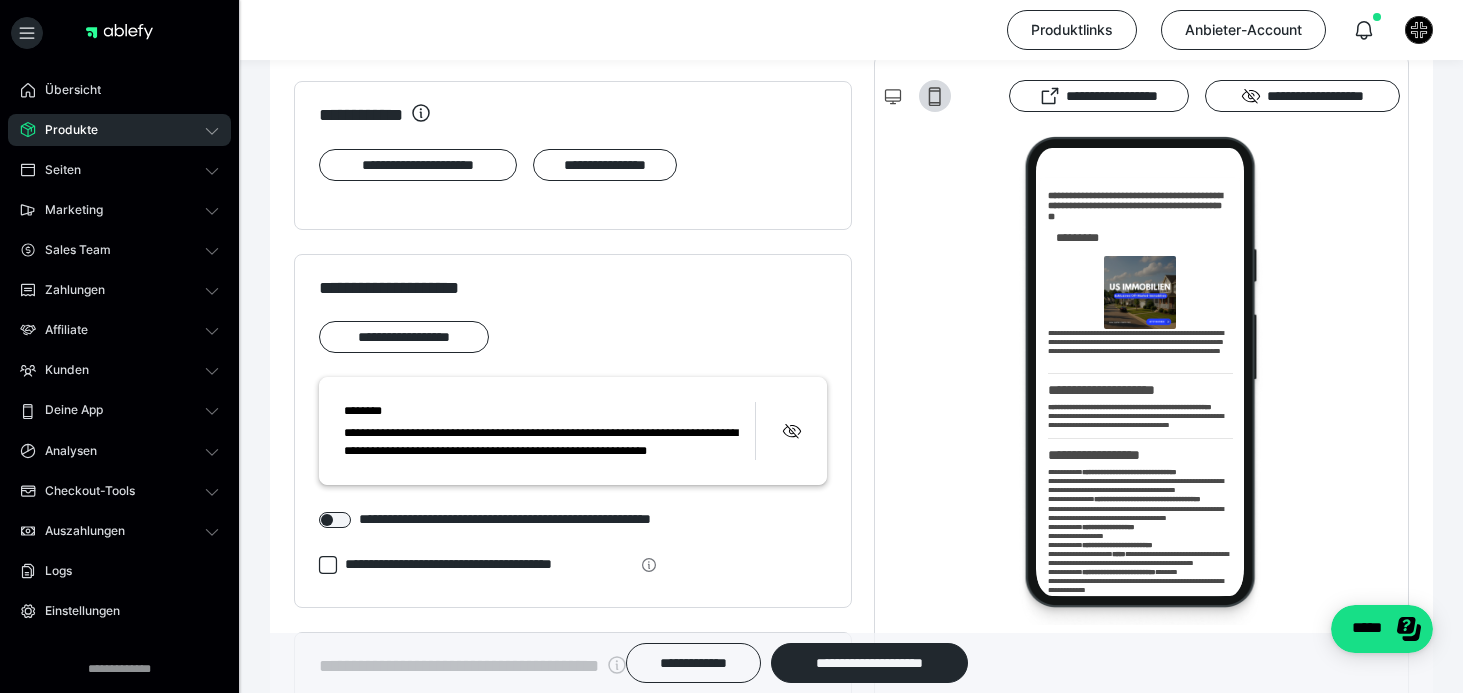 scroll, scrollTop: 1854, scrollLeft: 0, axis: vertical 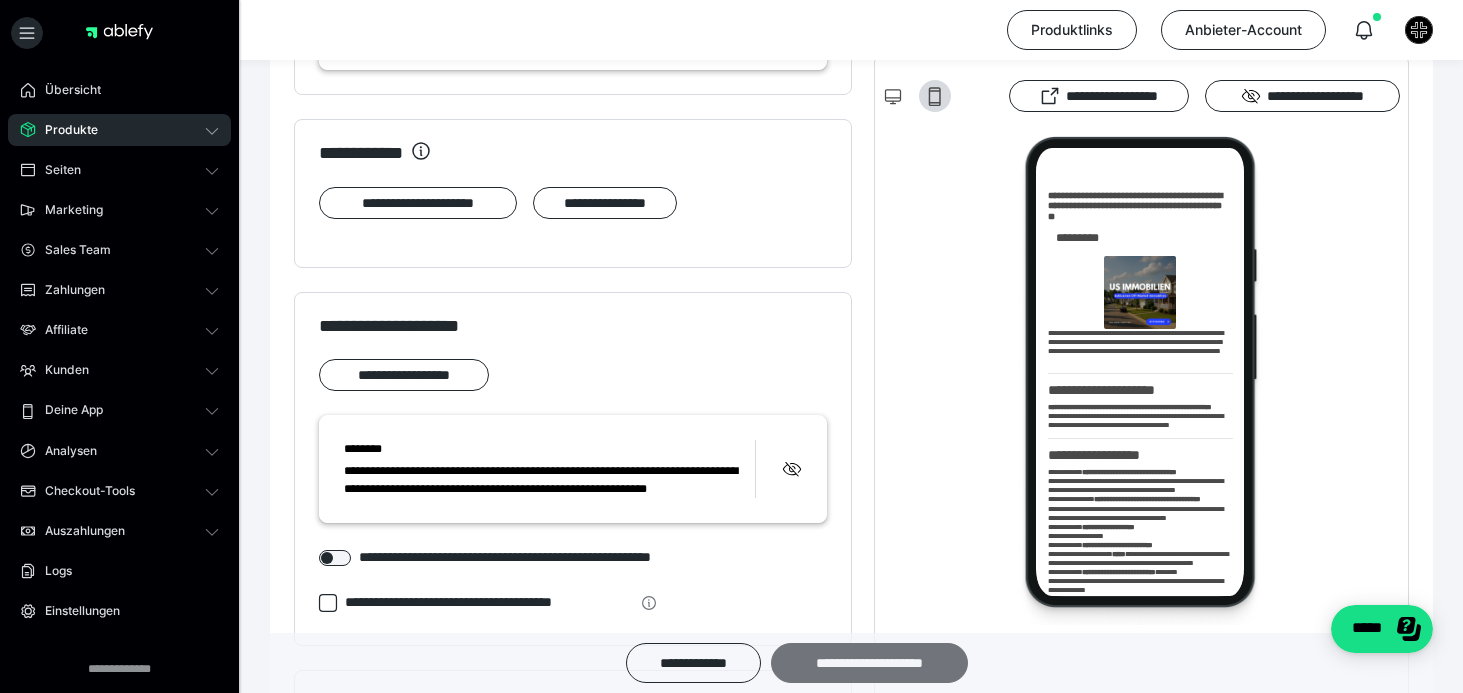 click on "**********" at bounding box center [869, 663] 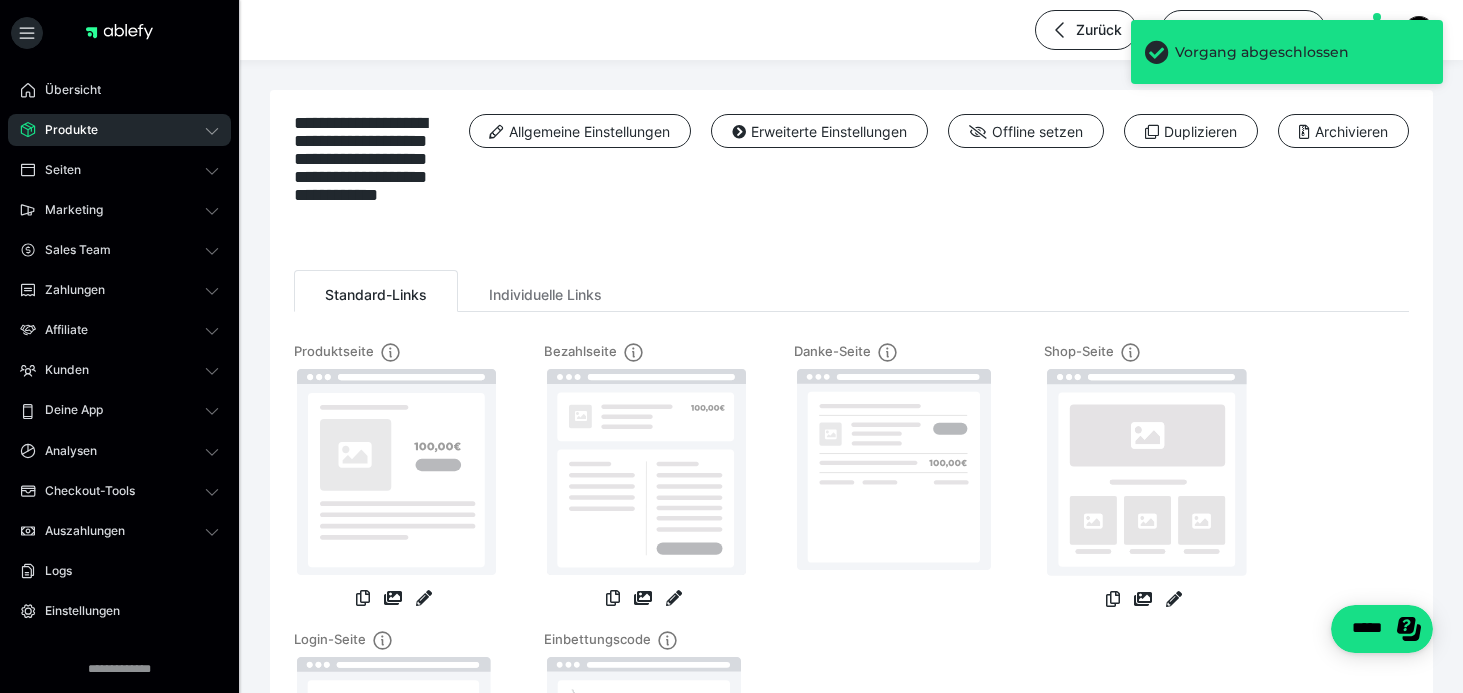 click on "Produkte" at bounding box center [119, 130] 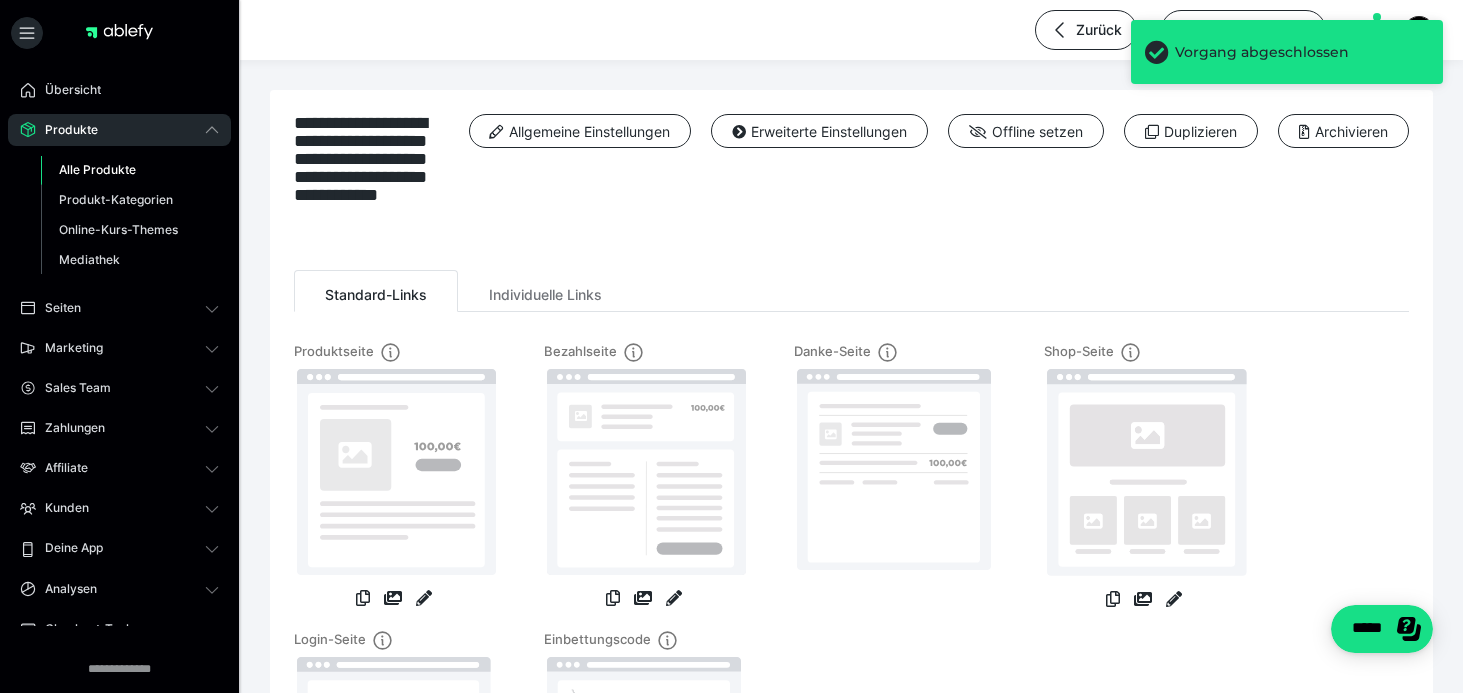 click on "Alle Produkte" at bounding box center (97, 169) 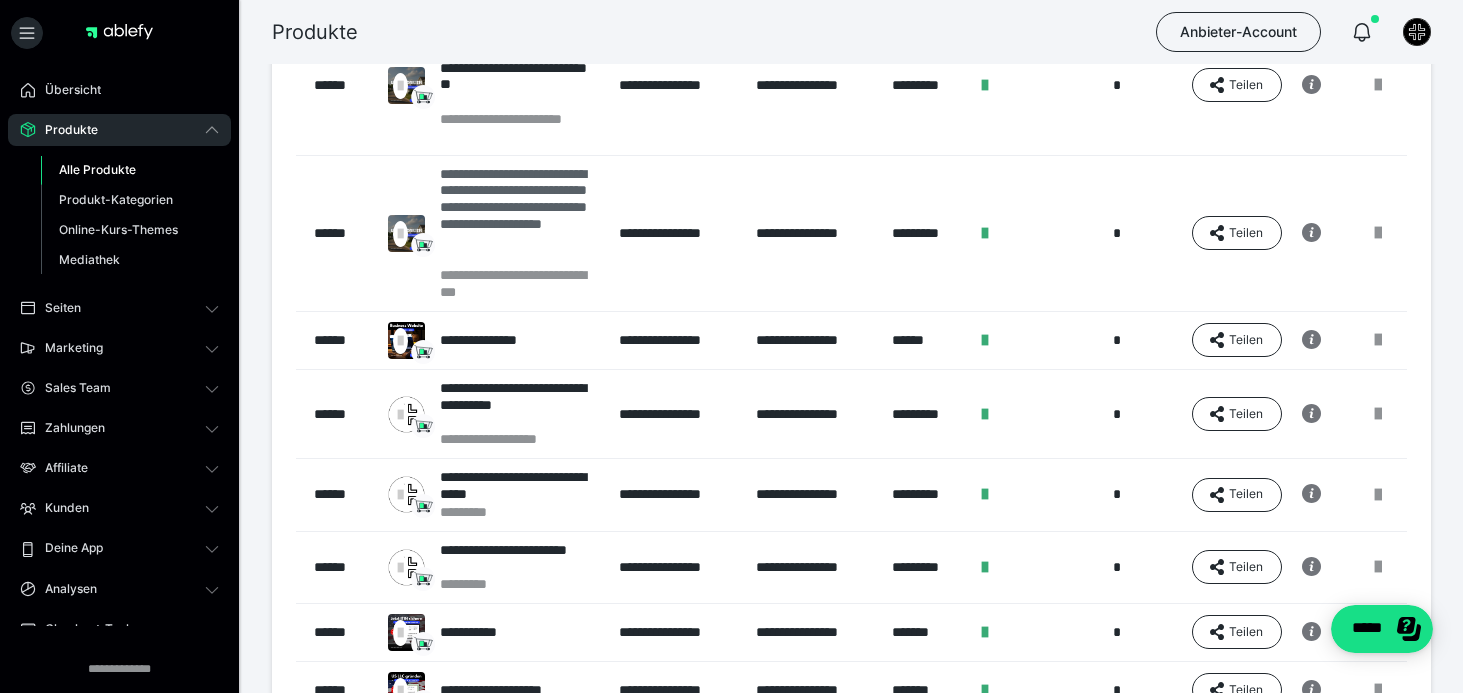 scroll, scrollTop: 404, scrollLeft: 0, axis: vertical 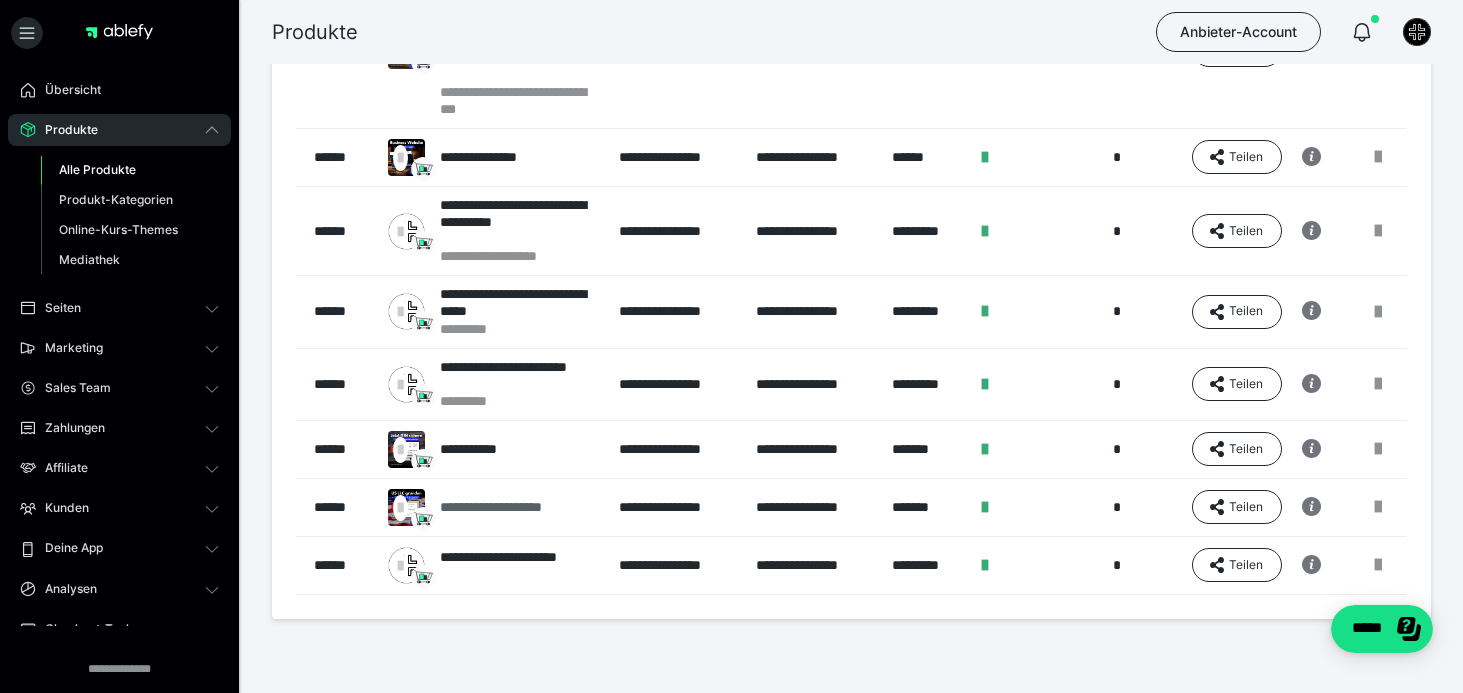 click on "**********" at bounding box center (513, 507) 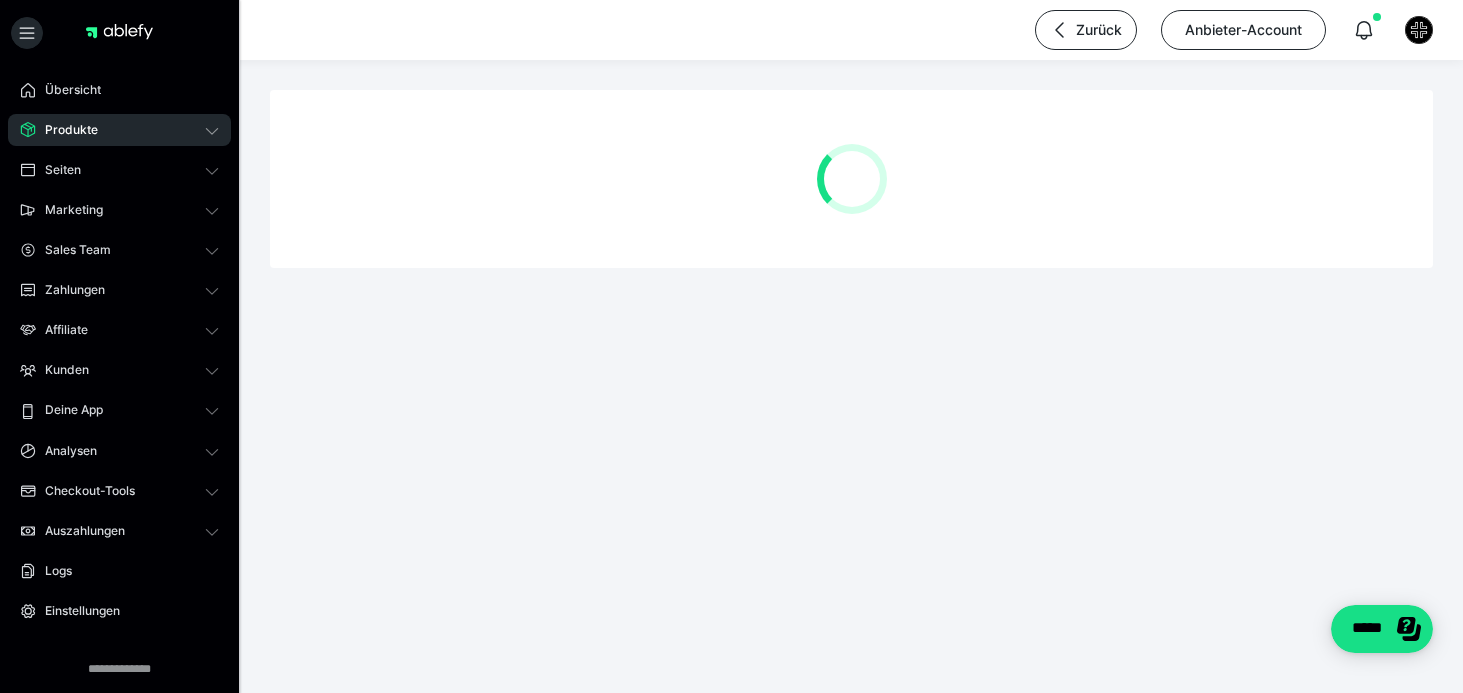 scroll, scrollTop: 0, scrollLeft: 0, axis: both 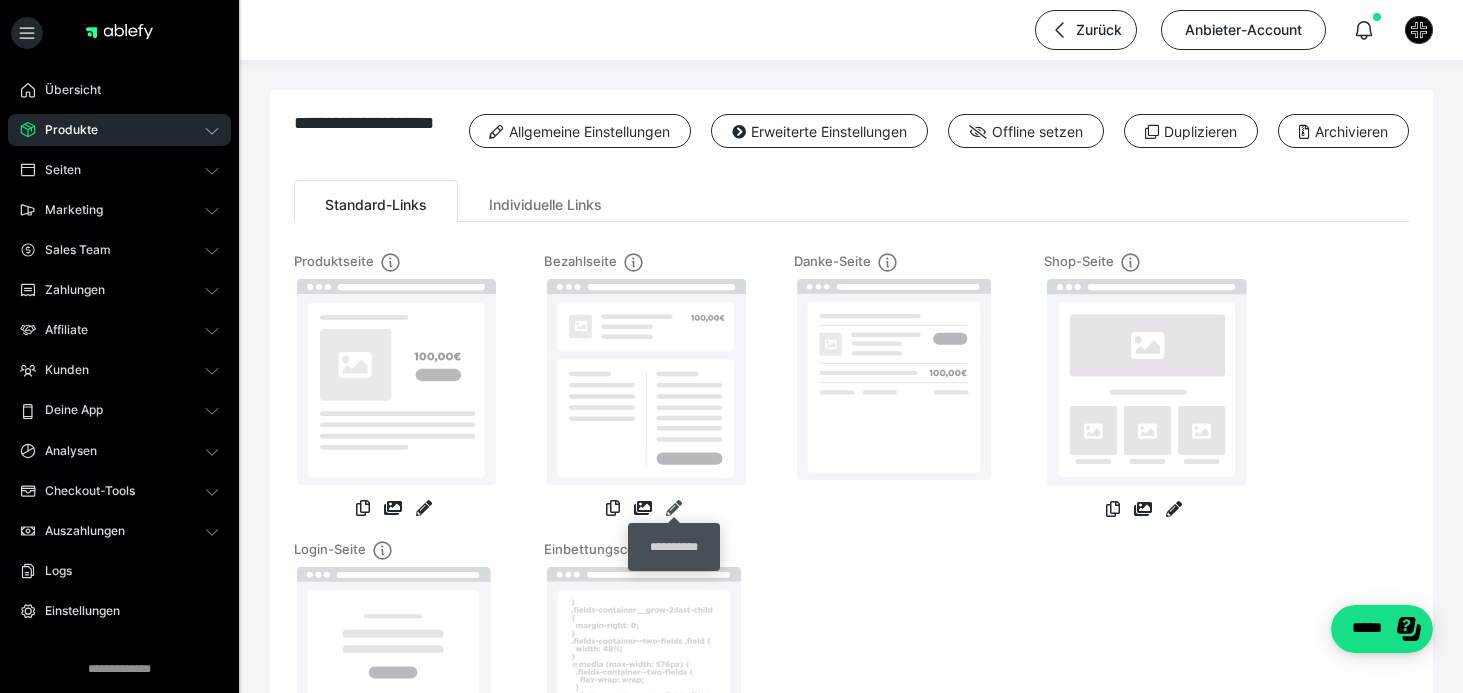 click at bounding box center [674, 508] 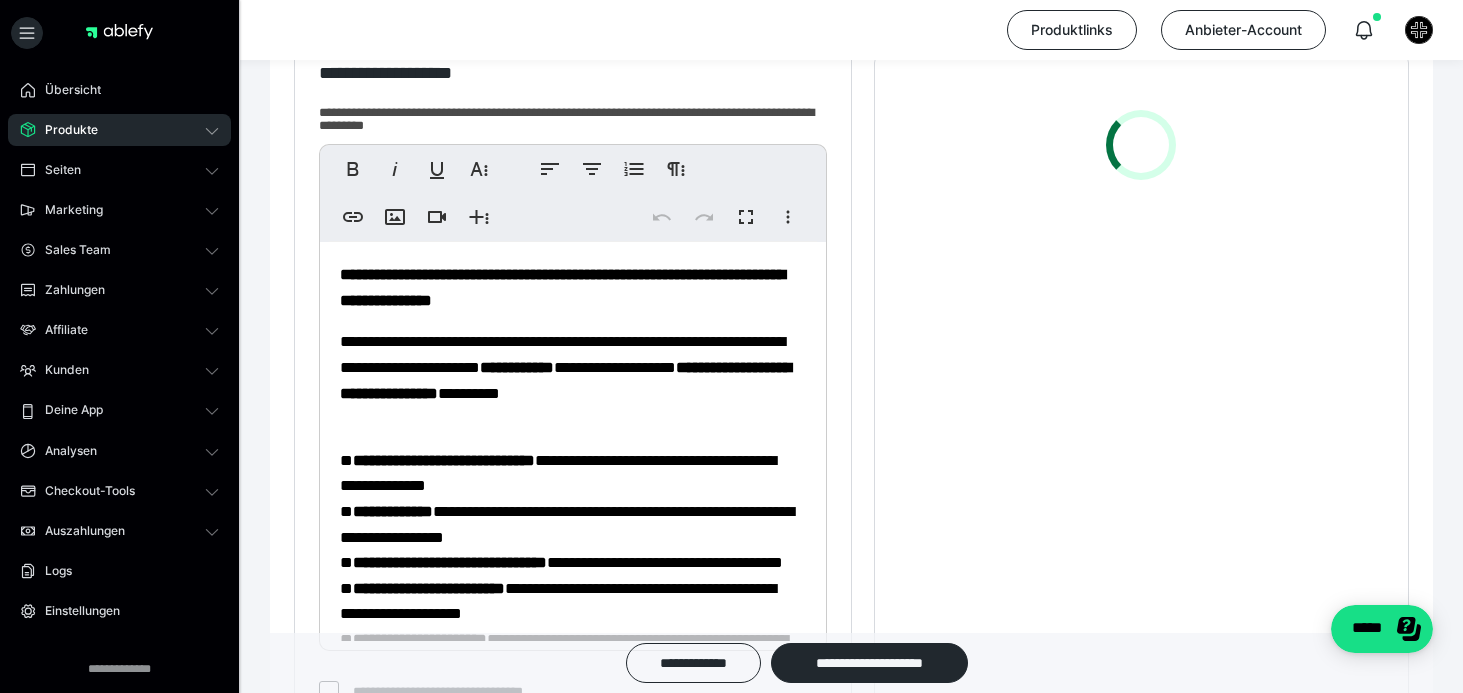 scroll, scrollTop: 686, scrollLeft: 0, axis: vertical 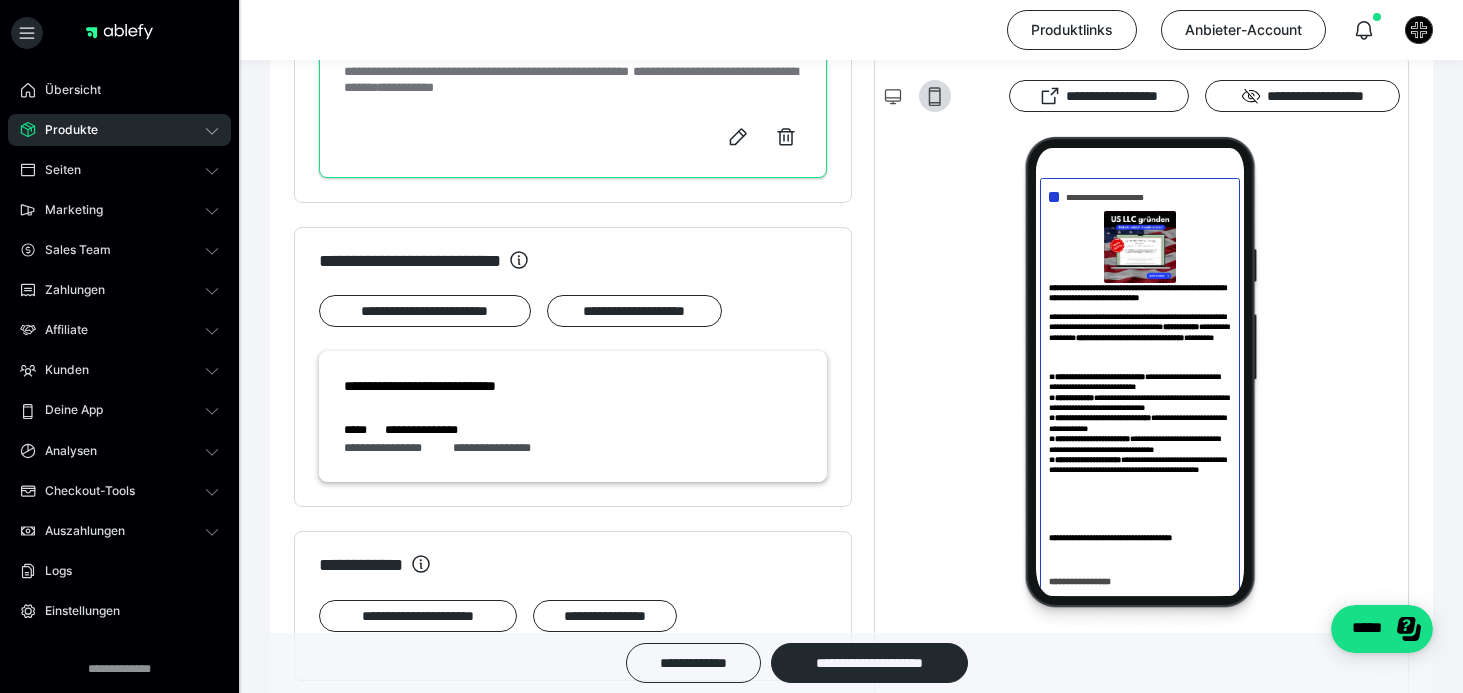 click on "Produkte" at bounding box center (119, 130) 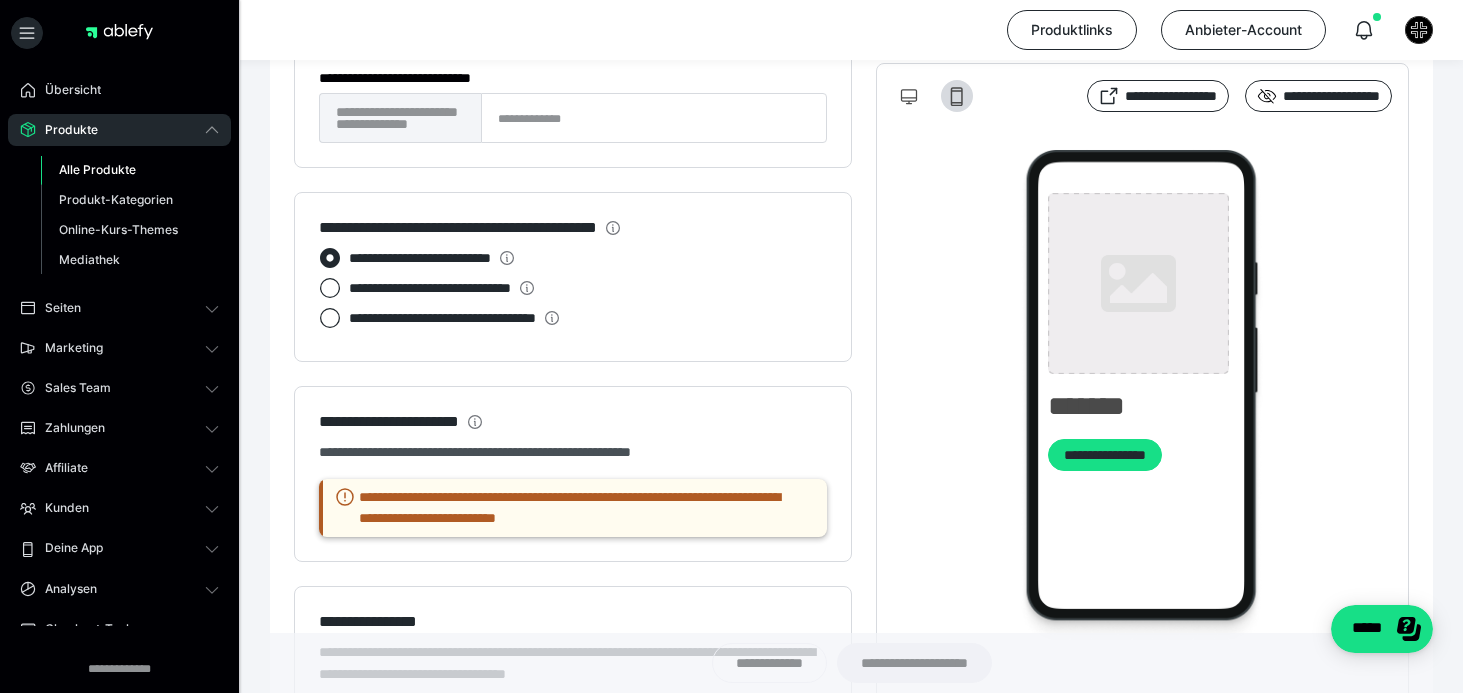 type on "**********" 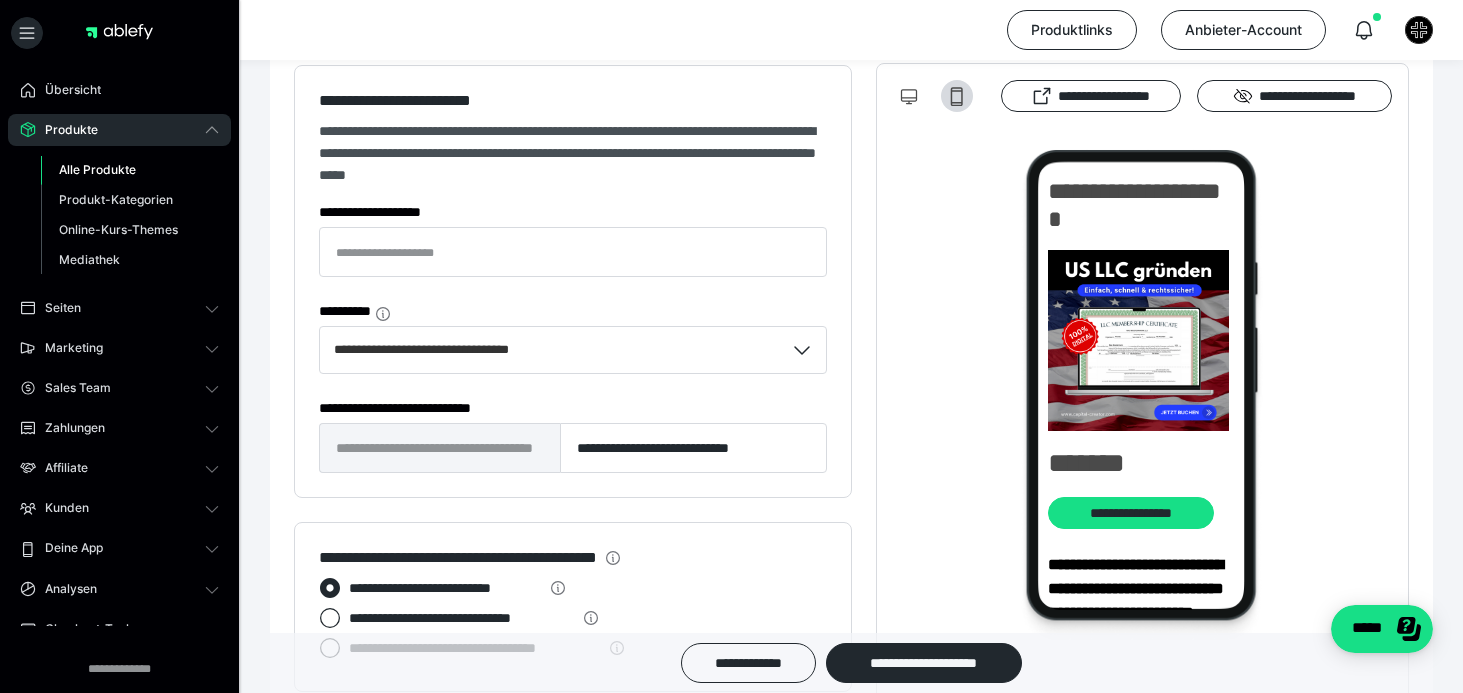 click on "Alle Produkte" at bounding box center [97, 169] 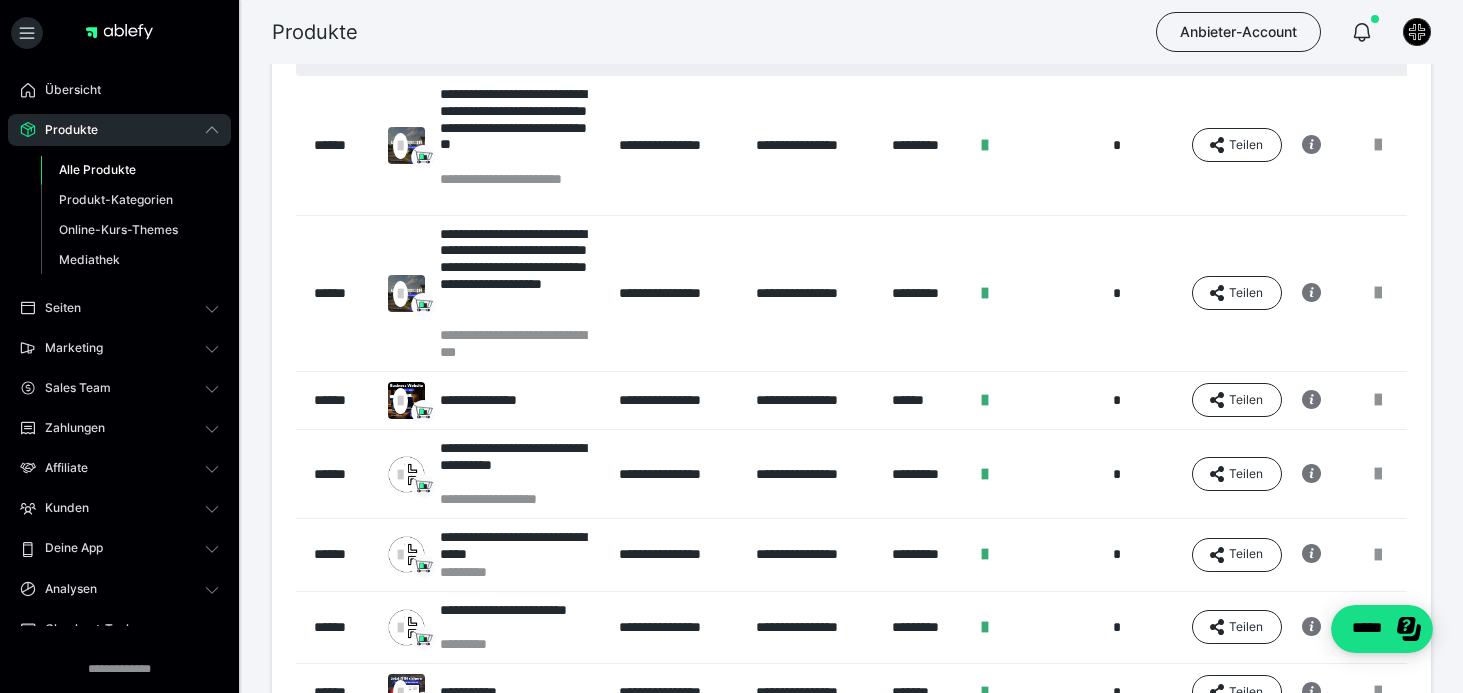 scroll, scrollTop: 461, scrollLeft: 0, axis: vertical 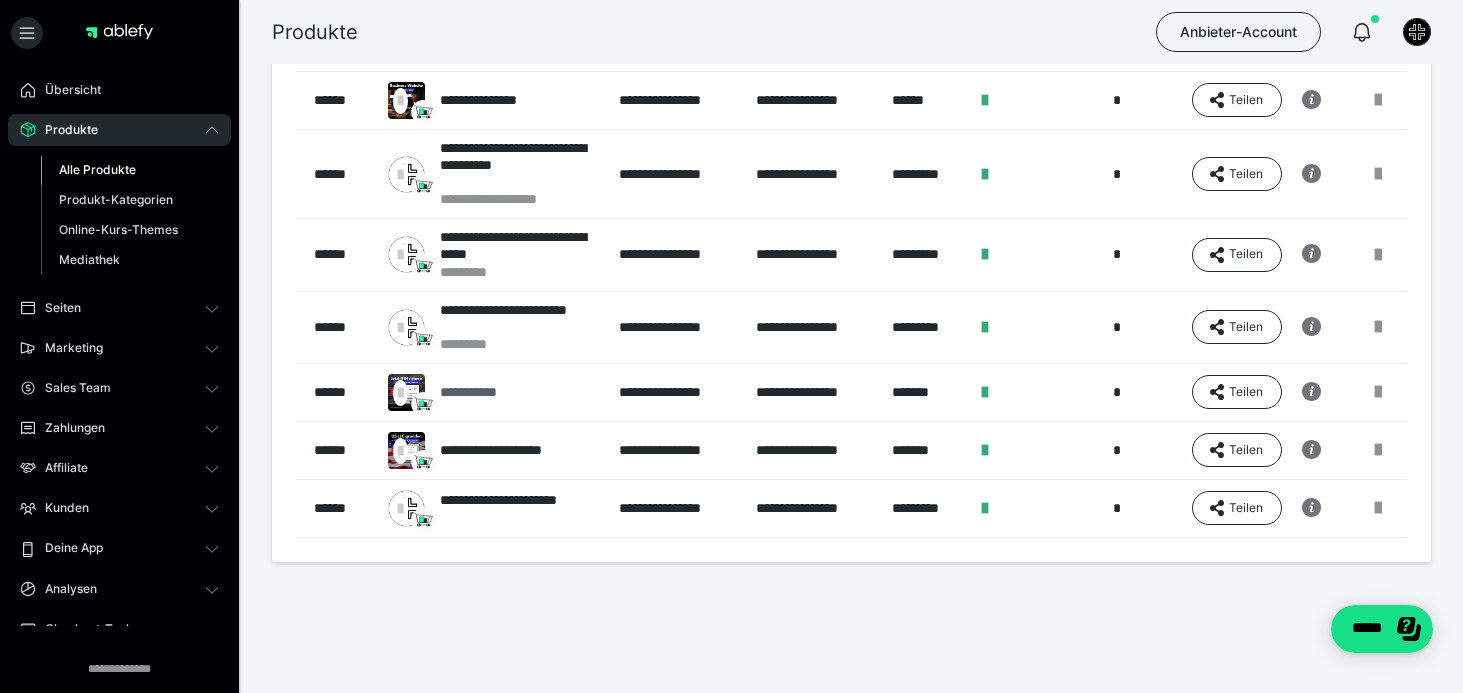 click on "**********" at bounding box center [452, 392] 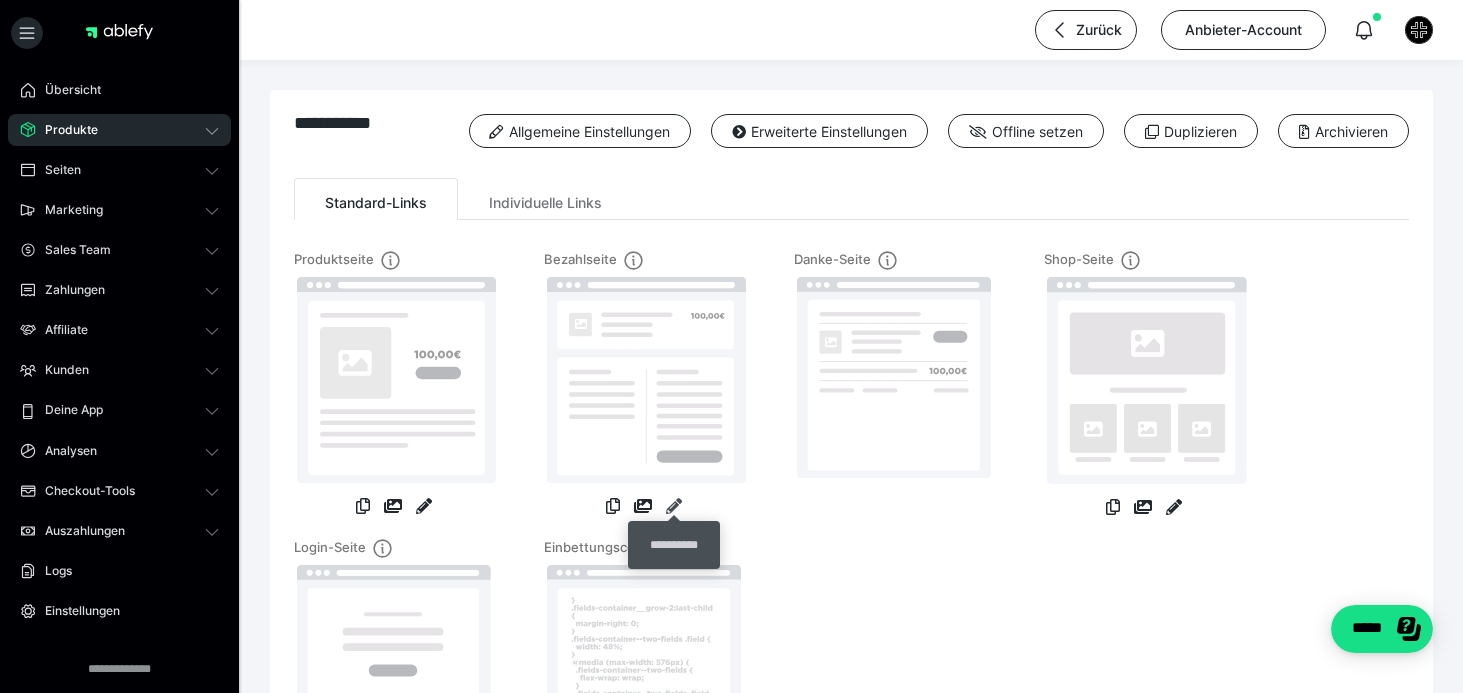 click at bounding box center [674, 506] 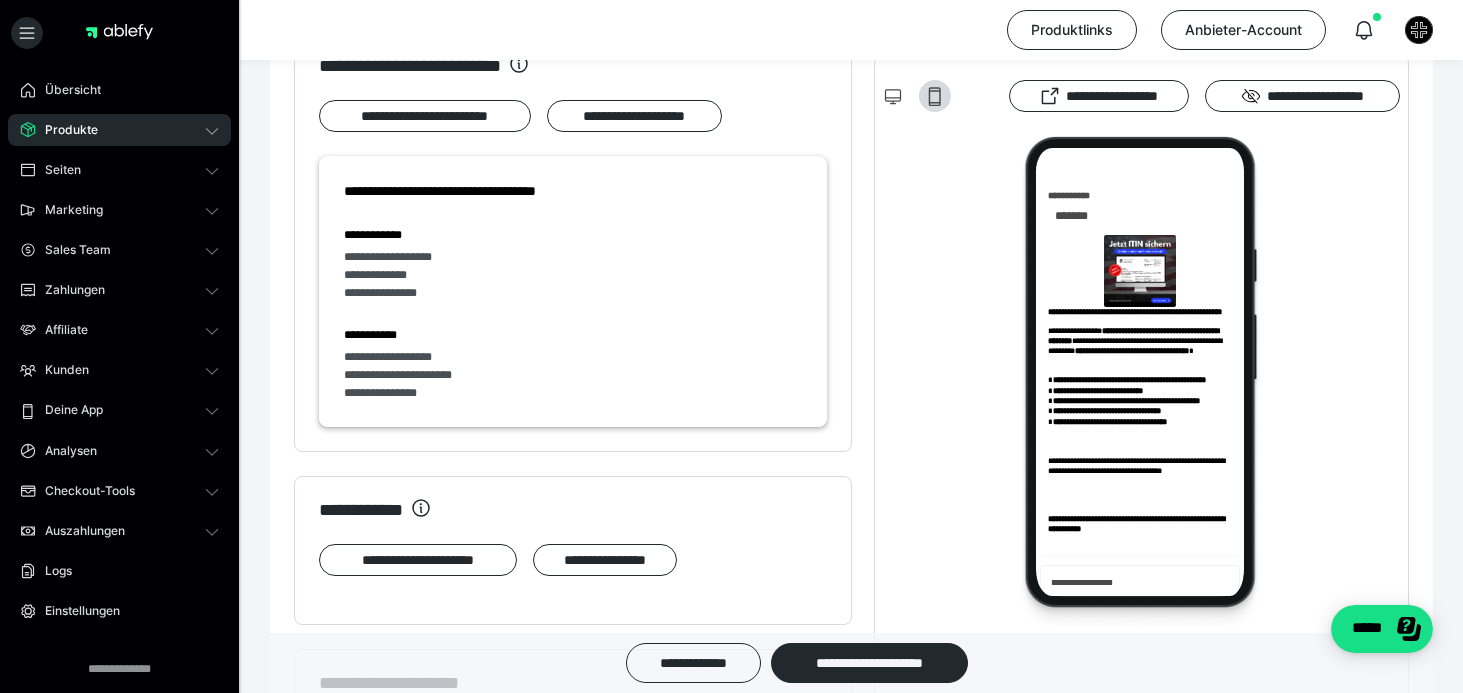 scroll, scrollTop: 1632, scrollLeft: 0, axis: vertical 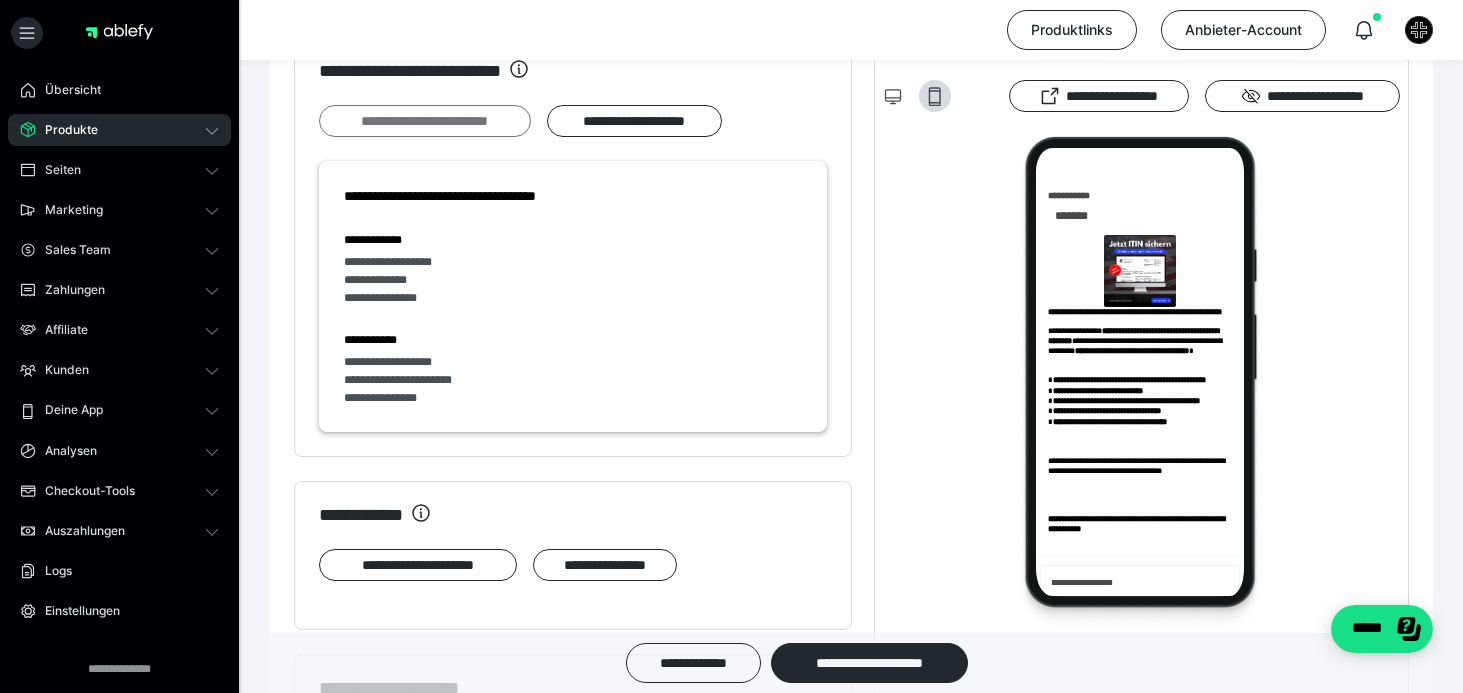 click on "**********" at bounding box center [425, 121] 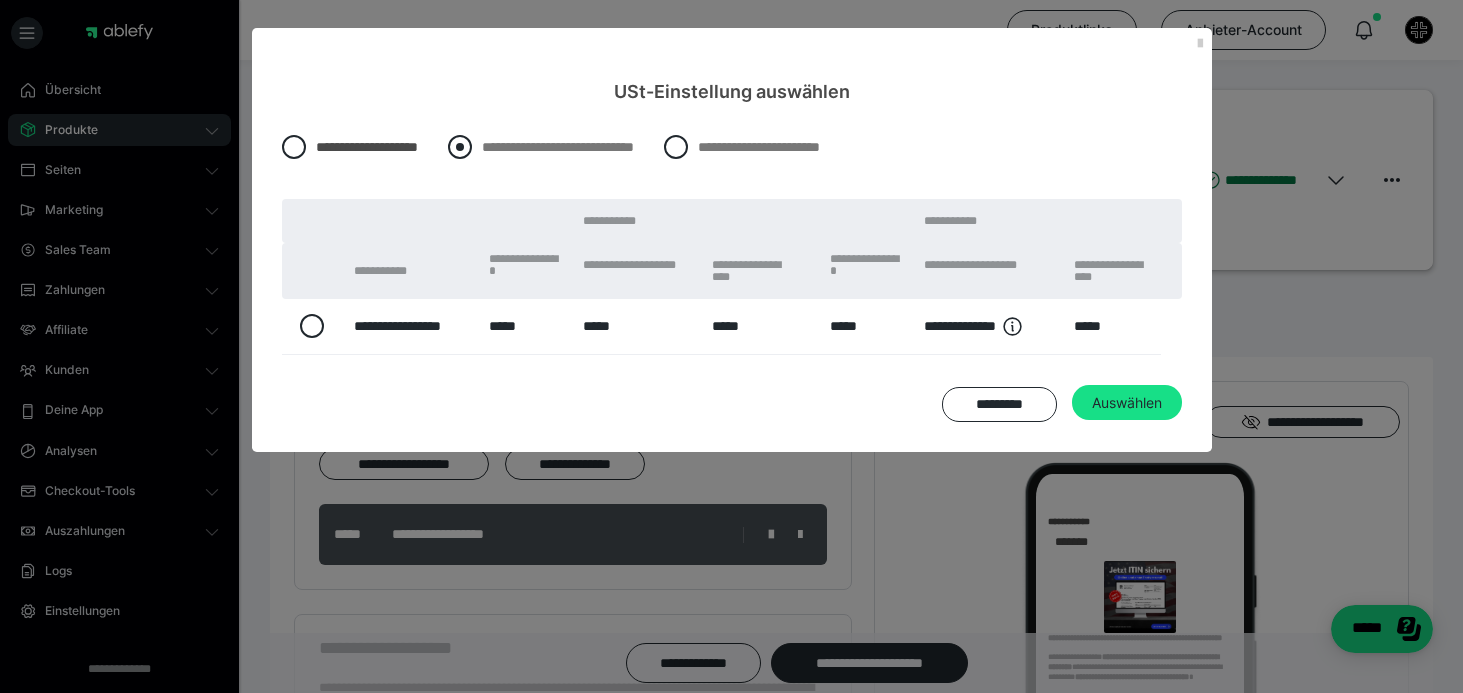 click at bounding box center [460, 147] 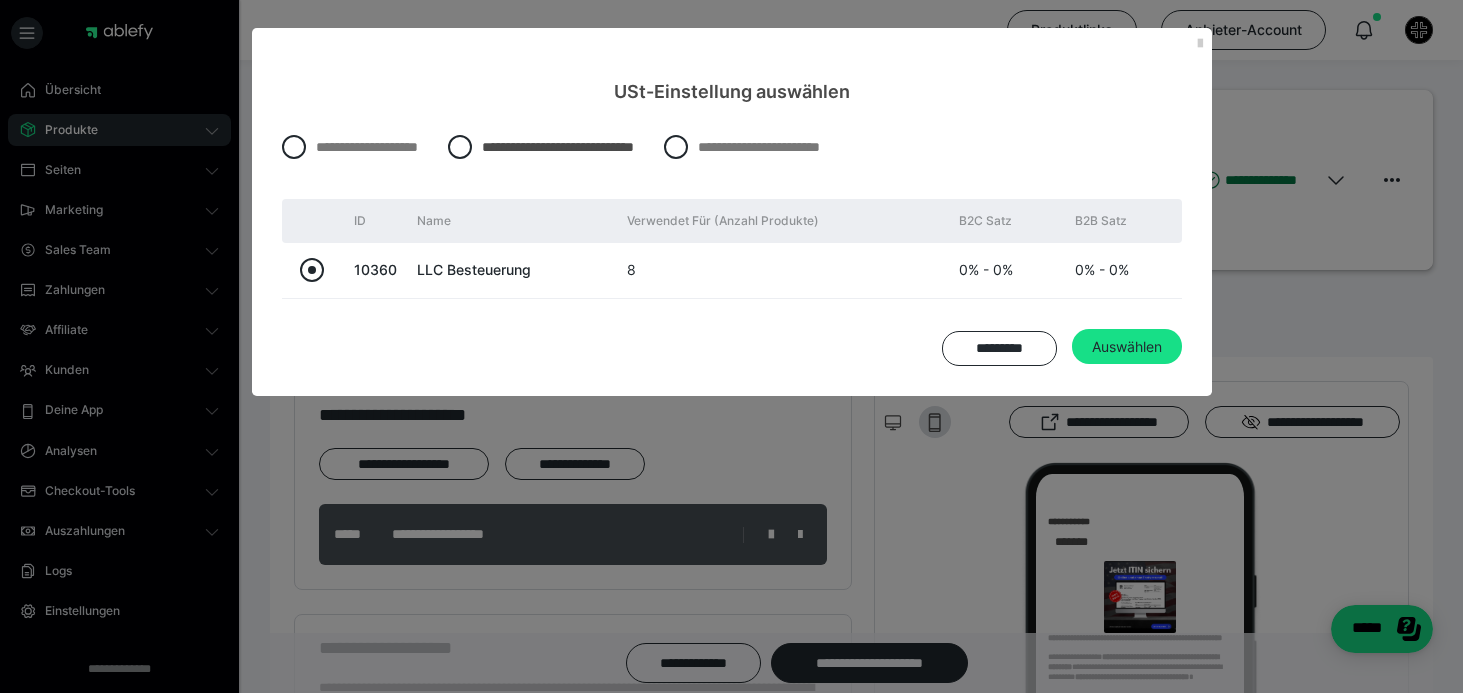 click at bounding box center [312, 270] 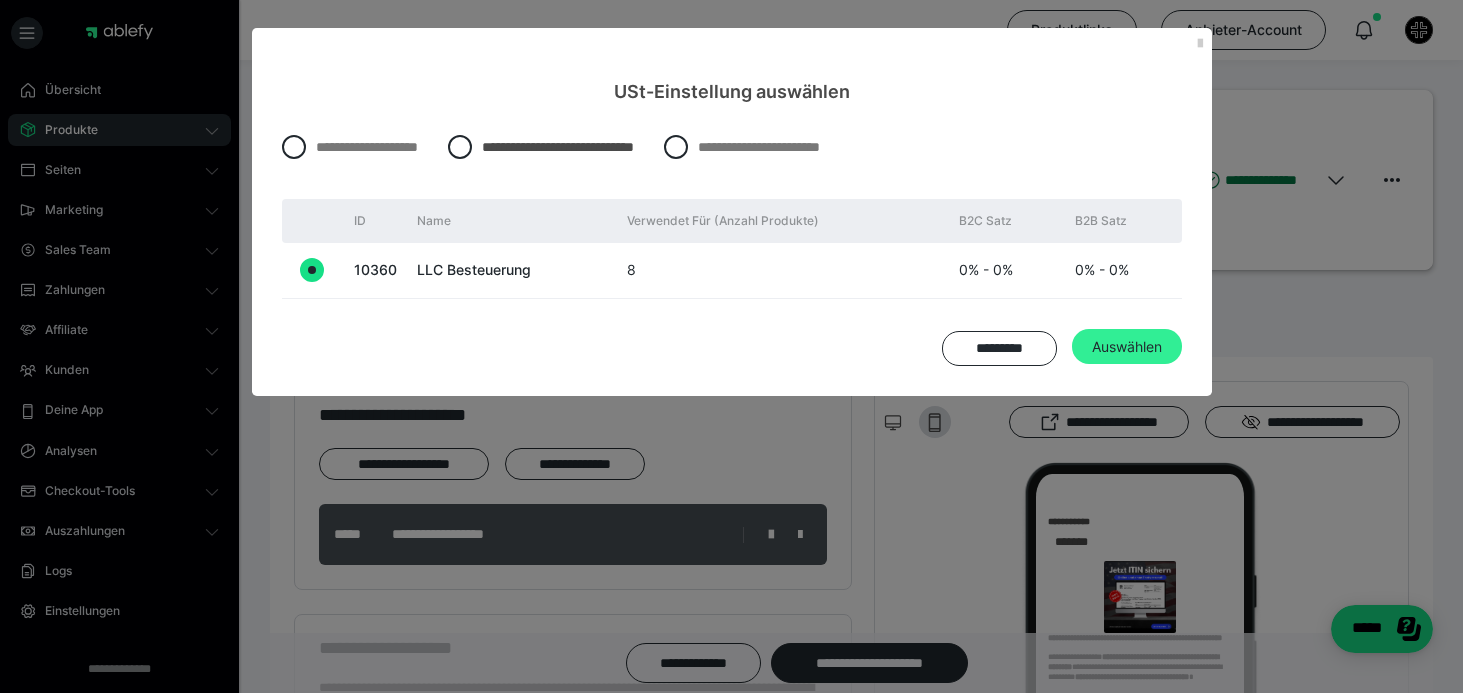 click on "Auswählen" at bounding box center [1127, 347] 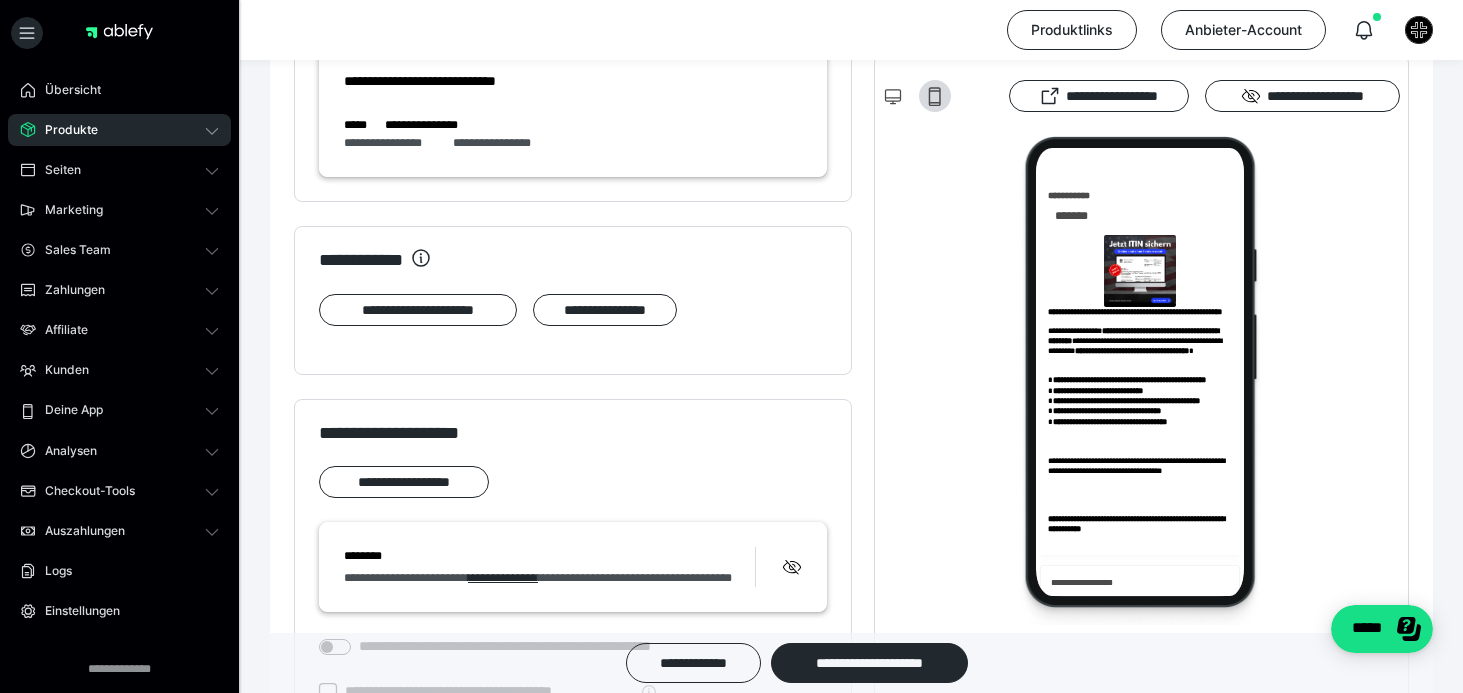 scroll, scrollTop: 1769, scrollLeft: 0, axis: vertical 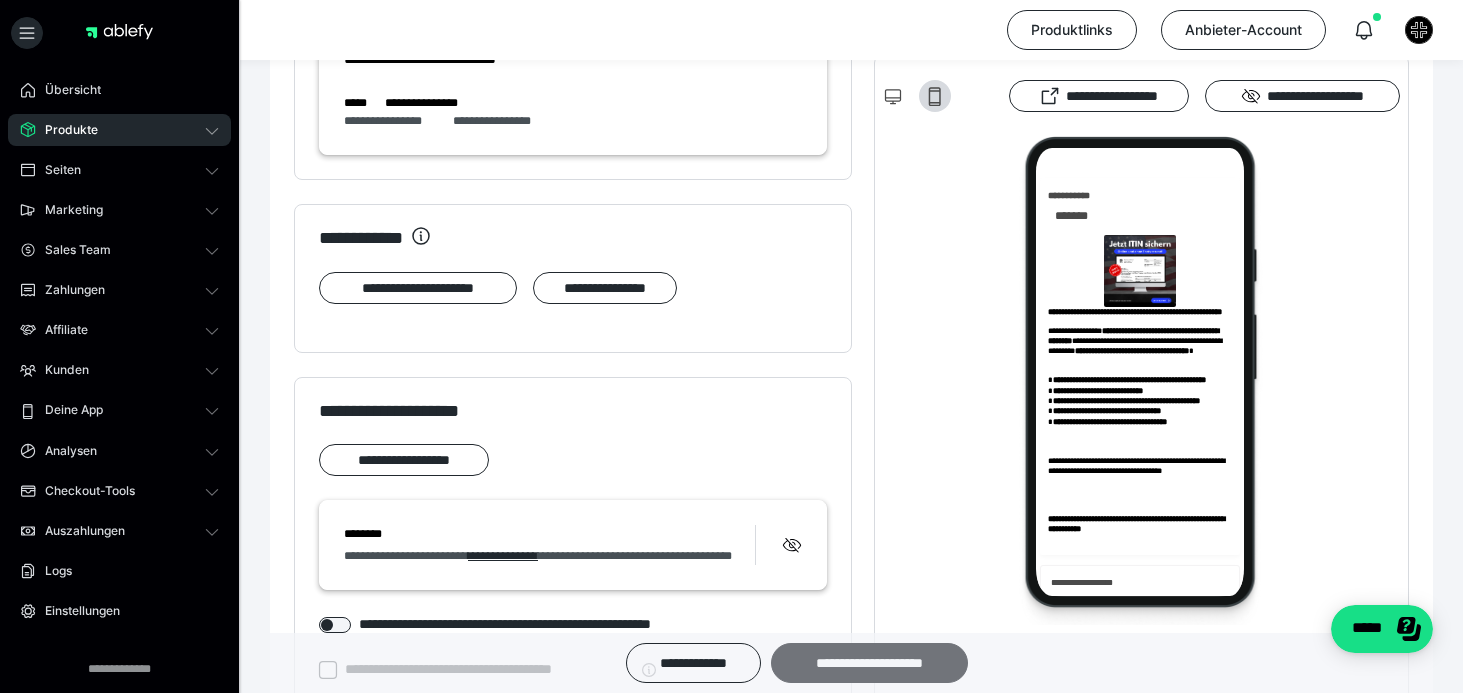 click on "**********" at bounding box center [869, 663] 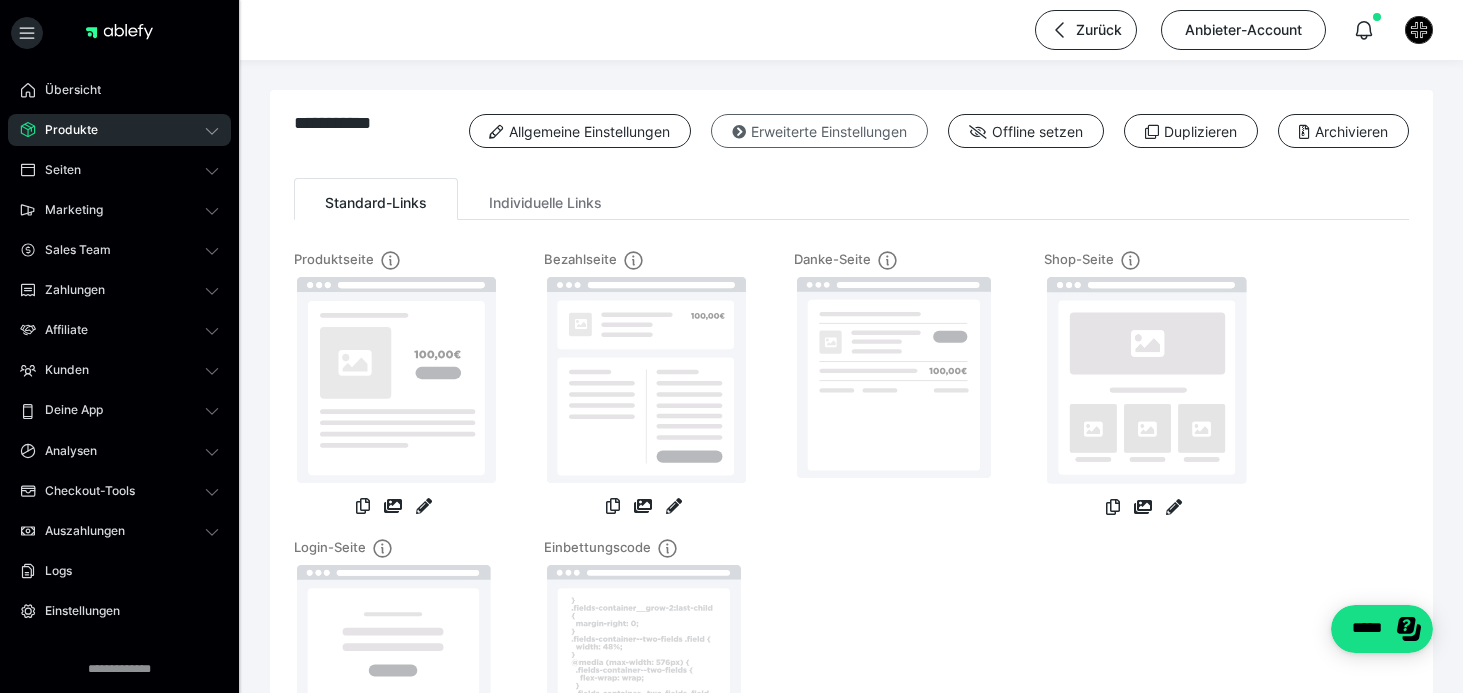click on "Erweiterte Einstellungen" at bounding box center (819, 131) 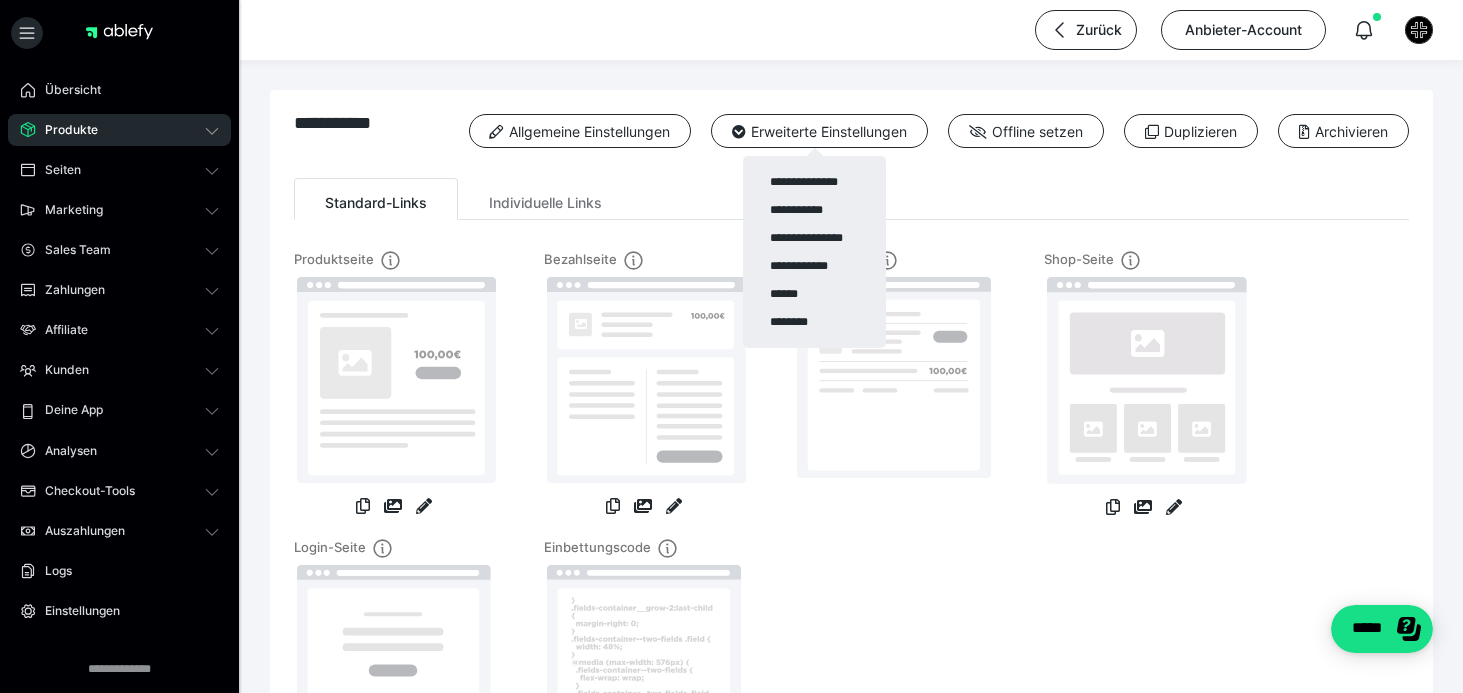 click at bounding box center (731, 346) 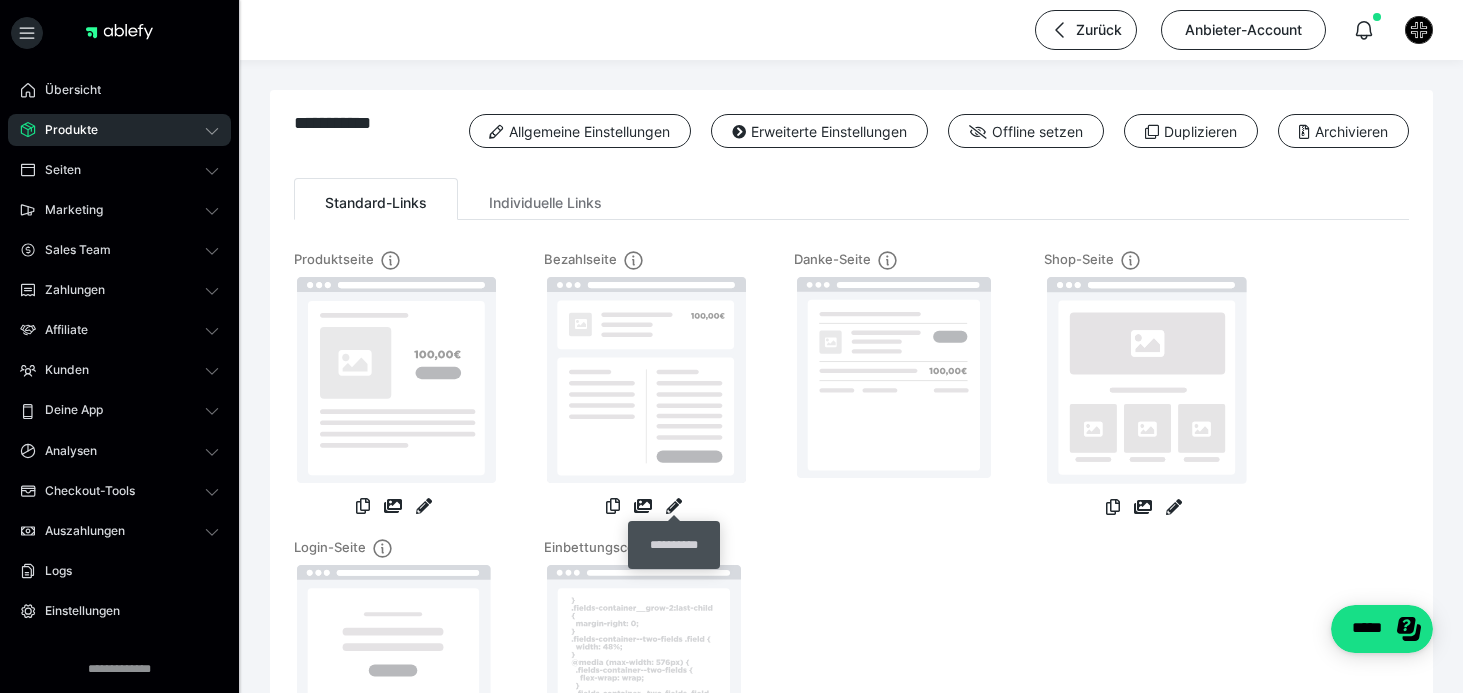 click at bounding box center [674, 506] 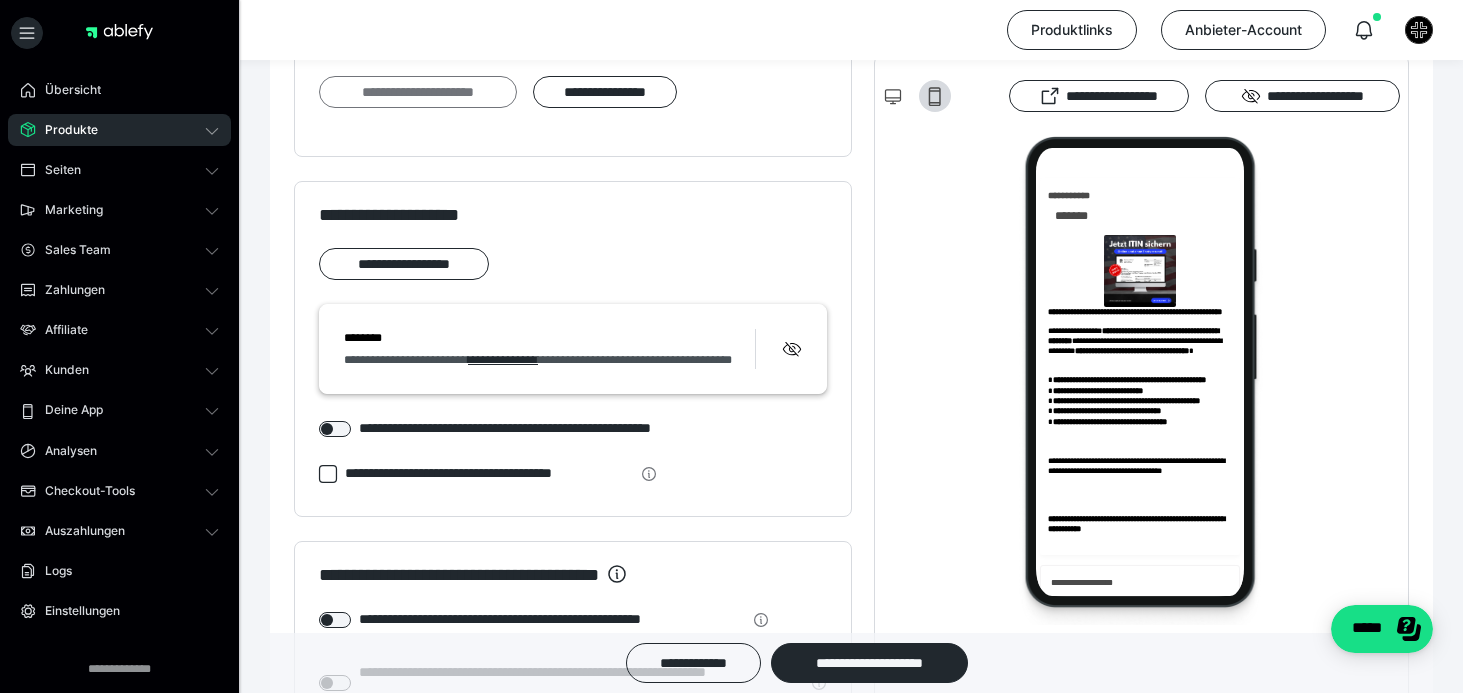 scroll, scrollTop: 1992, scrollLeft: 0, axis: vertical 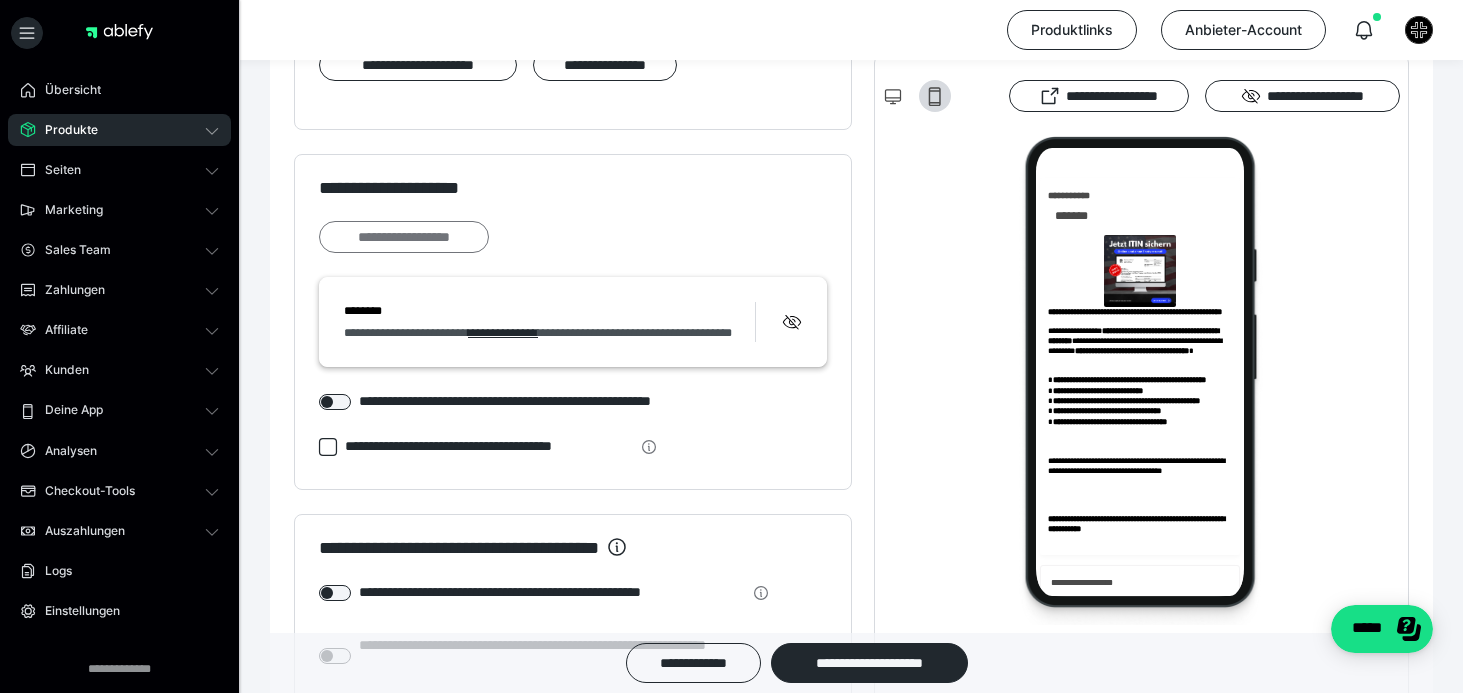 click on "**********" at bounding box center [404, 237] 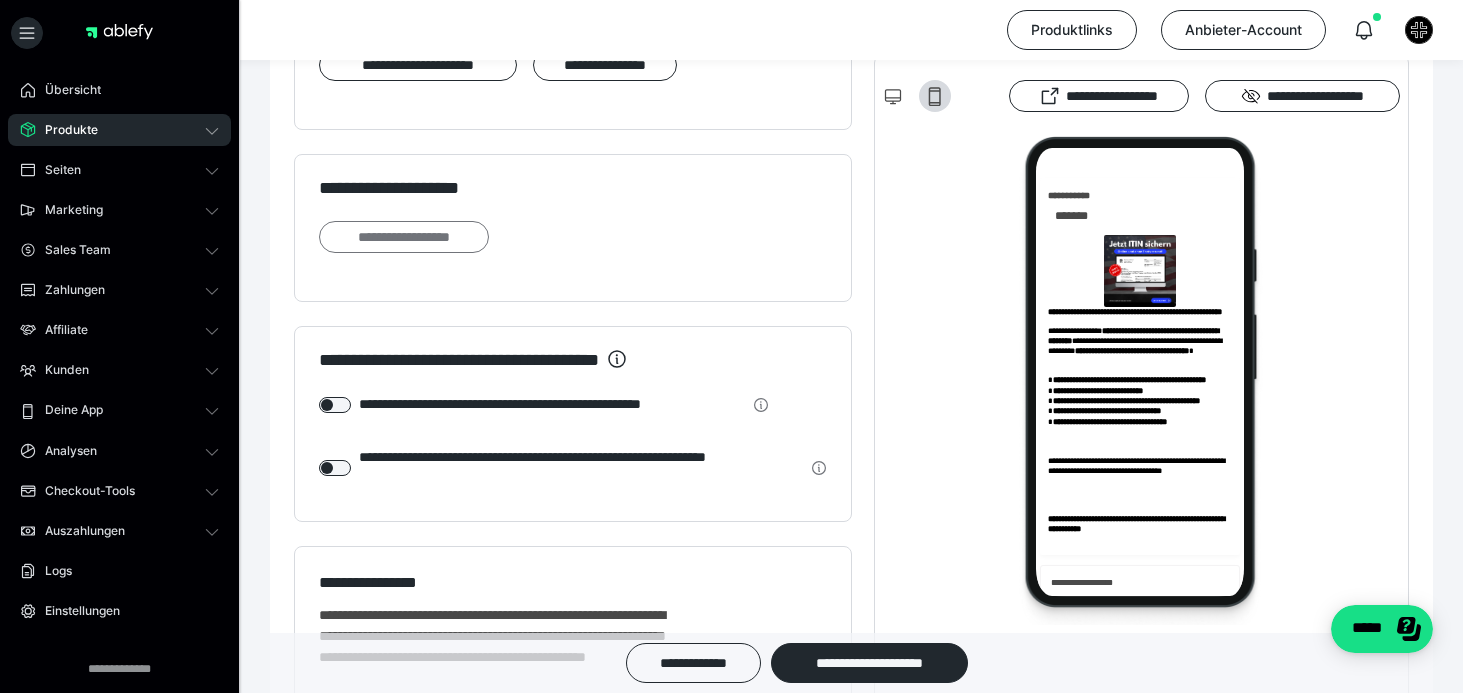 scroll, scrollTop: 0, scrollLeft: 0, axis: both 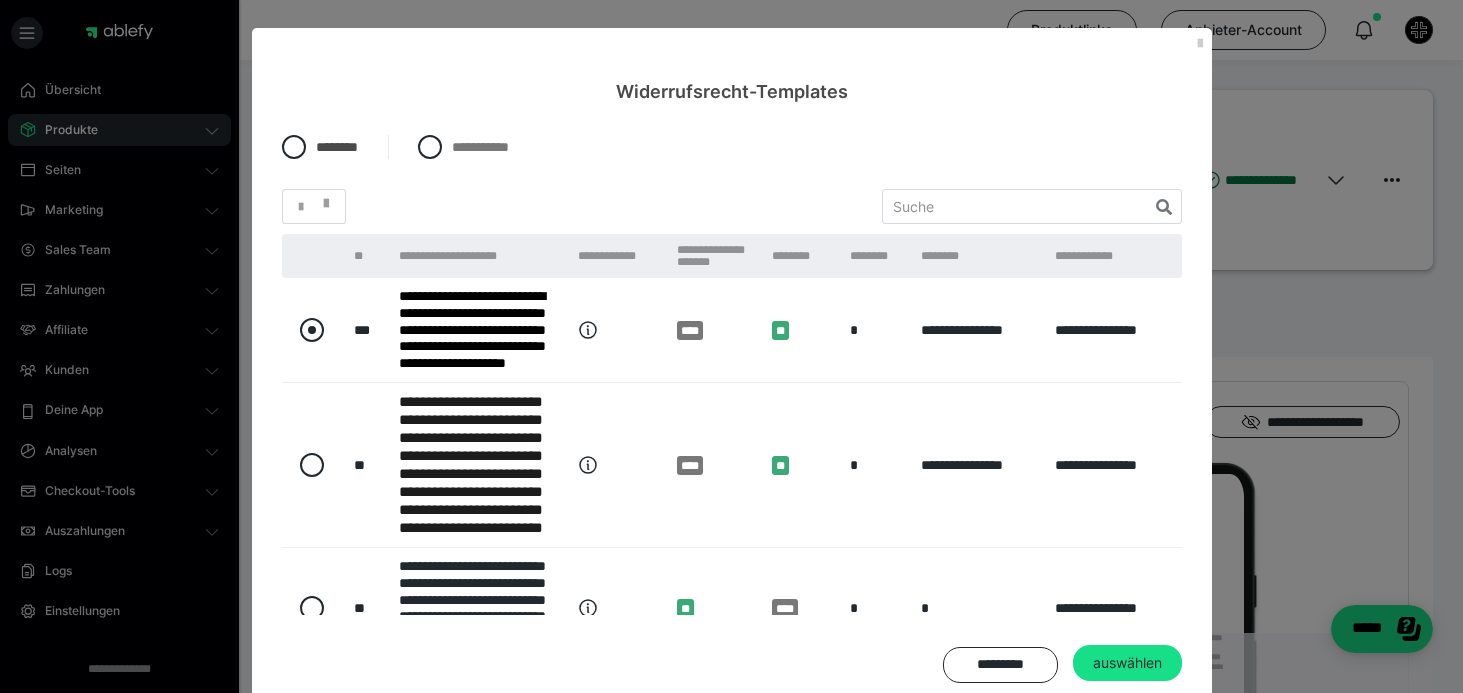 click at bounding box center (312, 330) 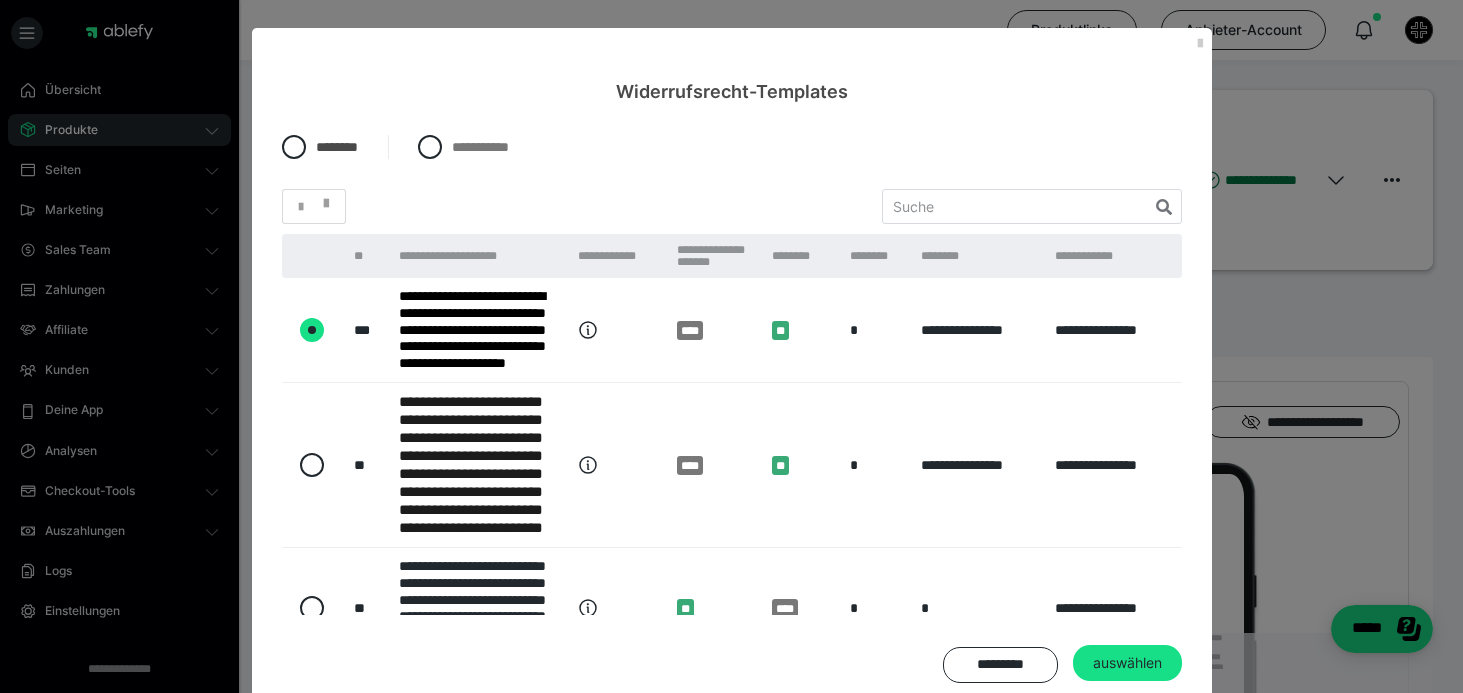 radio on "****" 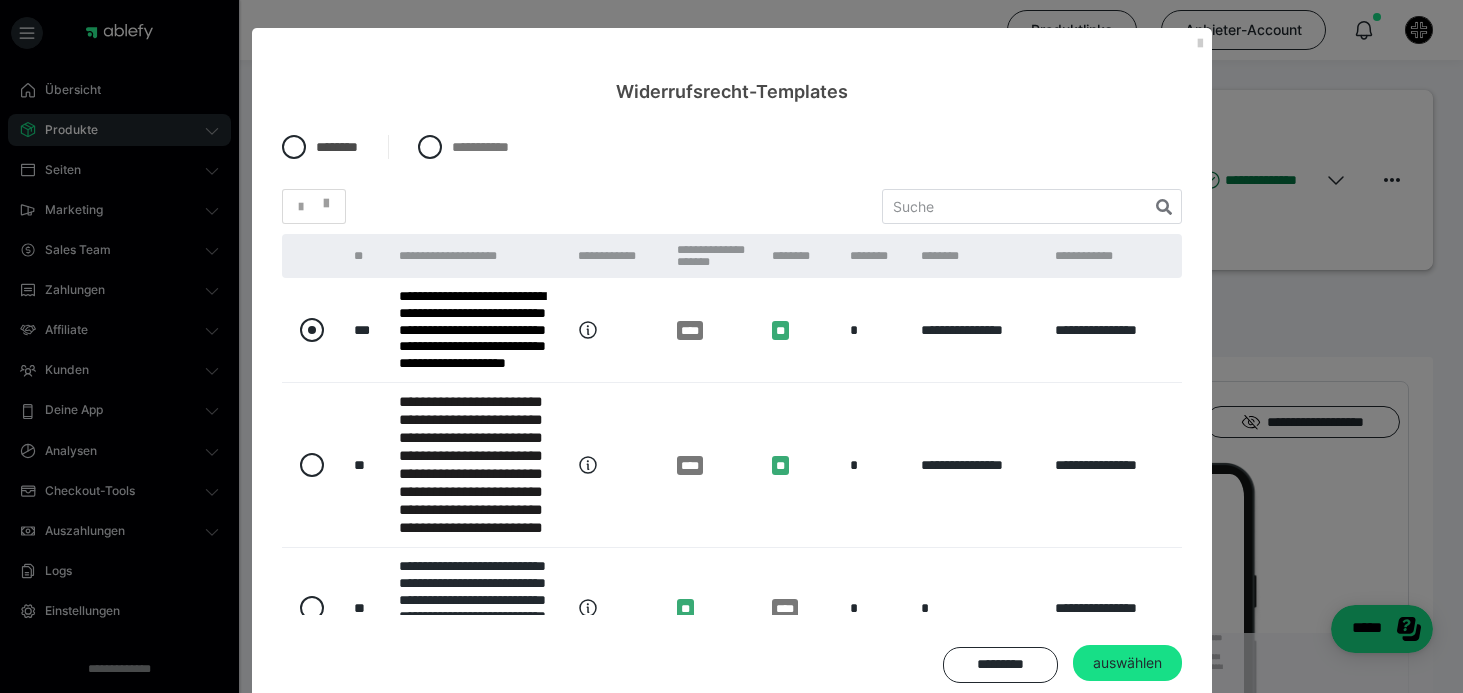 radio on "*****" 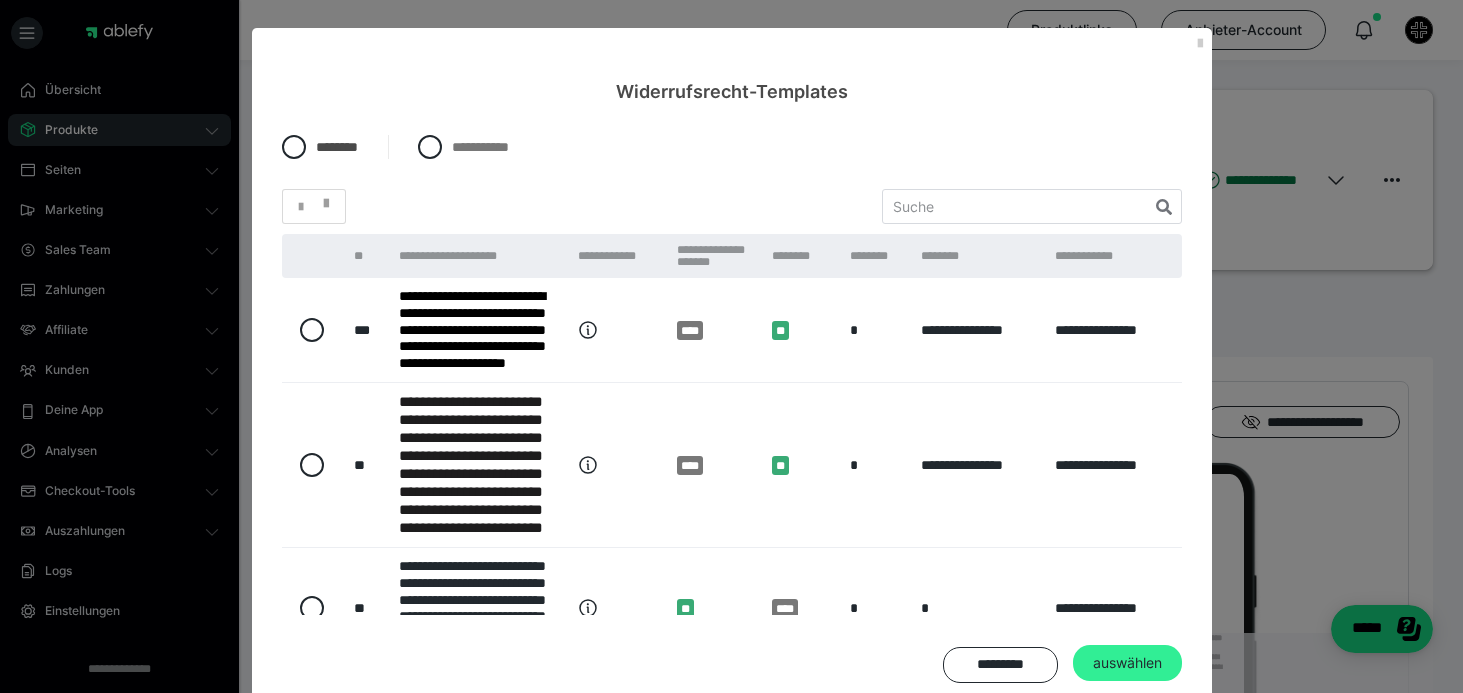 click on "auswählen" at bounding box center (1127, 663) 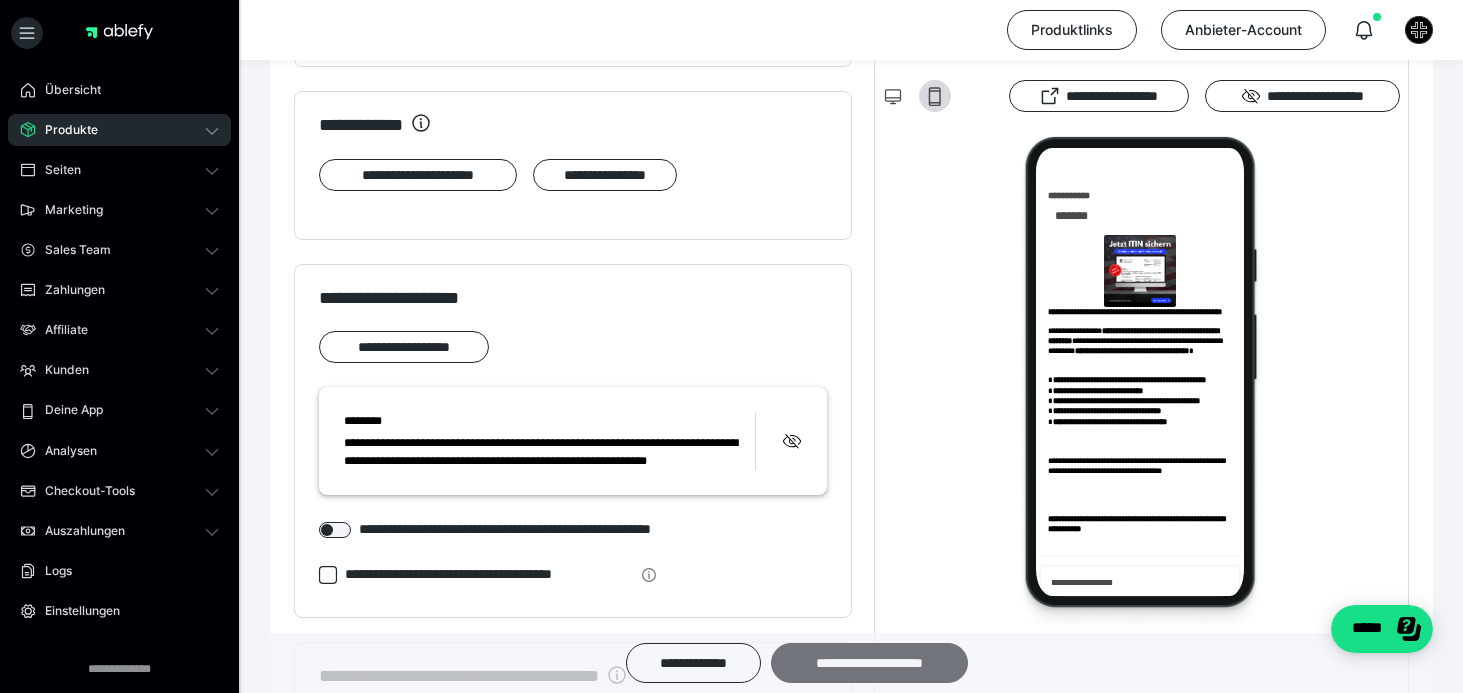 click on "**********" at bounding box center [869, 663] 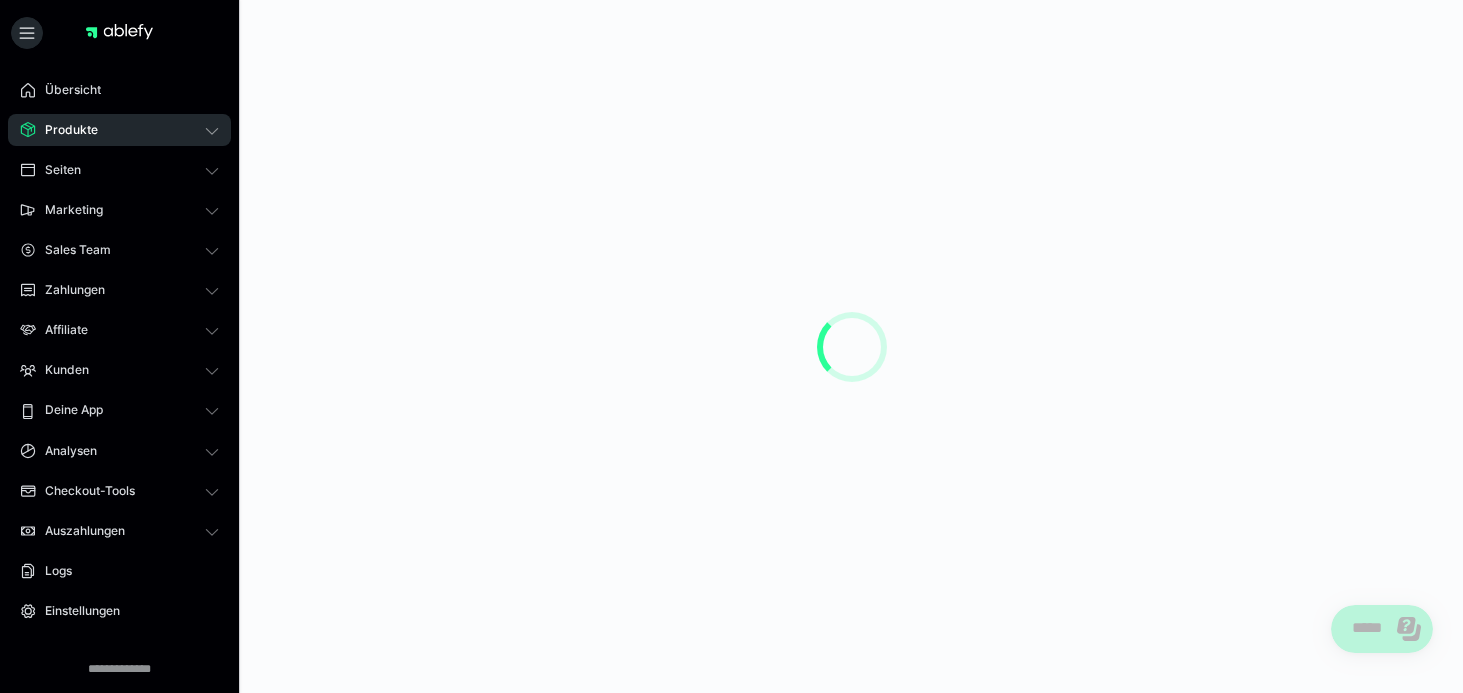 scroll, scrollTop: 0, scrollLeft: 0, axis: both 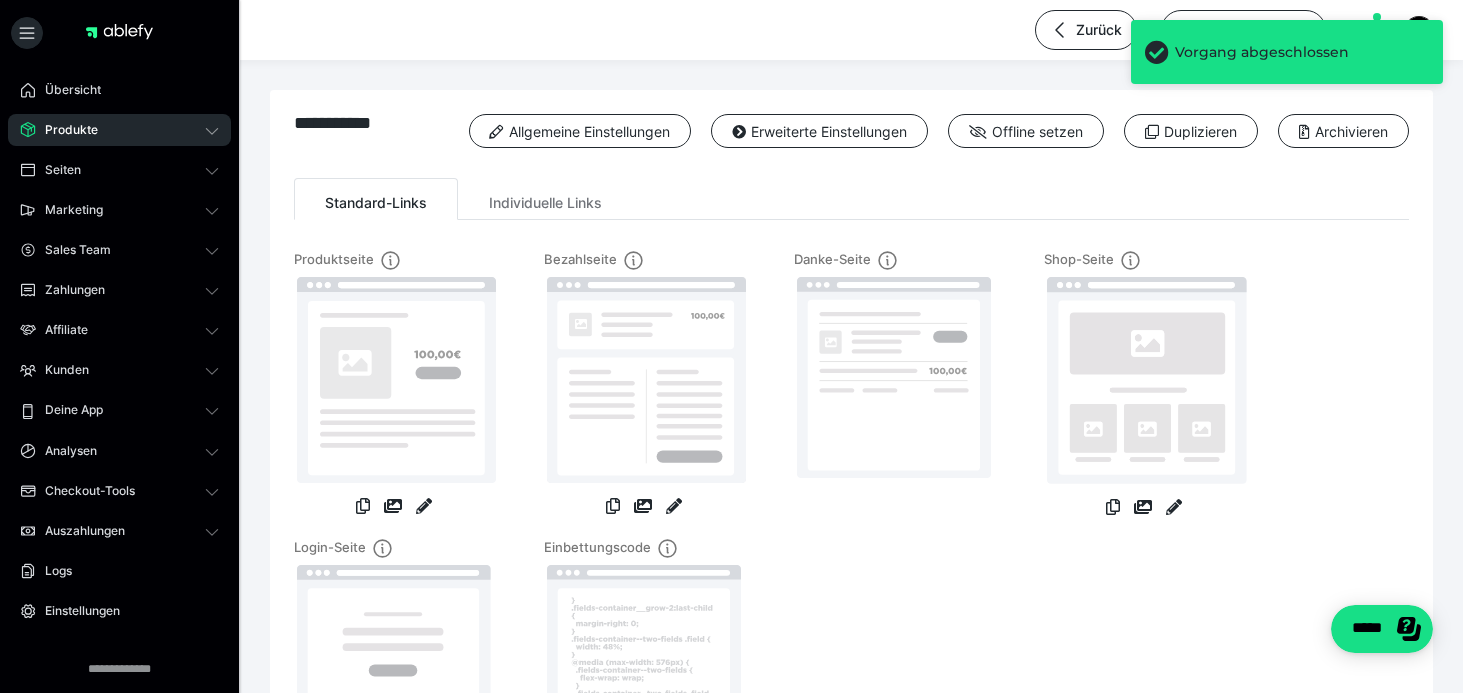 click on "Produkte" at bounding box center [119, 130] 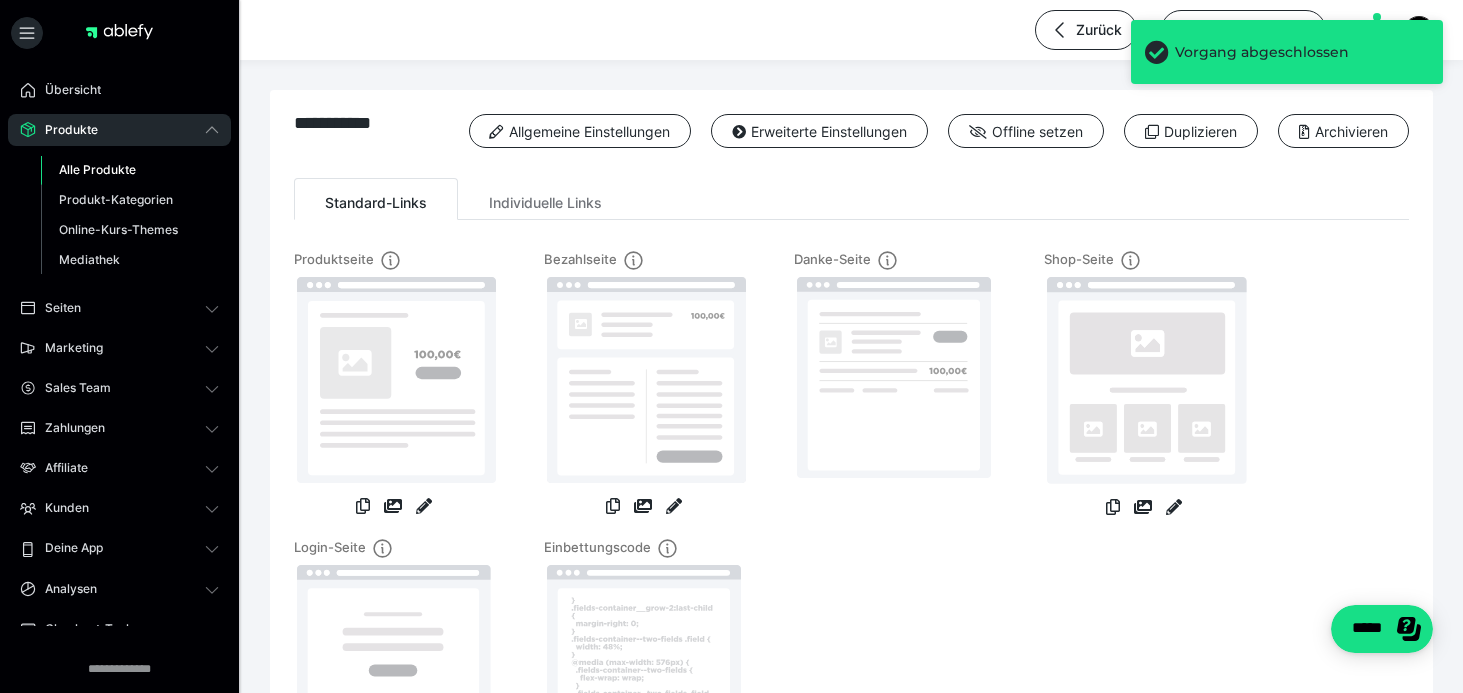 click on "Alle Produkte" at bounding box center (97, 169) 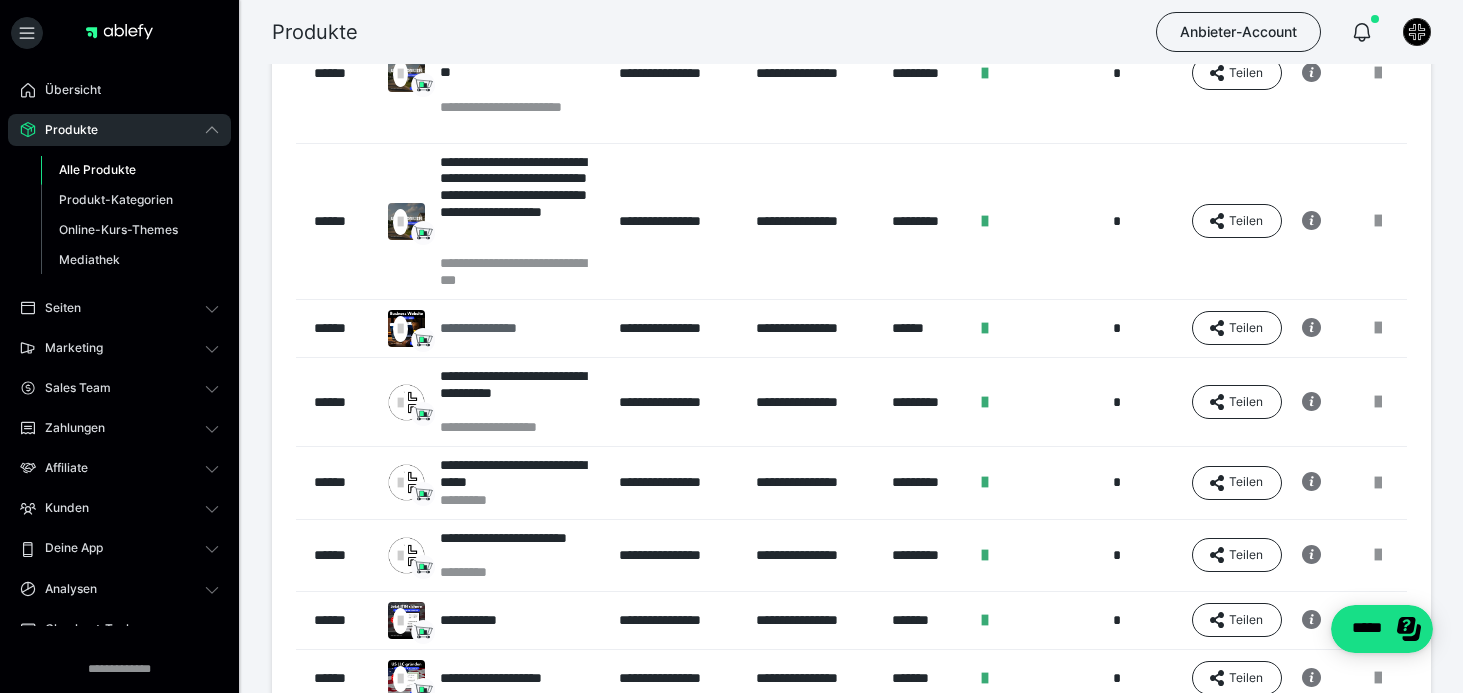 scroll, scrollTop: 185, scrollLeft: 0, axis: vertical 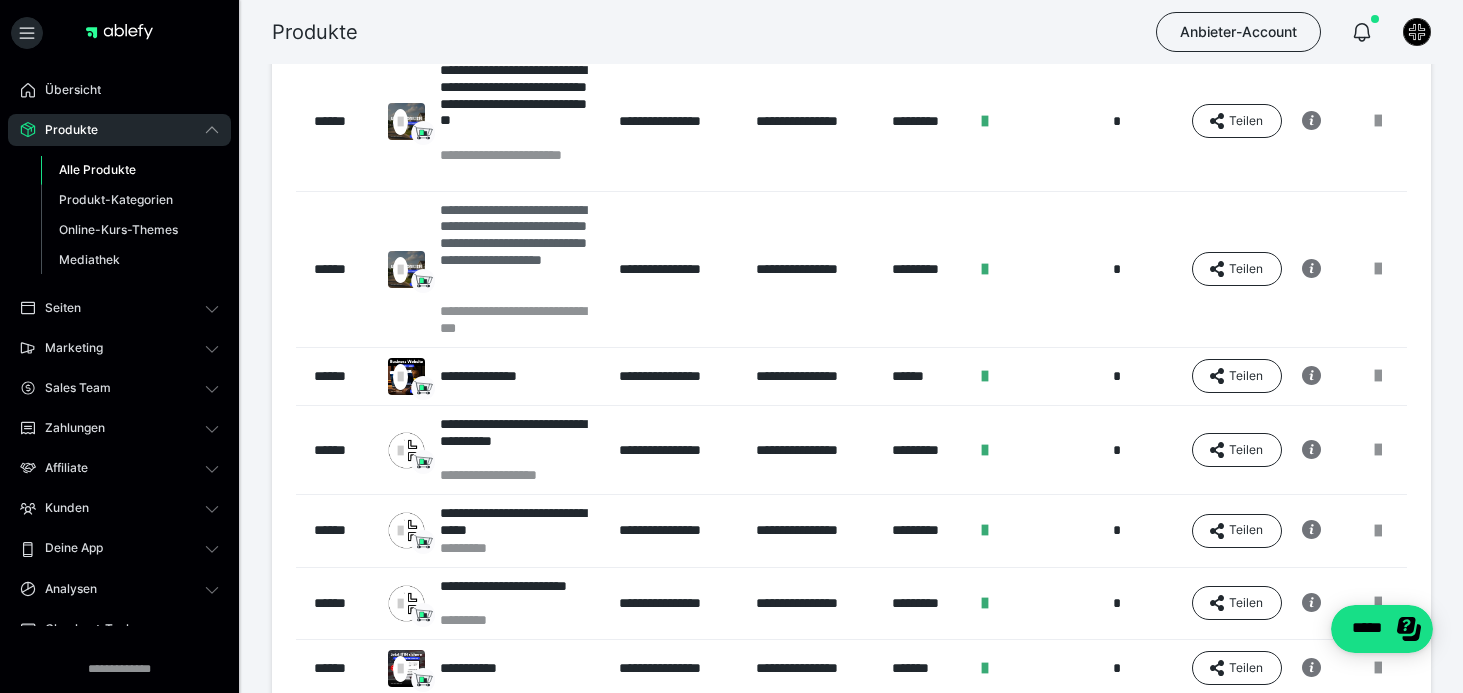 click on "**********" at bounding box center [520, 252] 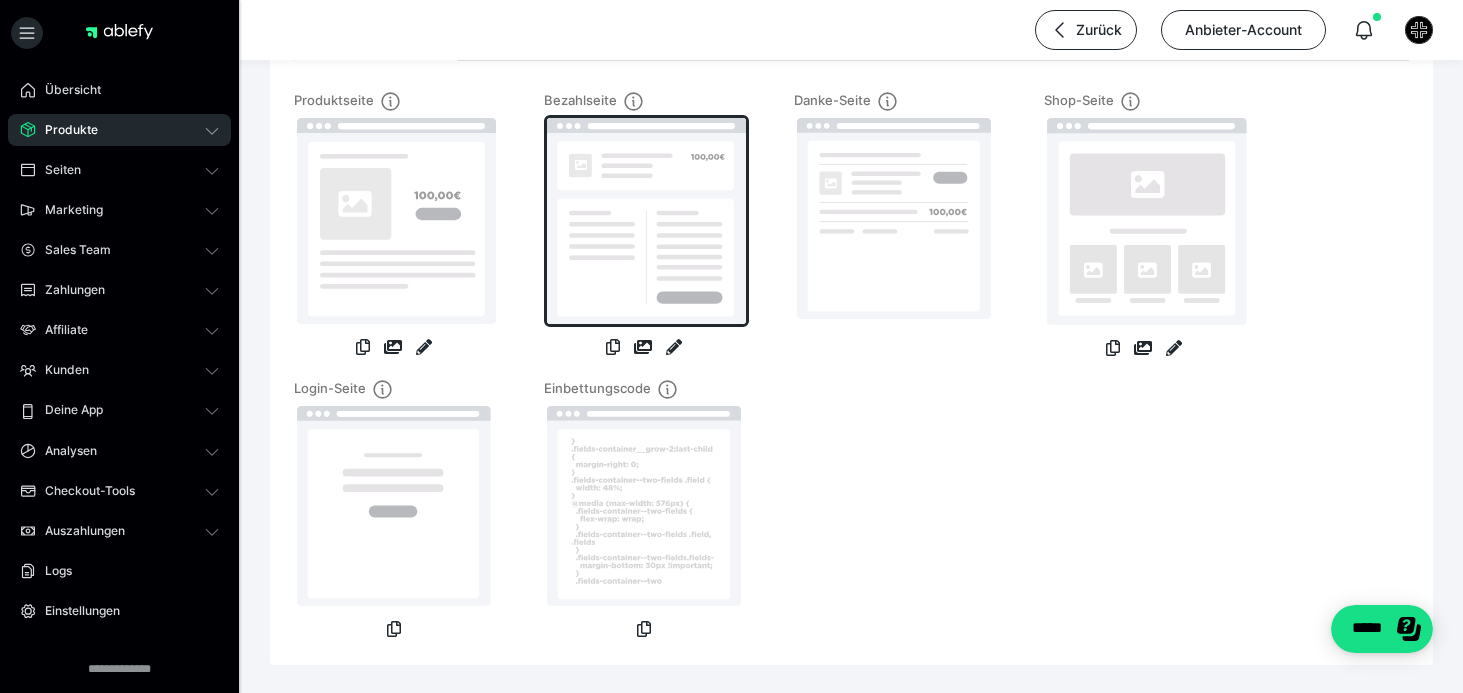 scroll, scrollTop: 173, scrollLeft: 0, axis: vertical 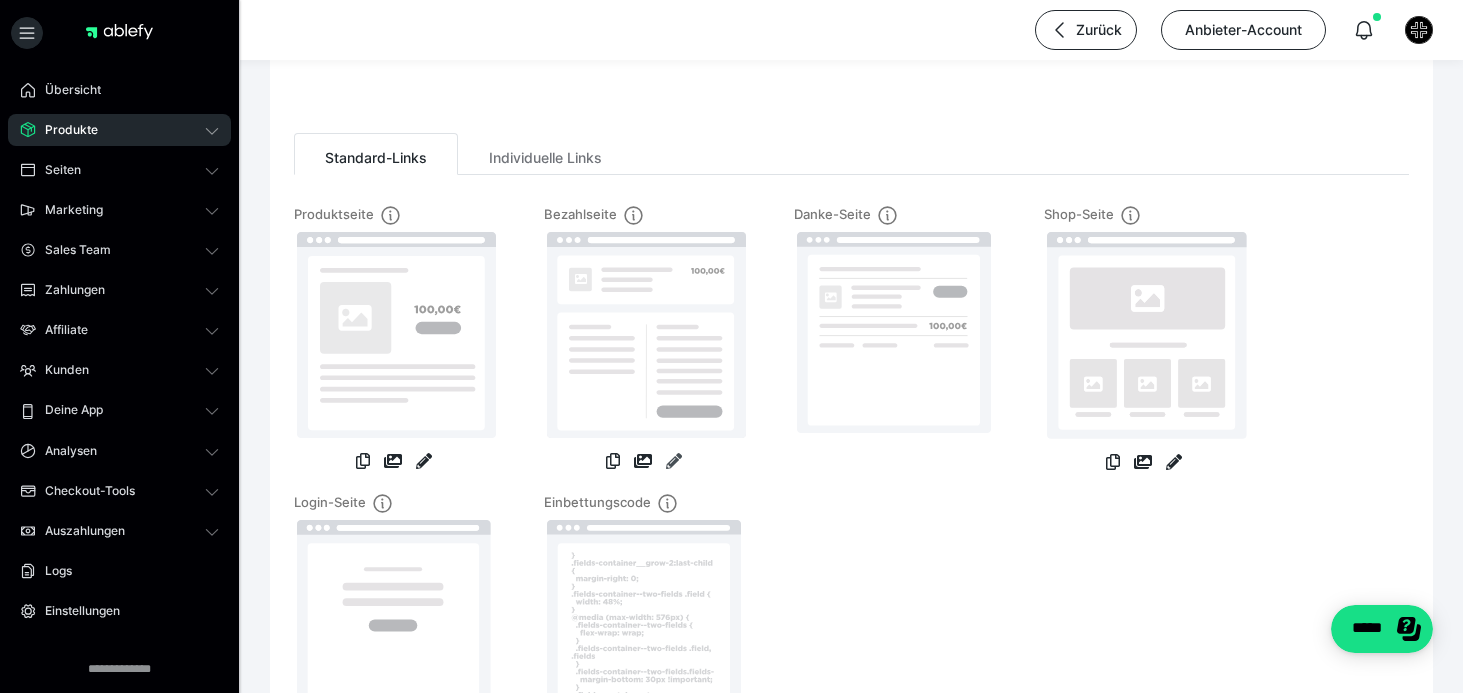 click at bounding box center [674, 461] 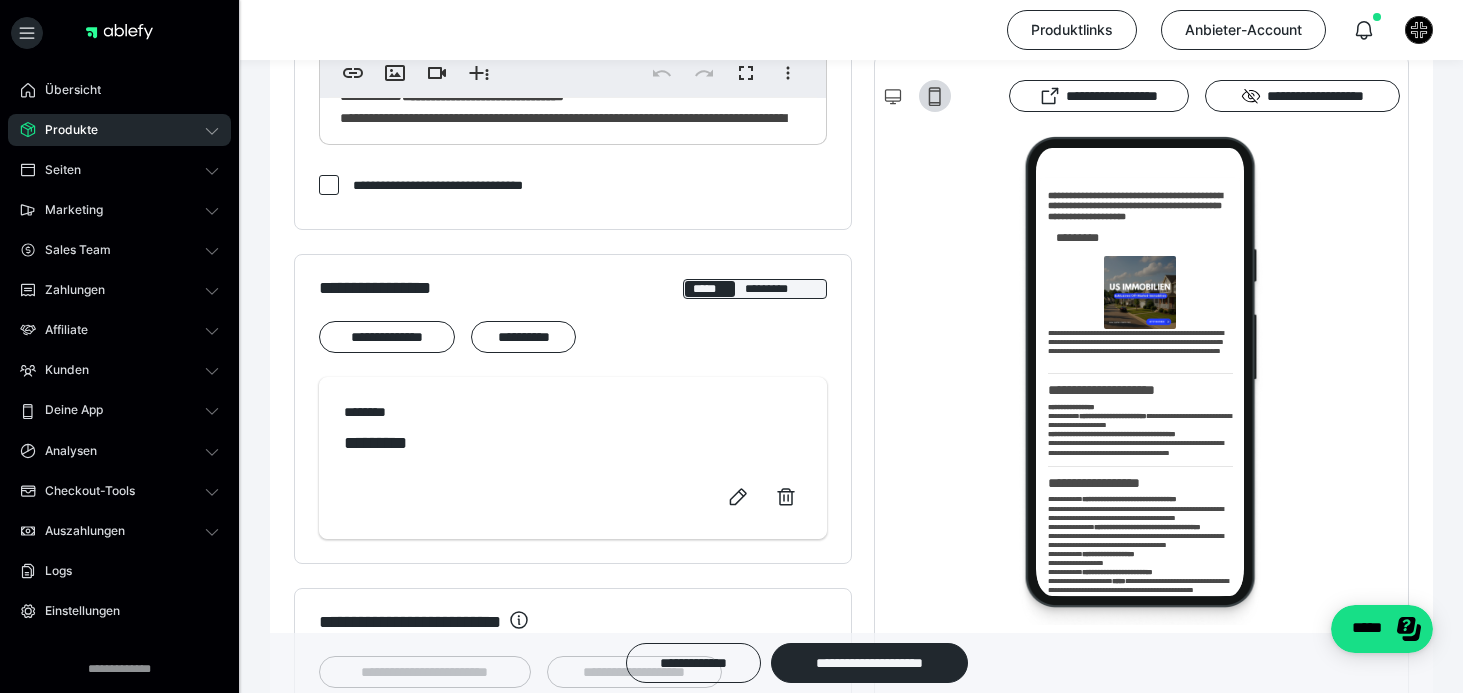 scroll, scrollTop: 549, scrollLeft: 0, axis: vertical 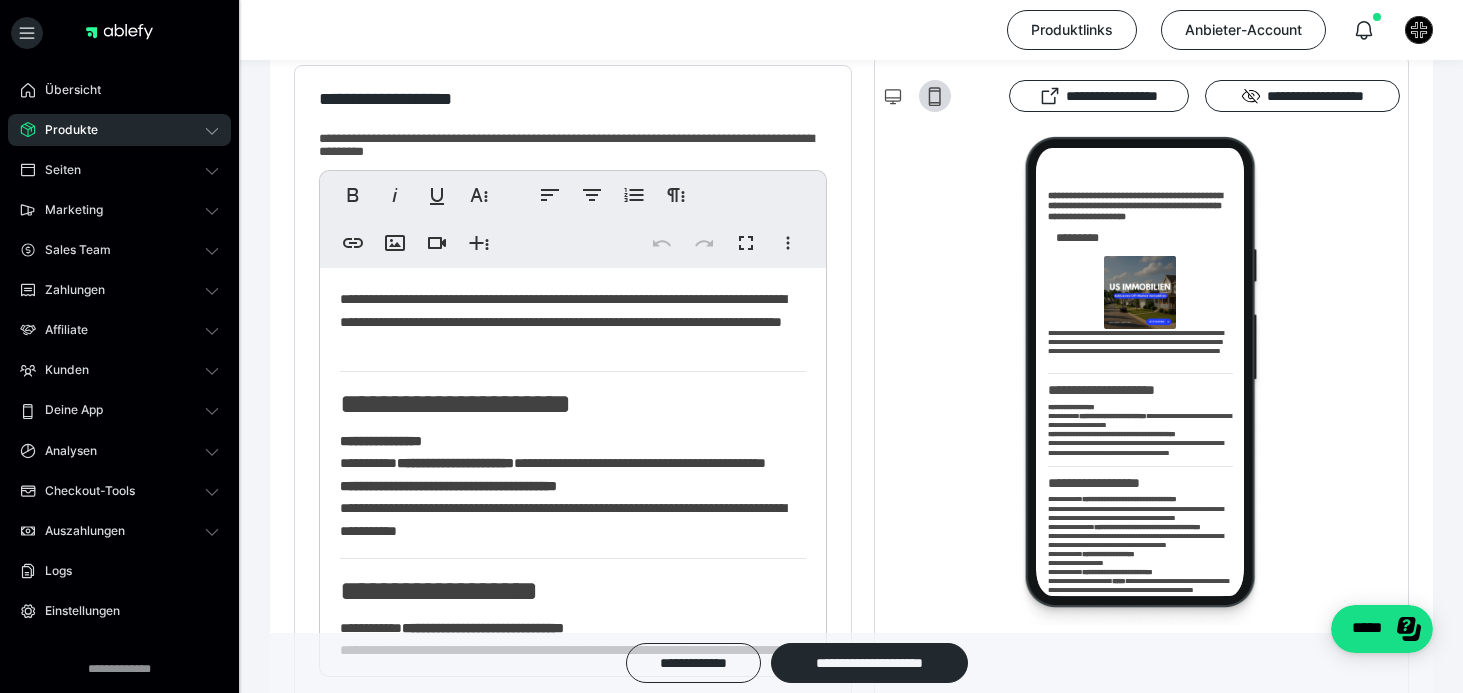 click on "Produkte" at bounding box center [119, 130] 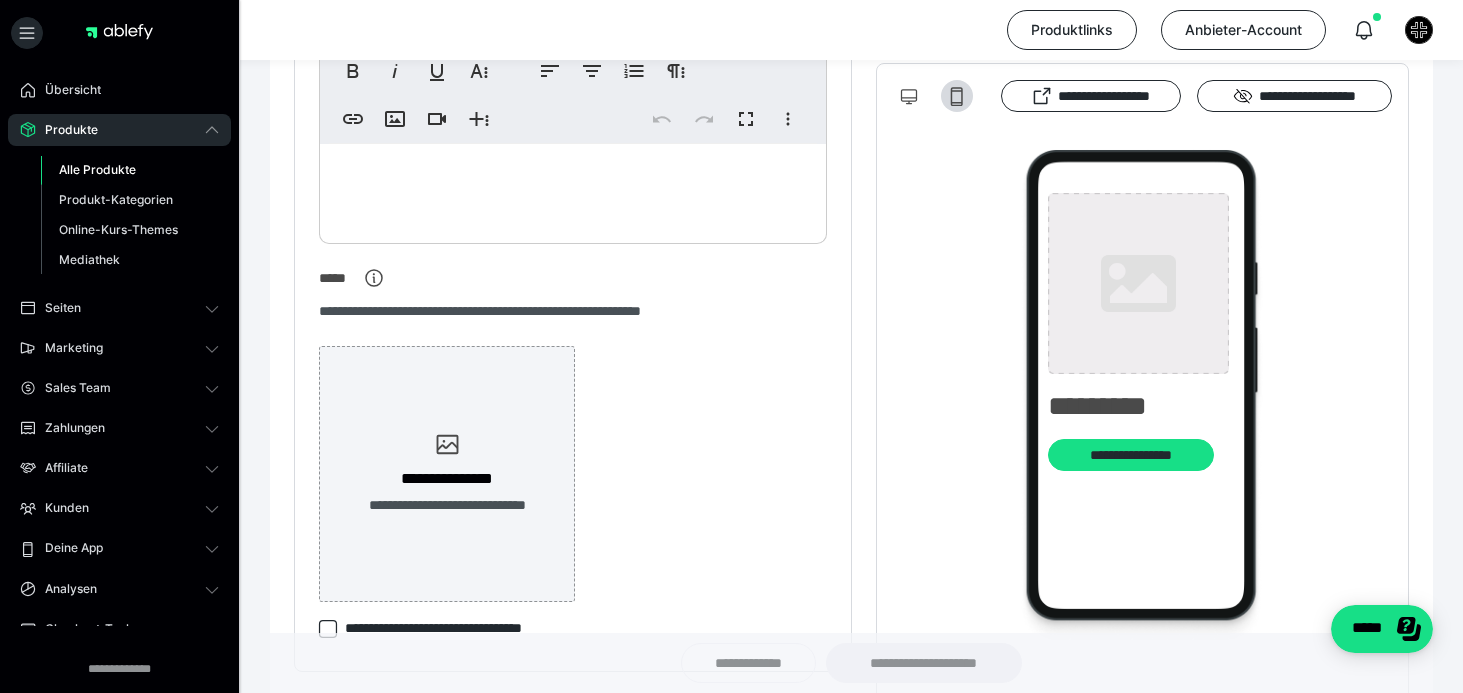 type on "**********" 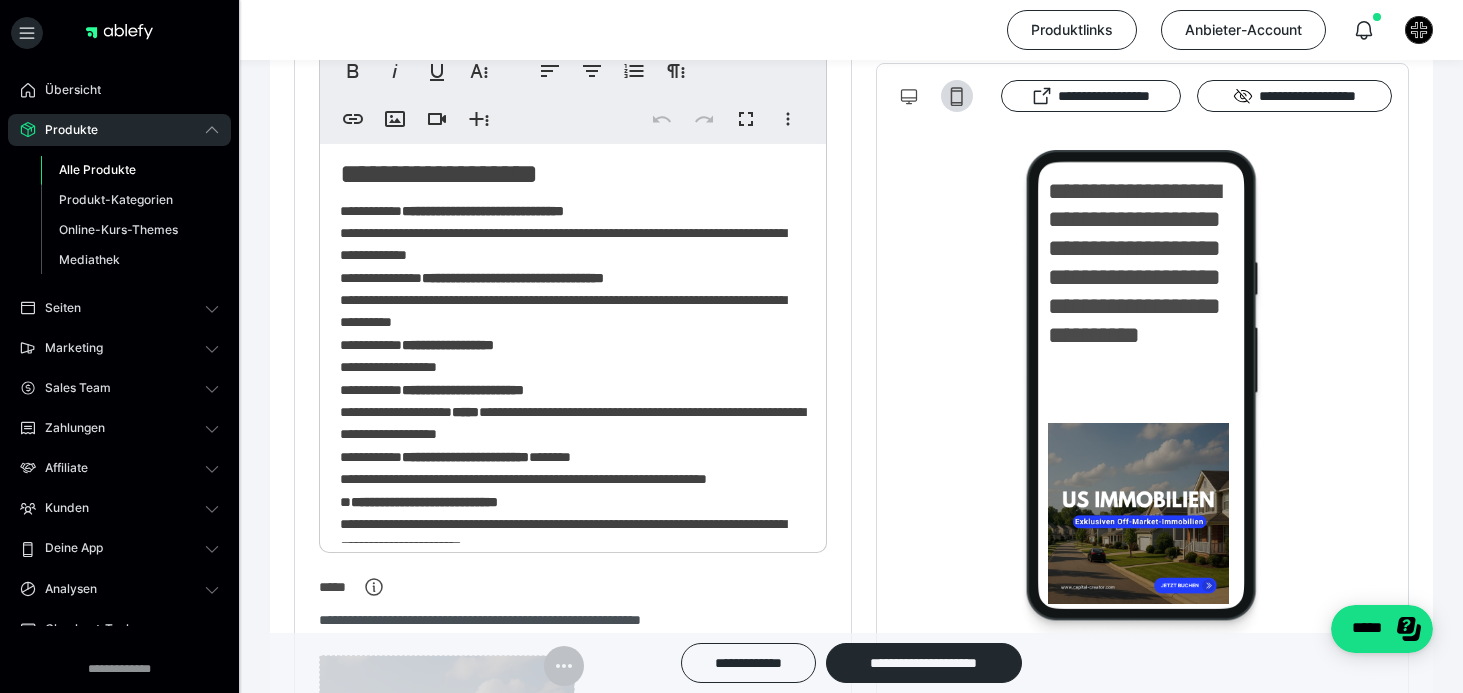 scroll, scrollTop: 0, scrollLeft: 0, axis: both 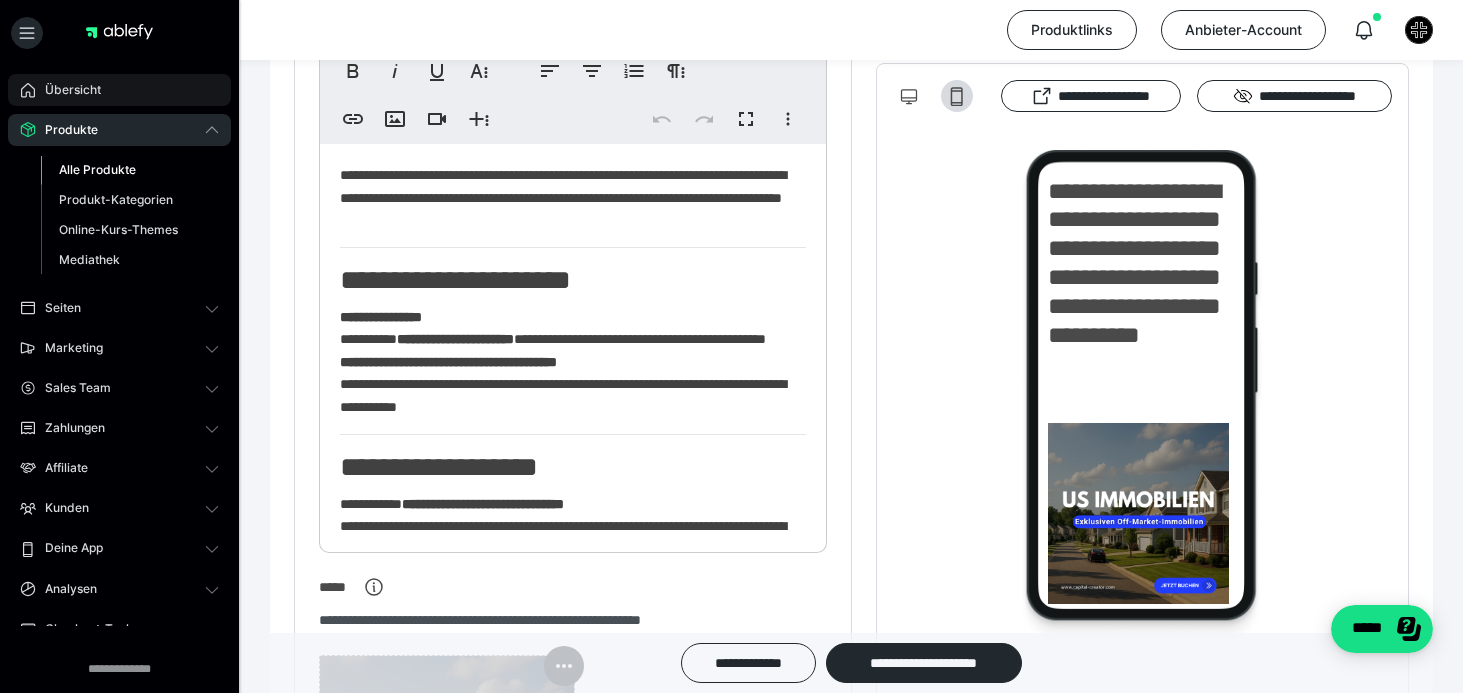 click on "Übersicht" at bounding box center (66, 90) 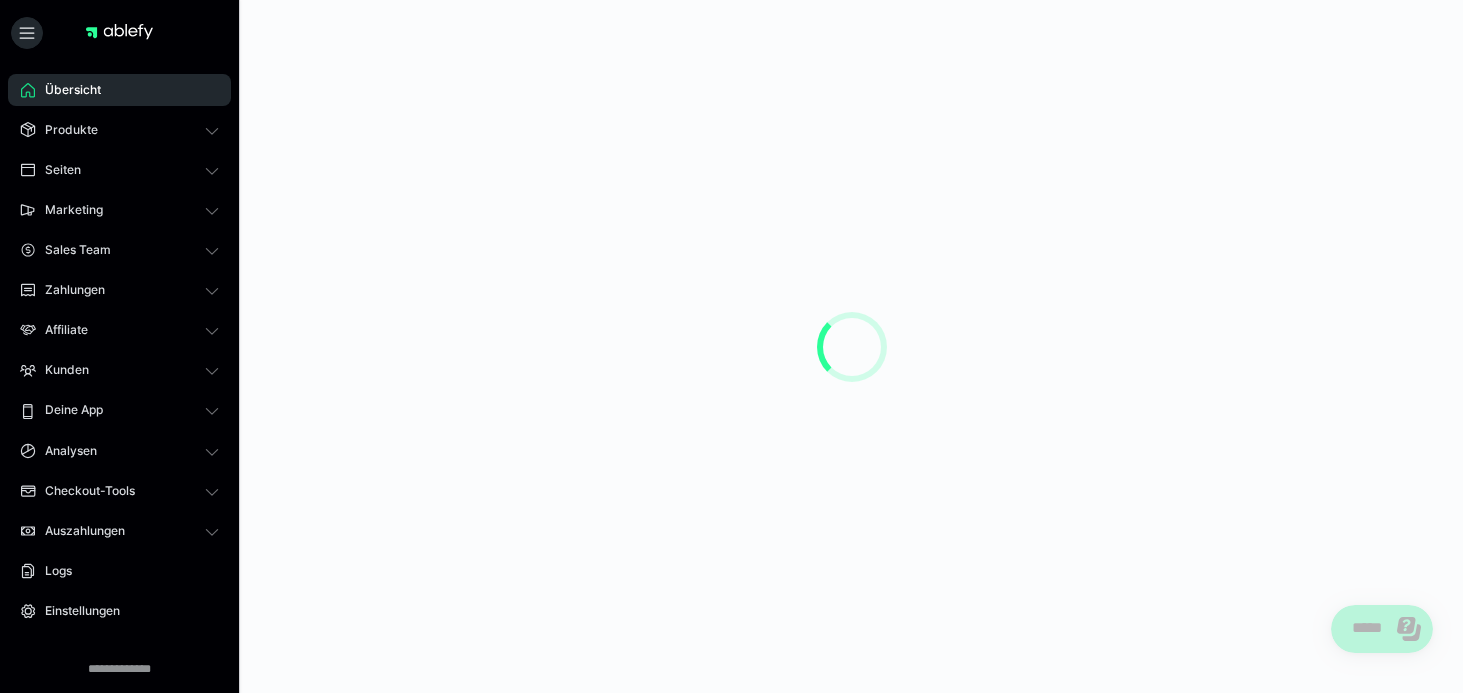 scroll, scrollTop: 0, scrollLeft: 0, axis: both 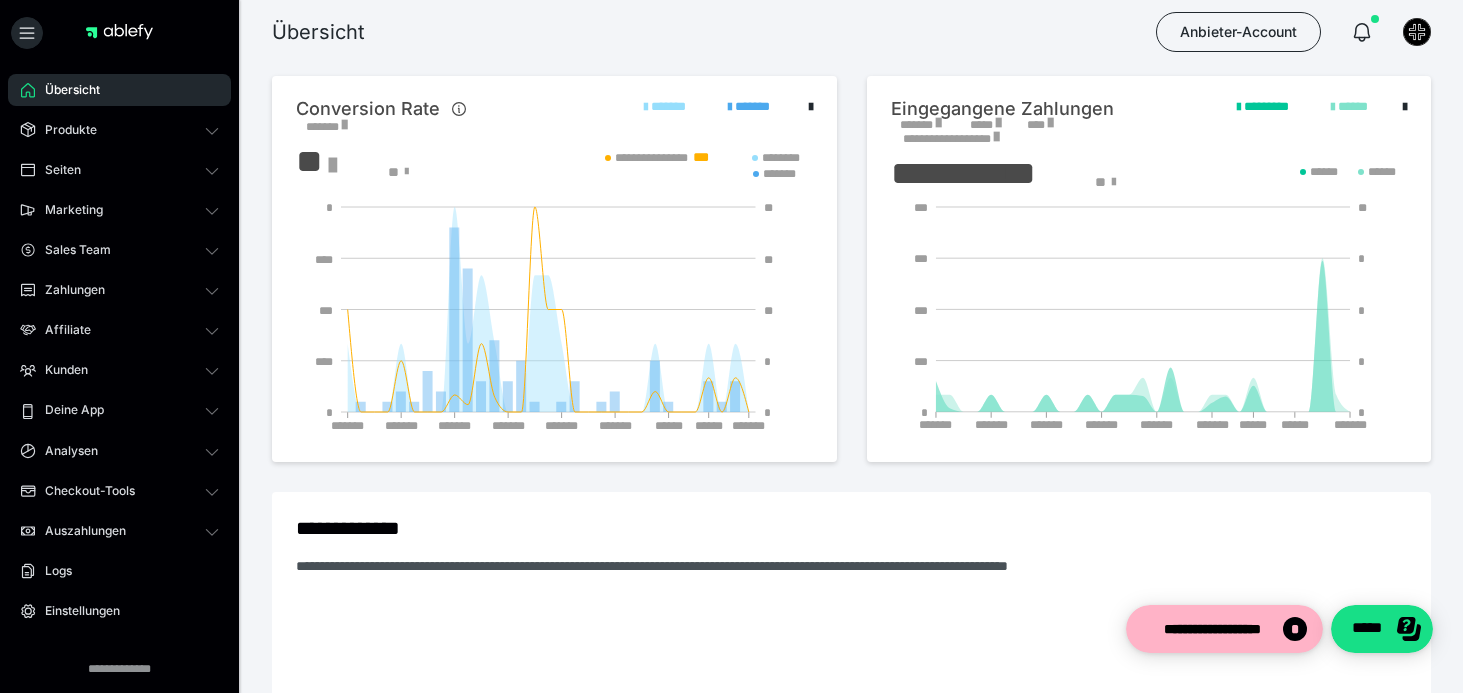 click at bounding box center (938, 123) 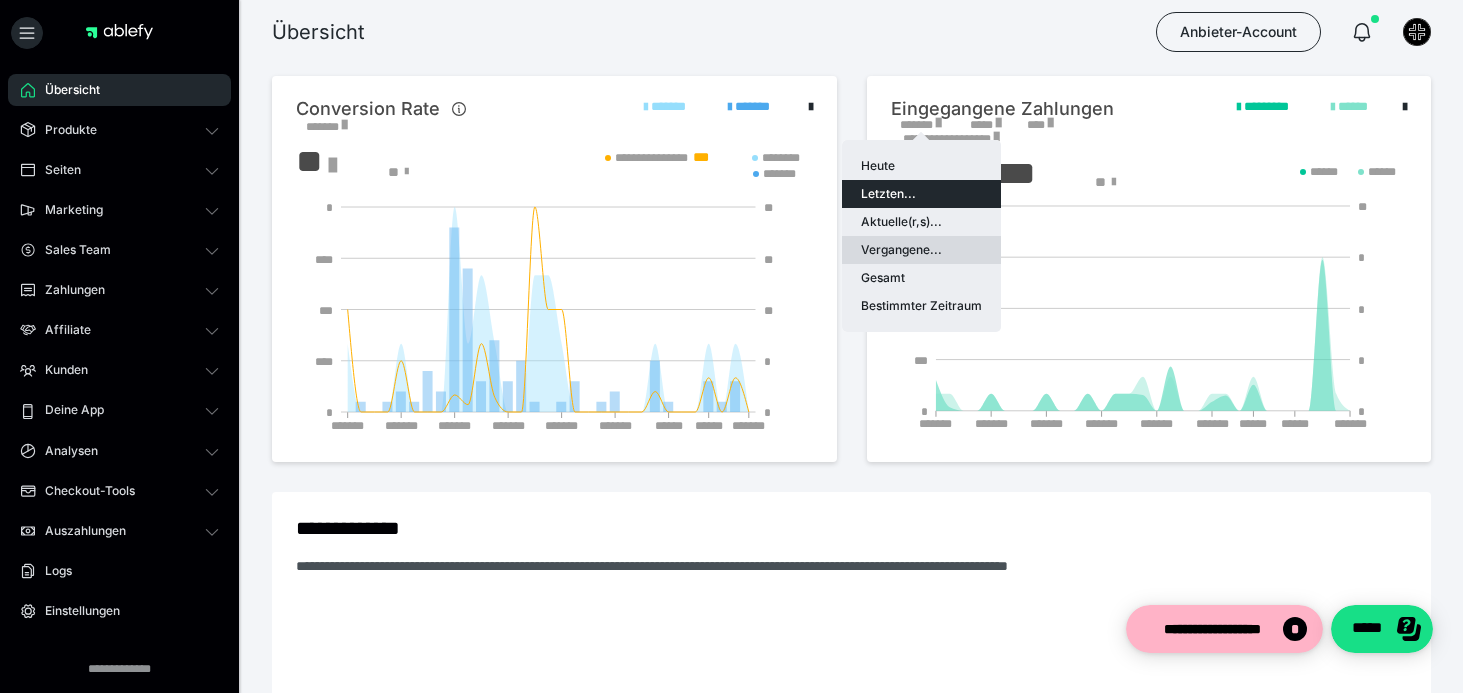 click on "Vergangene..." at bounding box center [921, 250] 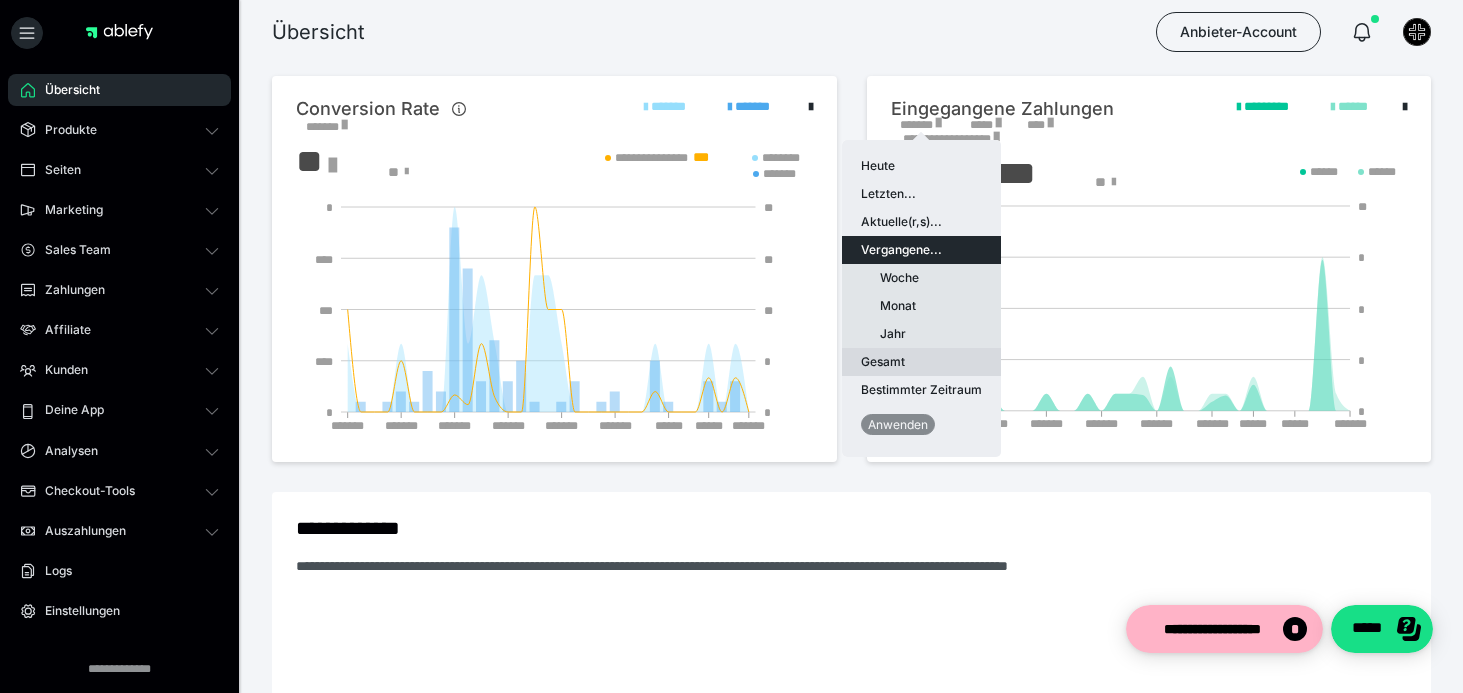 click on "Gesamt" at bounding box center (921, 362) 